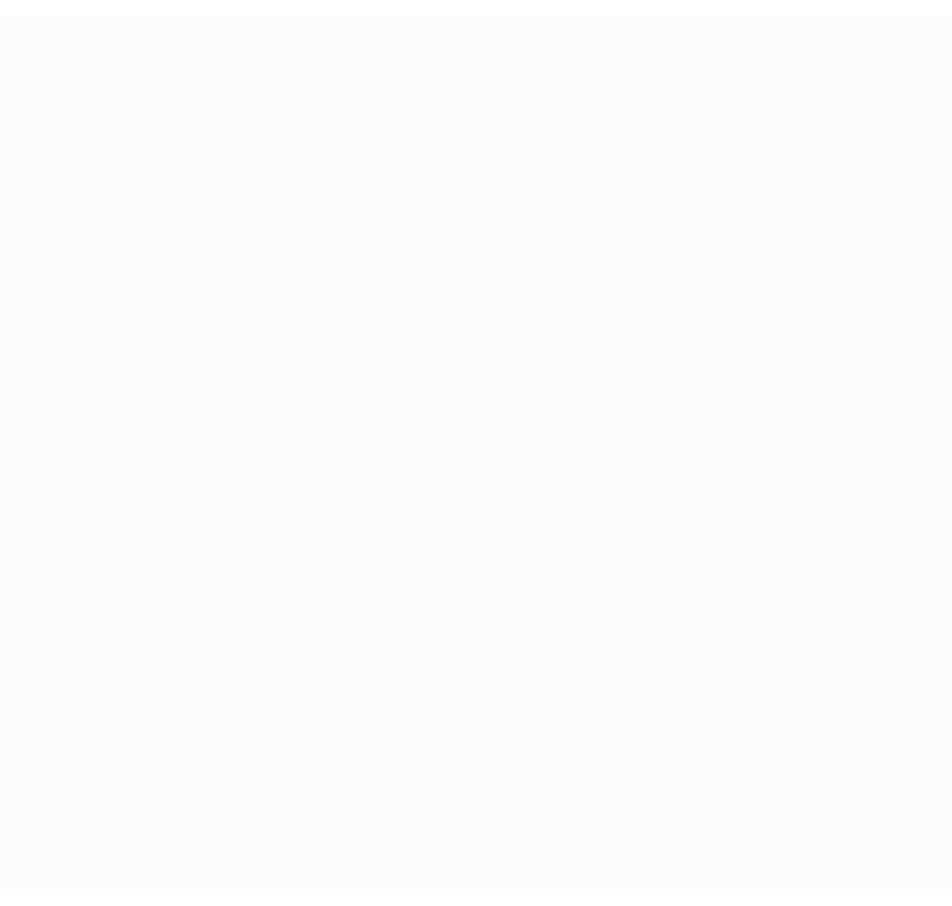 scroll, scrollTop: 0, scrollLeft: 0, axis: both 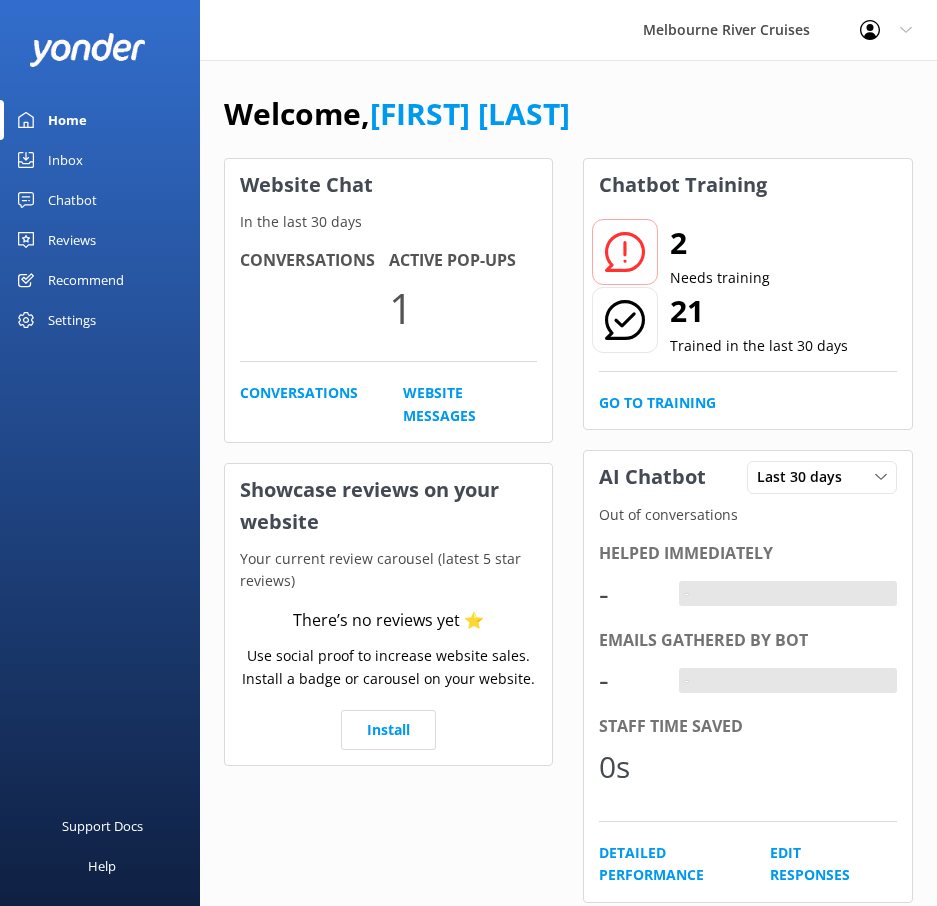 click on "Inbox" at bounding box center [65, 160] 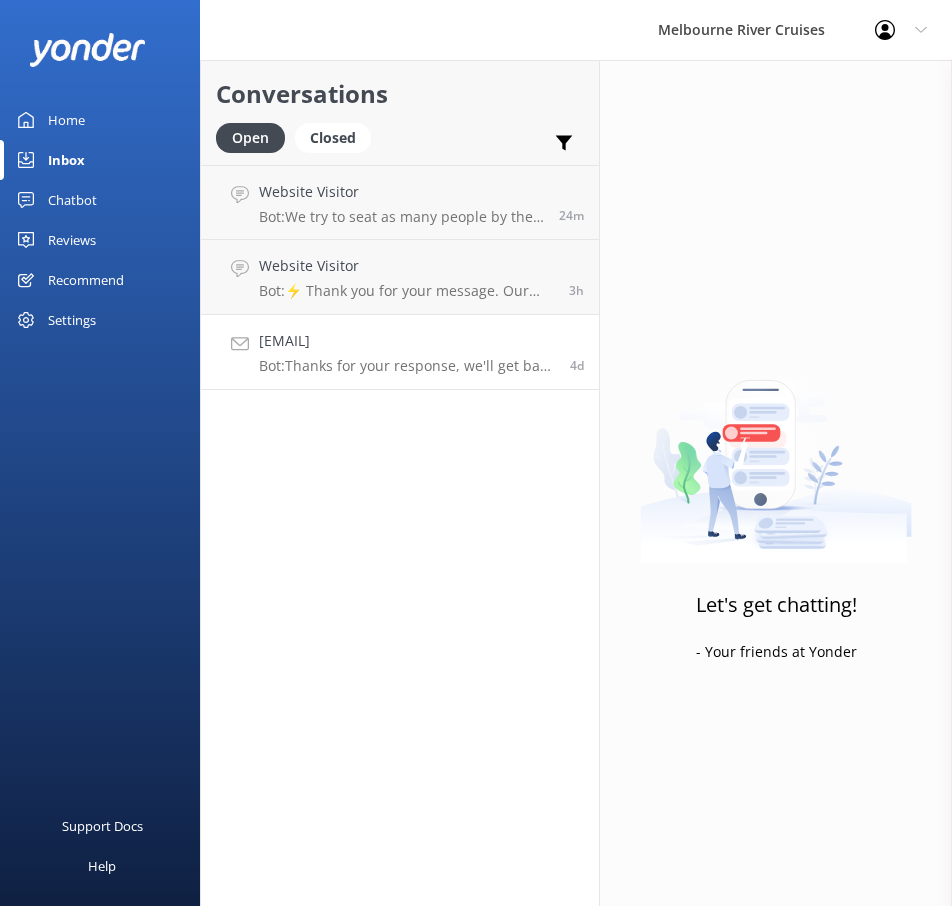 click on "shivaliroynika@yahoo.com Bot:  Thanks for your response, we'll get back to you as soon as we can during opening hours. 4d" at bounding box center [400, 352] 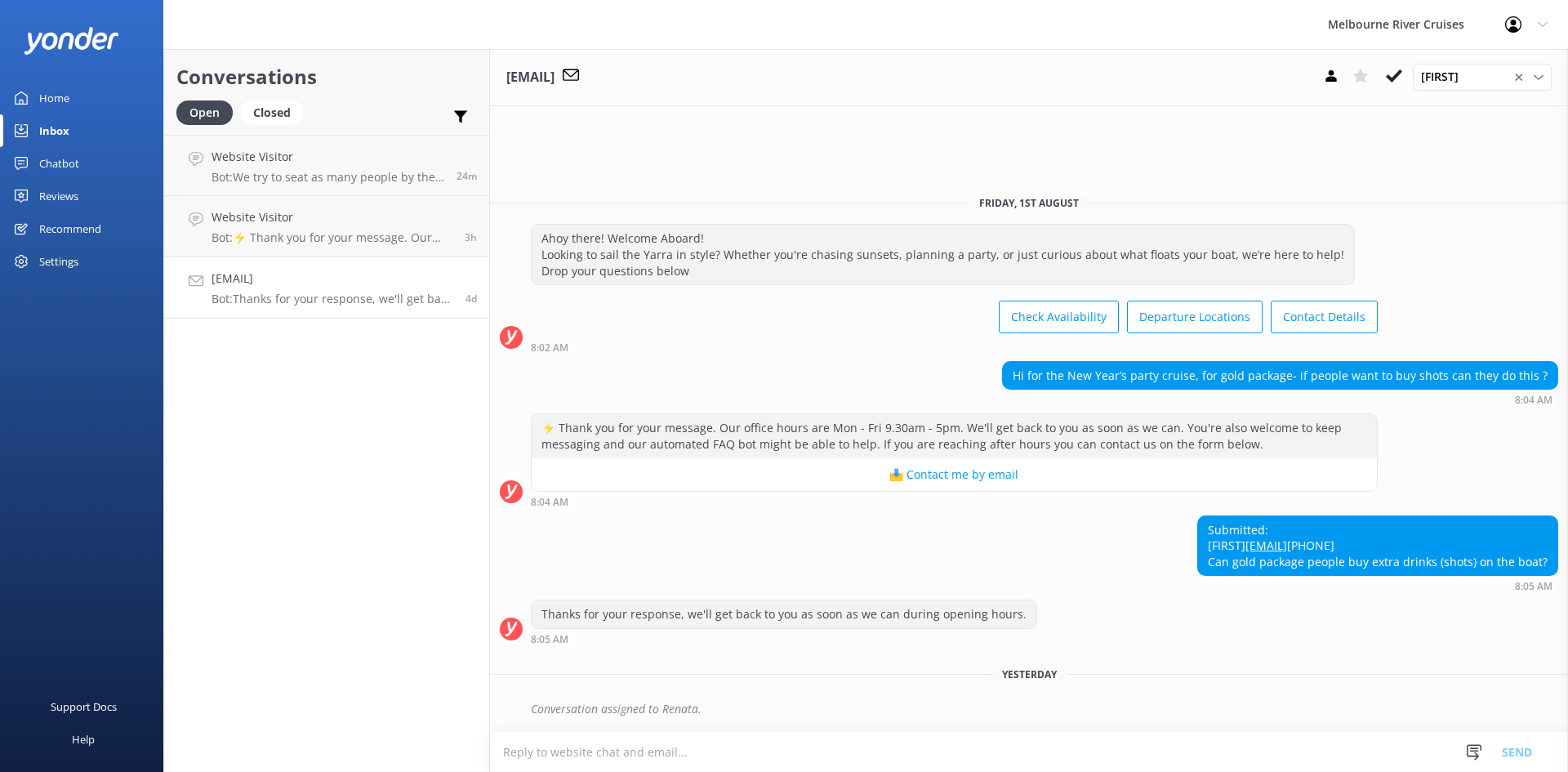 scroll, scrollTop: 0, scrollLeft: 0, axis: both 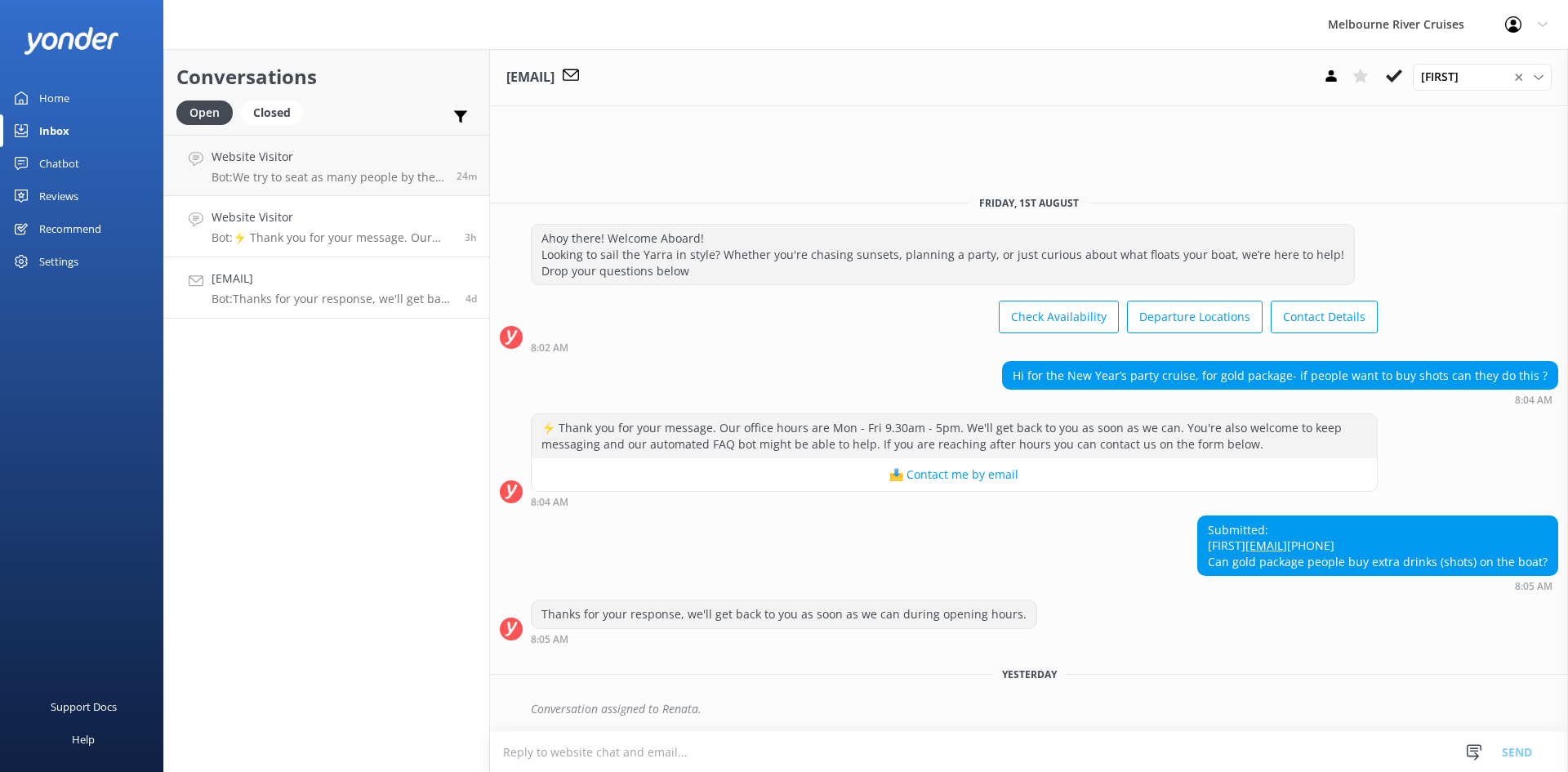 click on "Bot:  ⚡ Thank you for your message. Our office hours are Mon - Fri 9.30am - 5pm. We'll get back to you as soon as we can. You're also welcome to keep messaging and our automated FAQ bot might be able to help. If you are reaching after hours you can contact us on the form below." at bounding box center (332, 238) 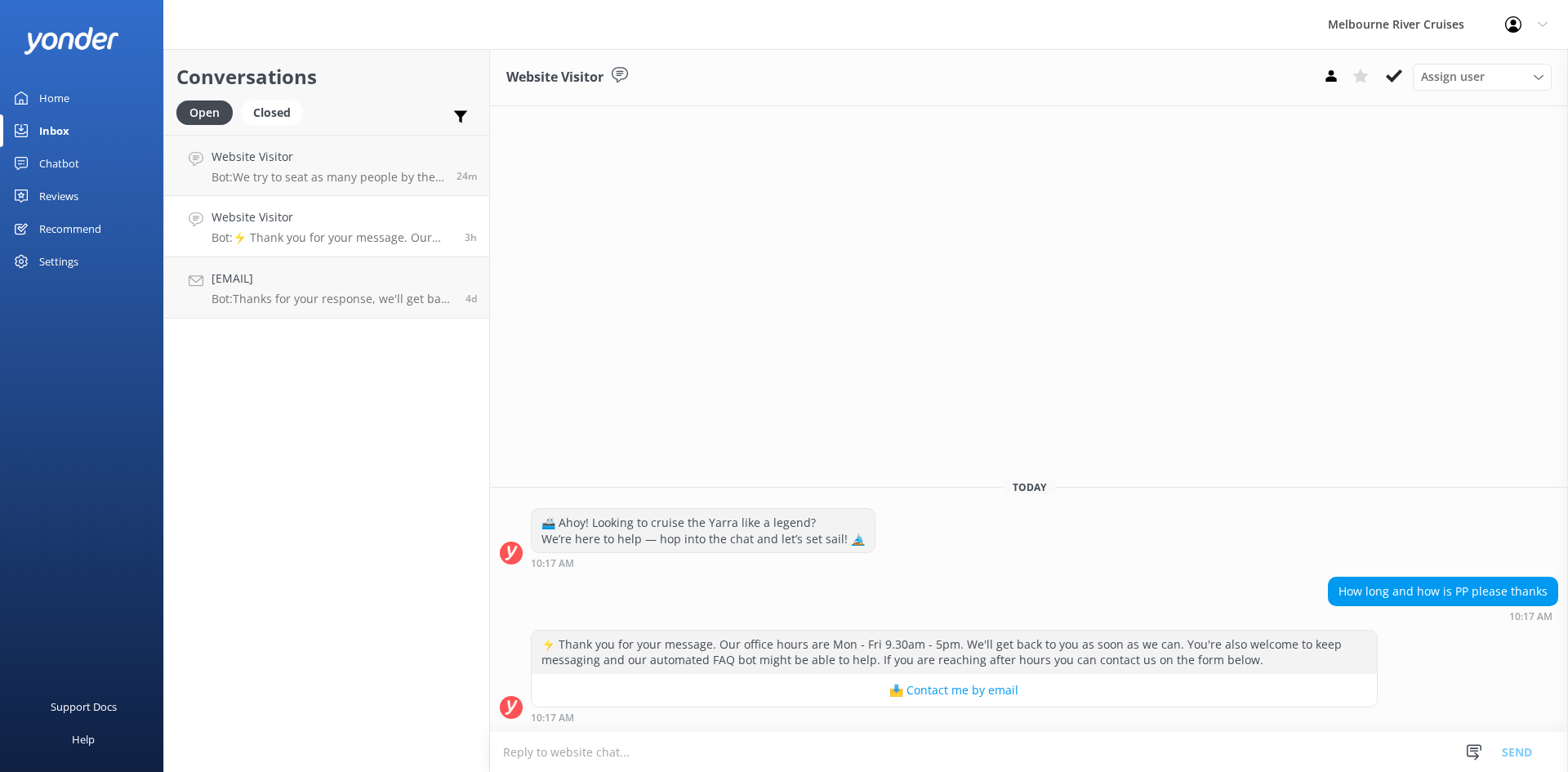 click on "Bot:  ⚡ Thank you for your message. Our office hours are Mon - Fri 9.30am - 5pm. We'll get back to you as soon as we can. You're also welcome to keep messaging and our automated FAQ bot might be able to help. If you are reaching after hours you can contact us on the form below." at bounding box center [332, 238] 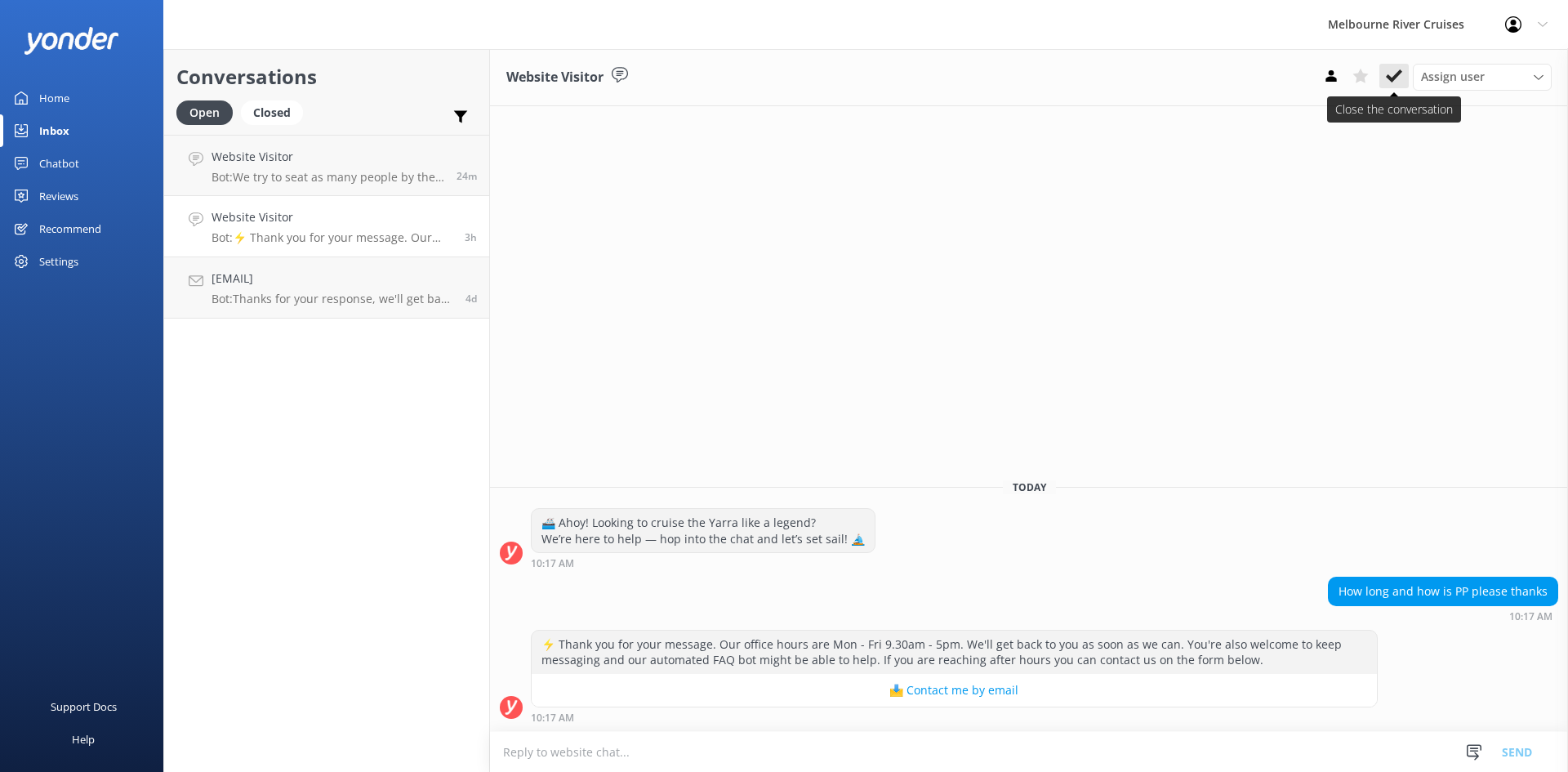 click at bounding box center [1394, 76] 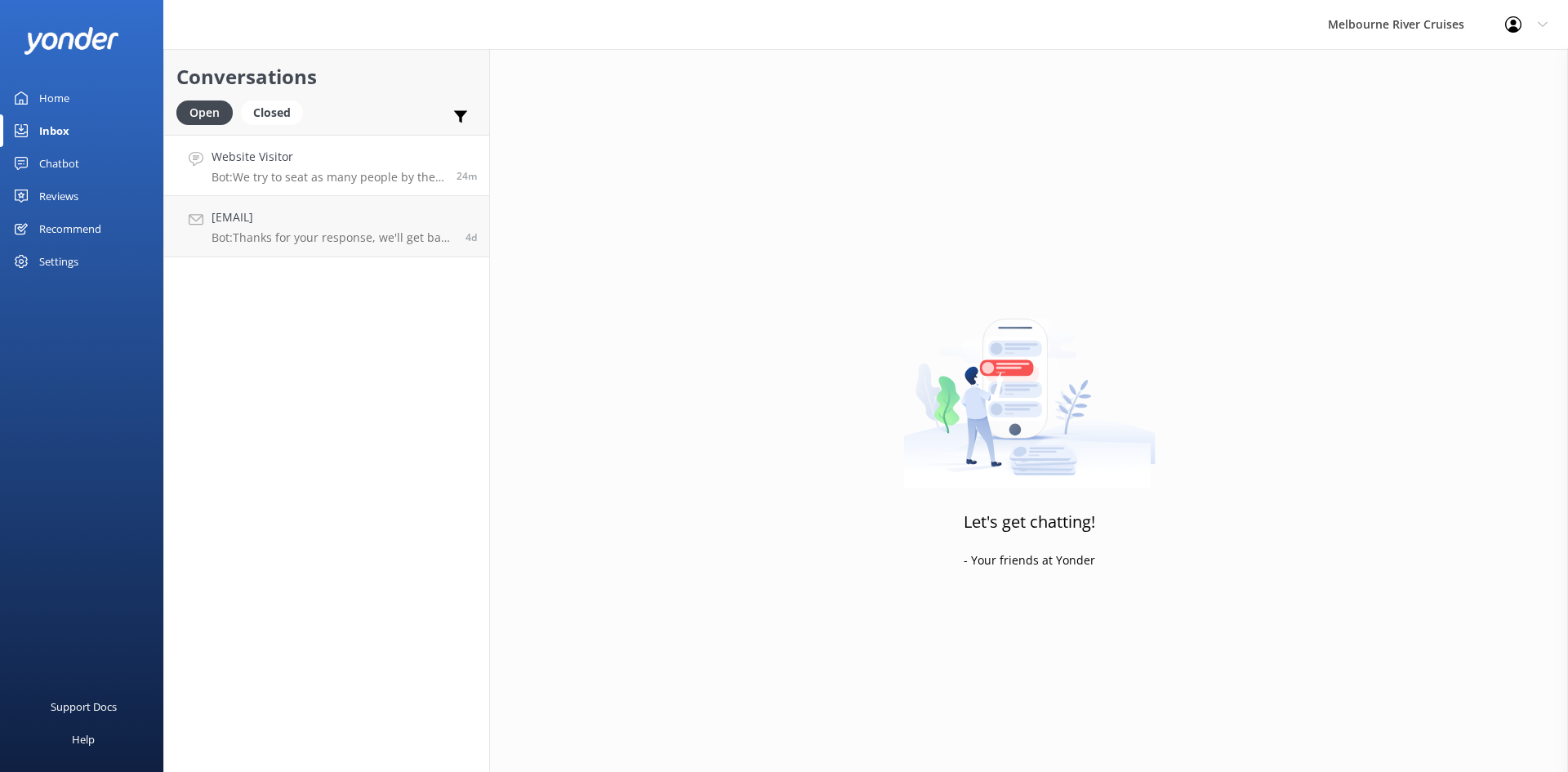 click on "Bot:  We try to seat as many people by the windows as possible, but not everyone is able to sit there. However, there is no bad table on our boat!" at bounding box center [327, 177] 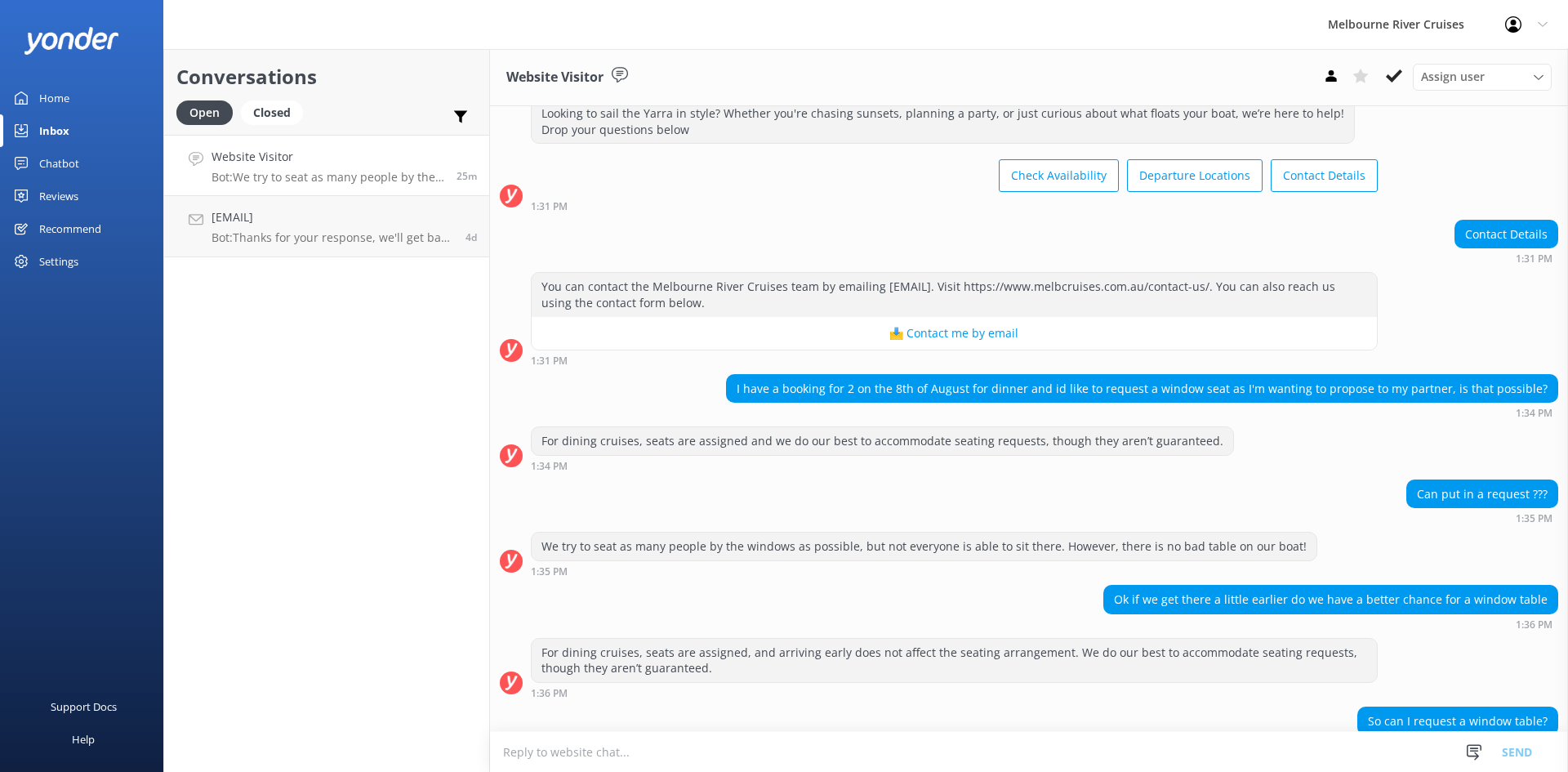 scroll, scrollTop: 147, scrollLeft: 0, axis: vertical 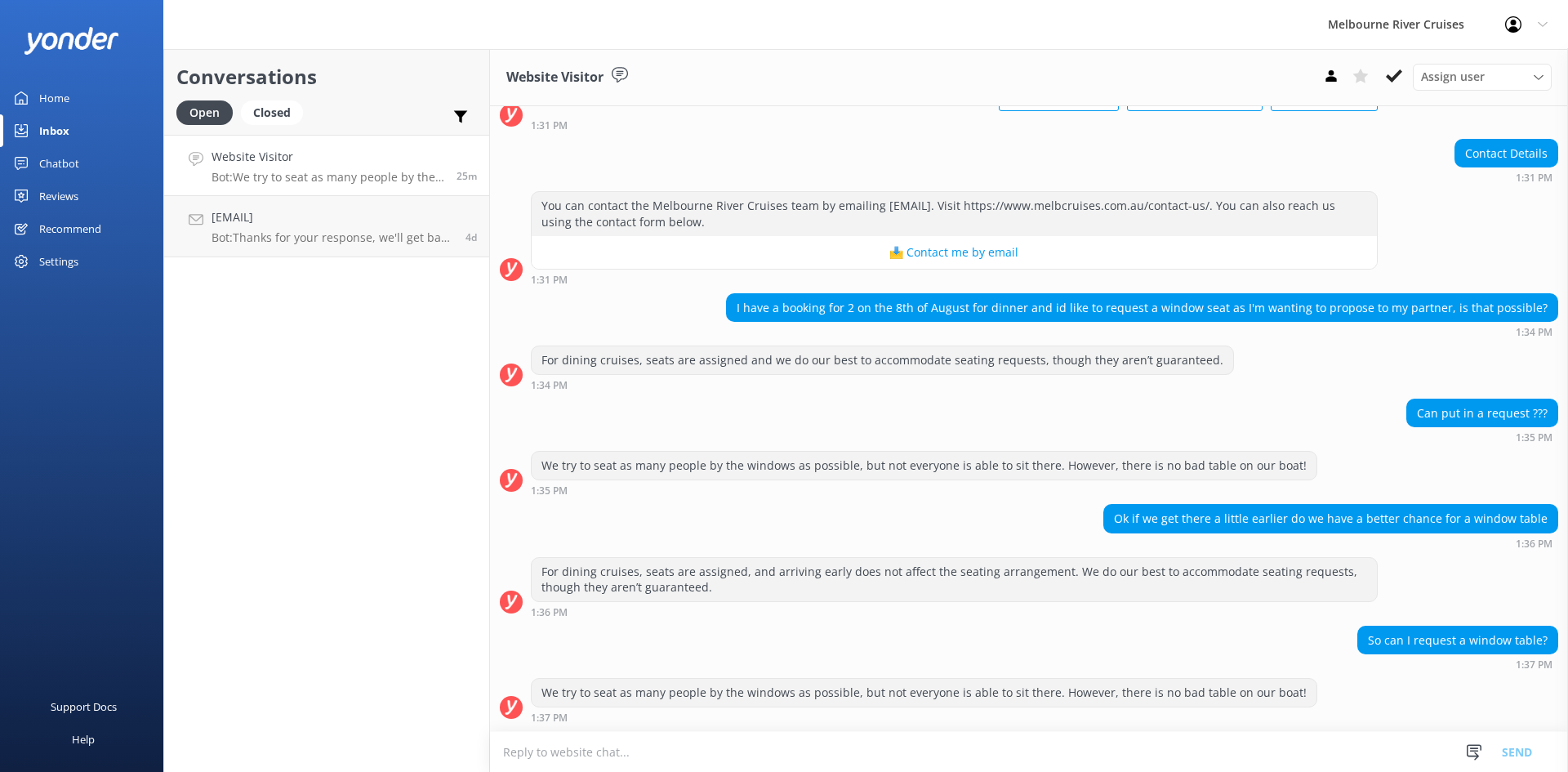 click on "Bot:  We try to seat as many people by the windows as possible, but not everyone is able to sit there. However, there is no bad table on our boat!" at bounding box center (327, 177) 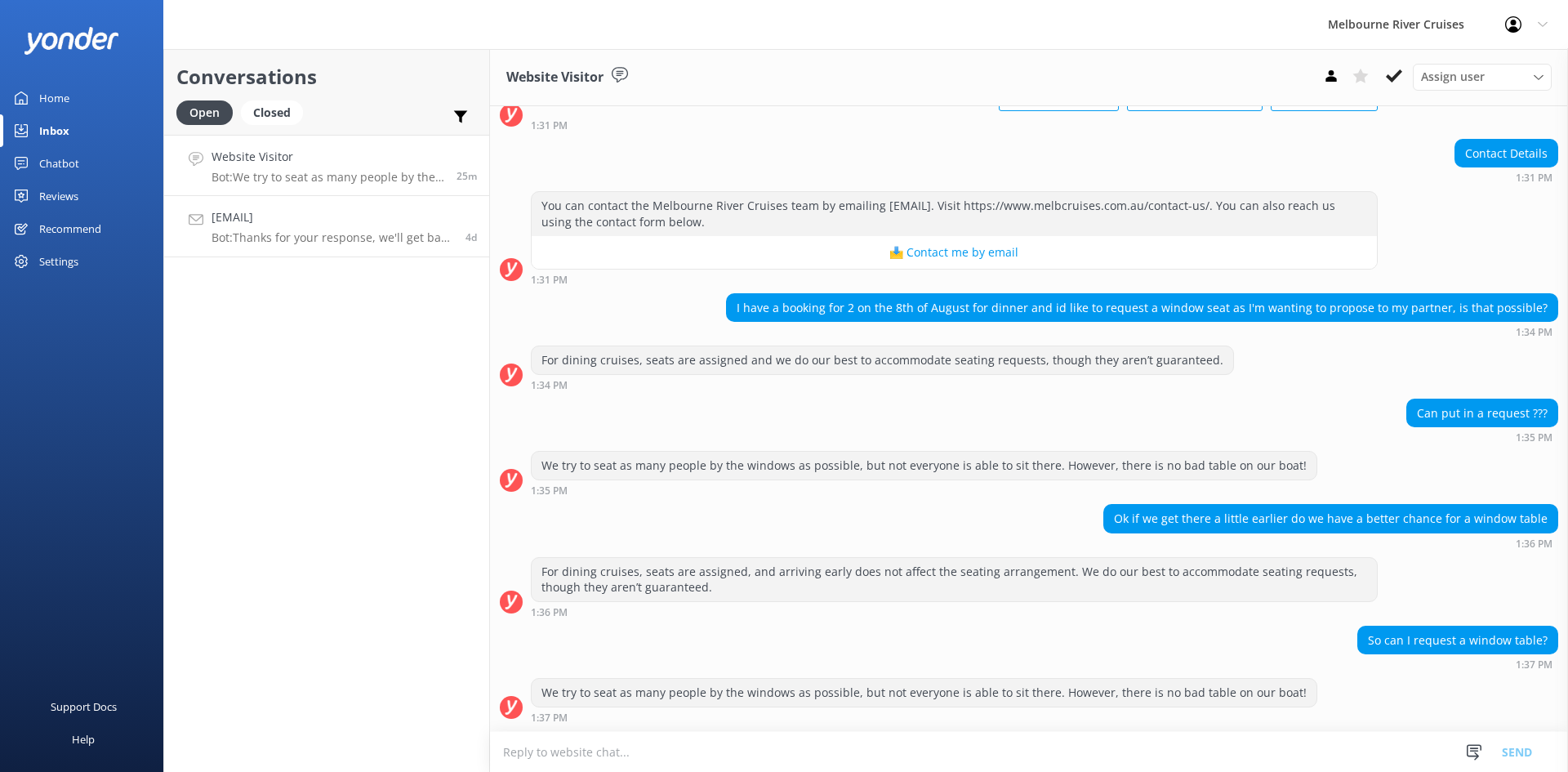 click on "Bot:  Thanks for your response, we'll get back to you as soon as we can during opening hours." at bounding box center (332, 238) 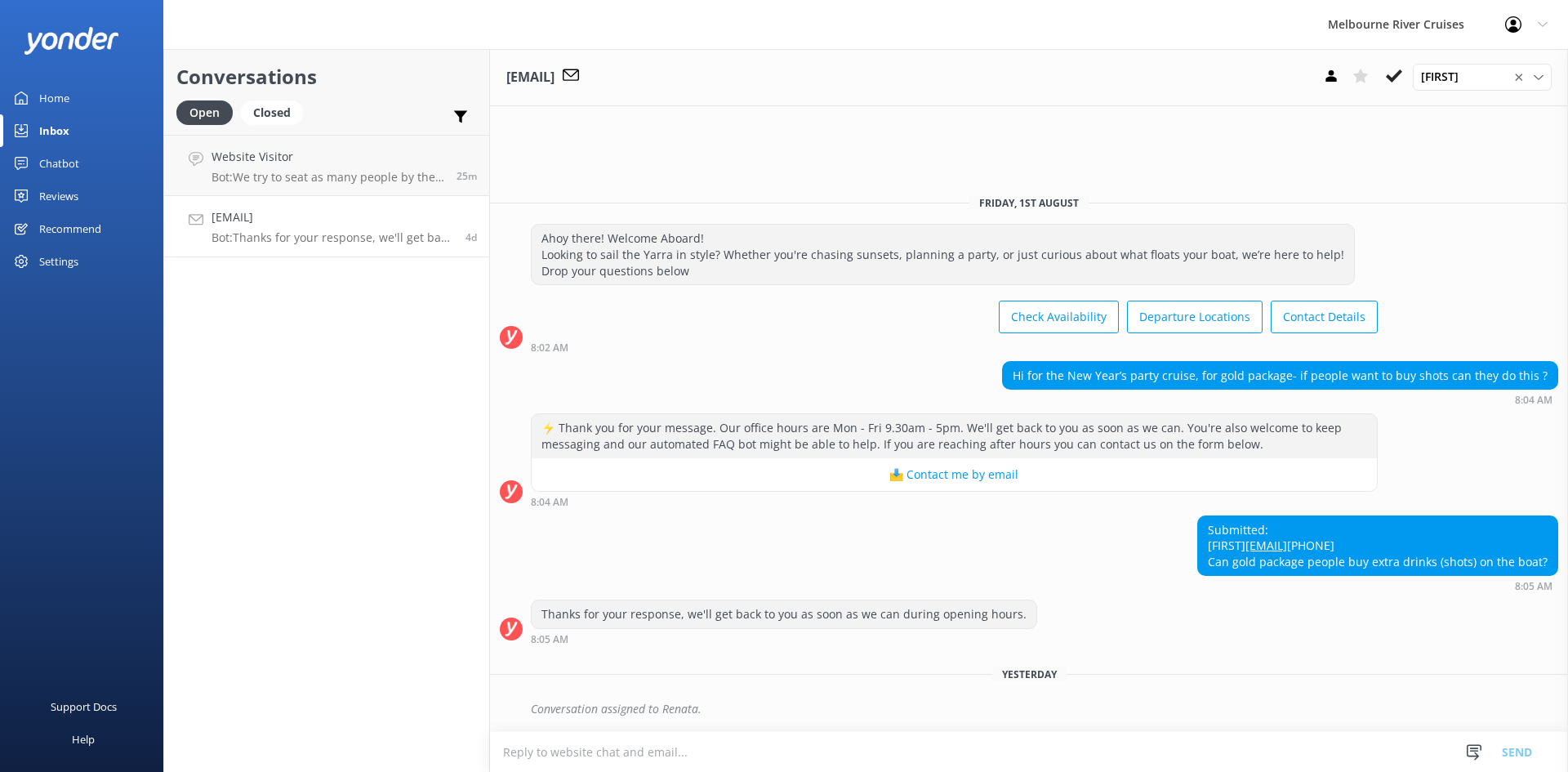 scroll, scrollTop: 0, scrollLeft: 0, axis: both 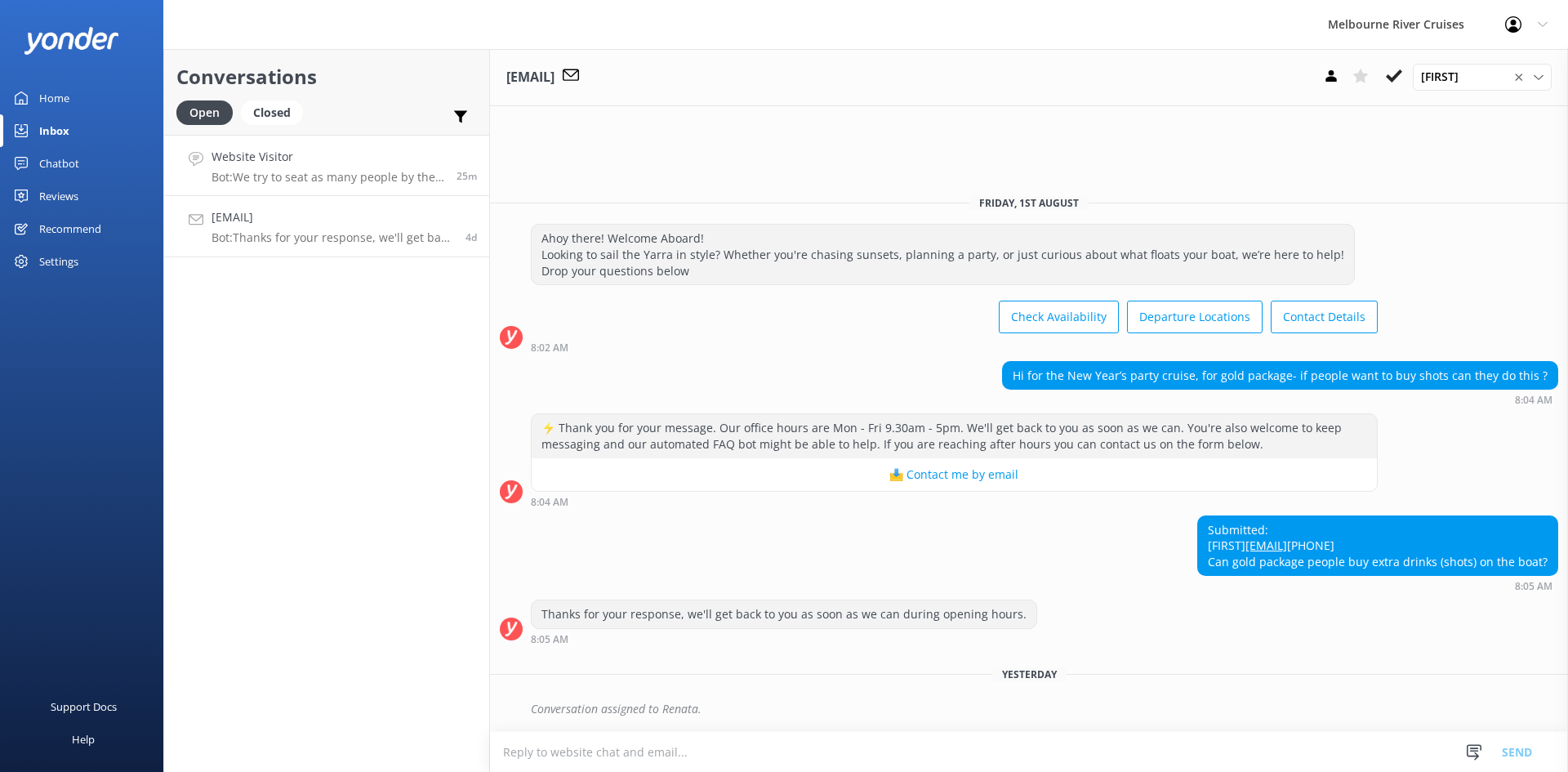 click on "Website Visitor" at bounding box center (327, 157) 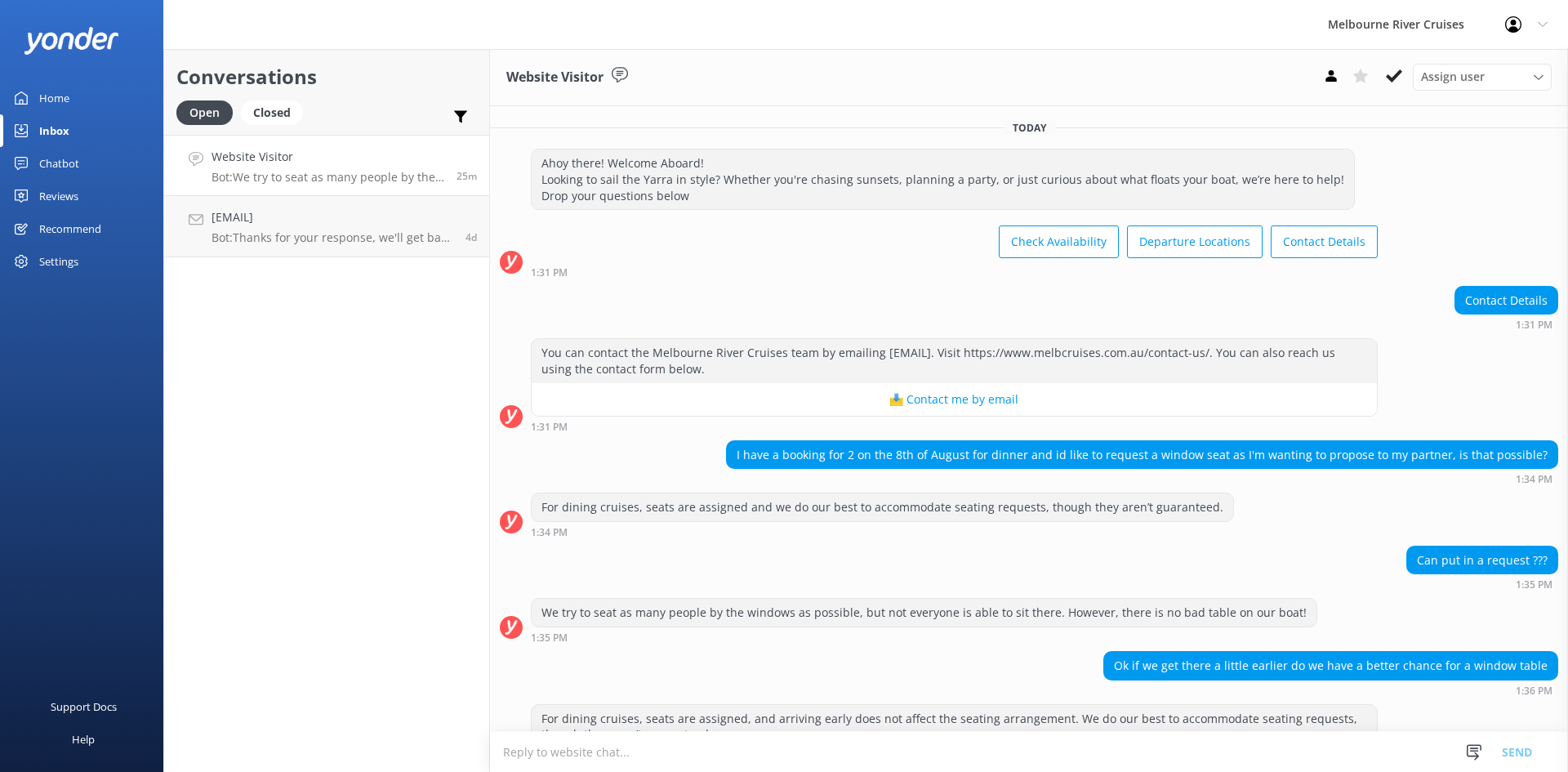 click on "Bot:  We try to seat as many people by the windows as possible, but not everyone is able to sit there. However, there is no bad table on our boat!" at bounding box center (327, 177) 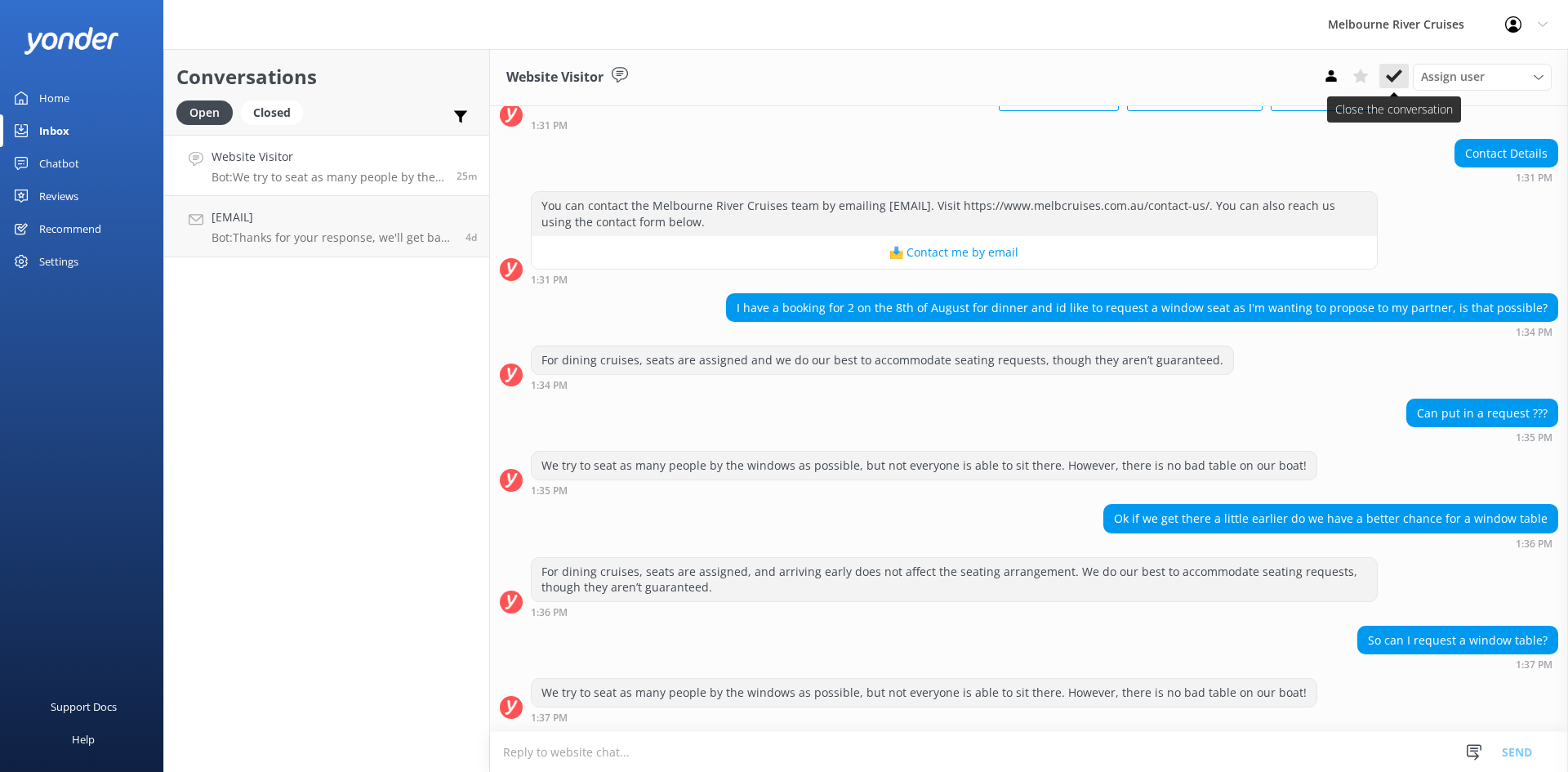 click 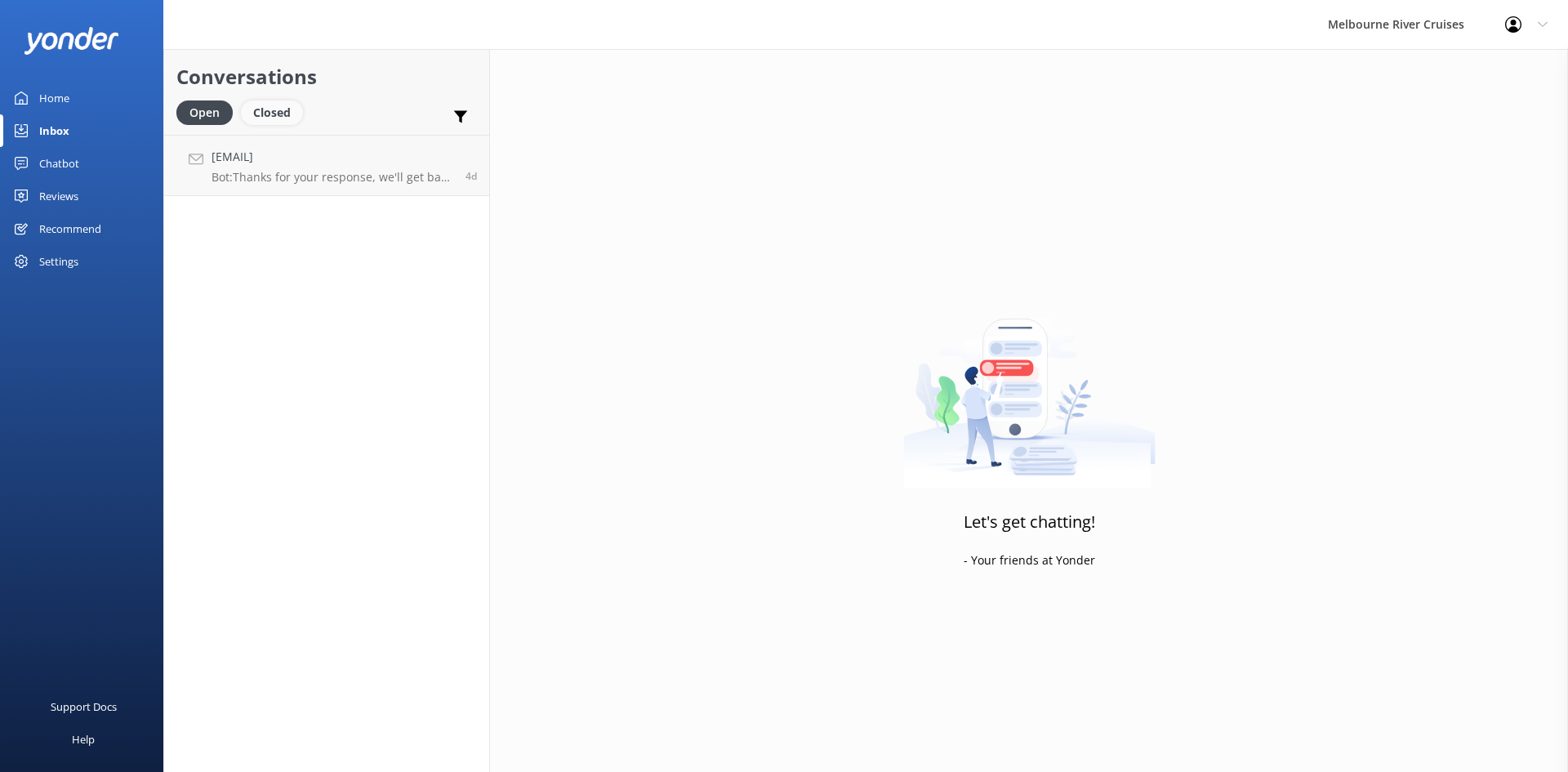 click on "Closed" at bounding box center (272, 113) 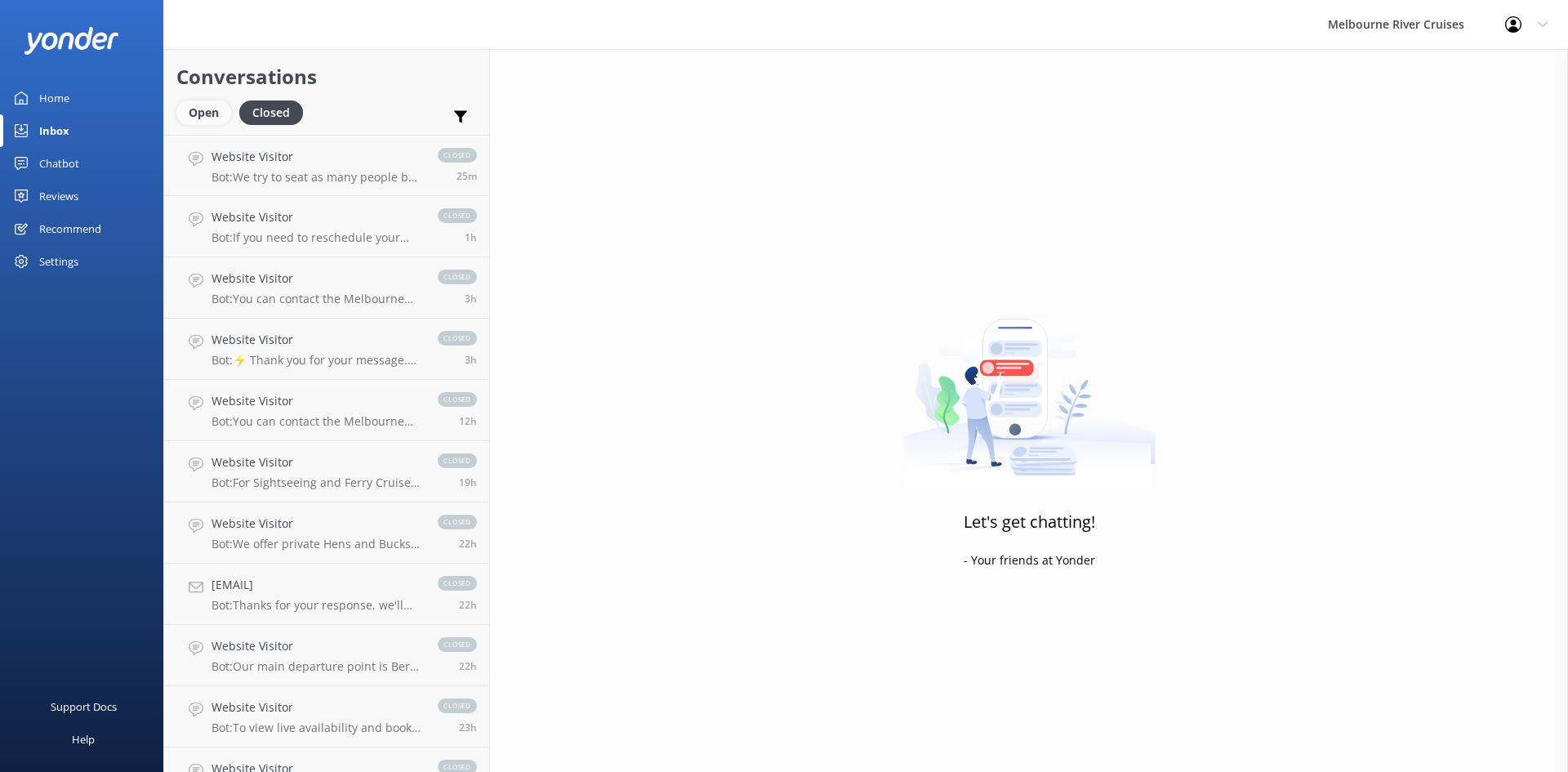 click on "Open" at bounding box center (203, 113) 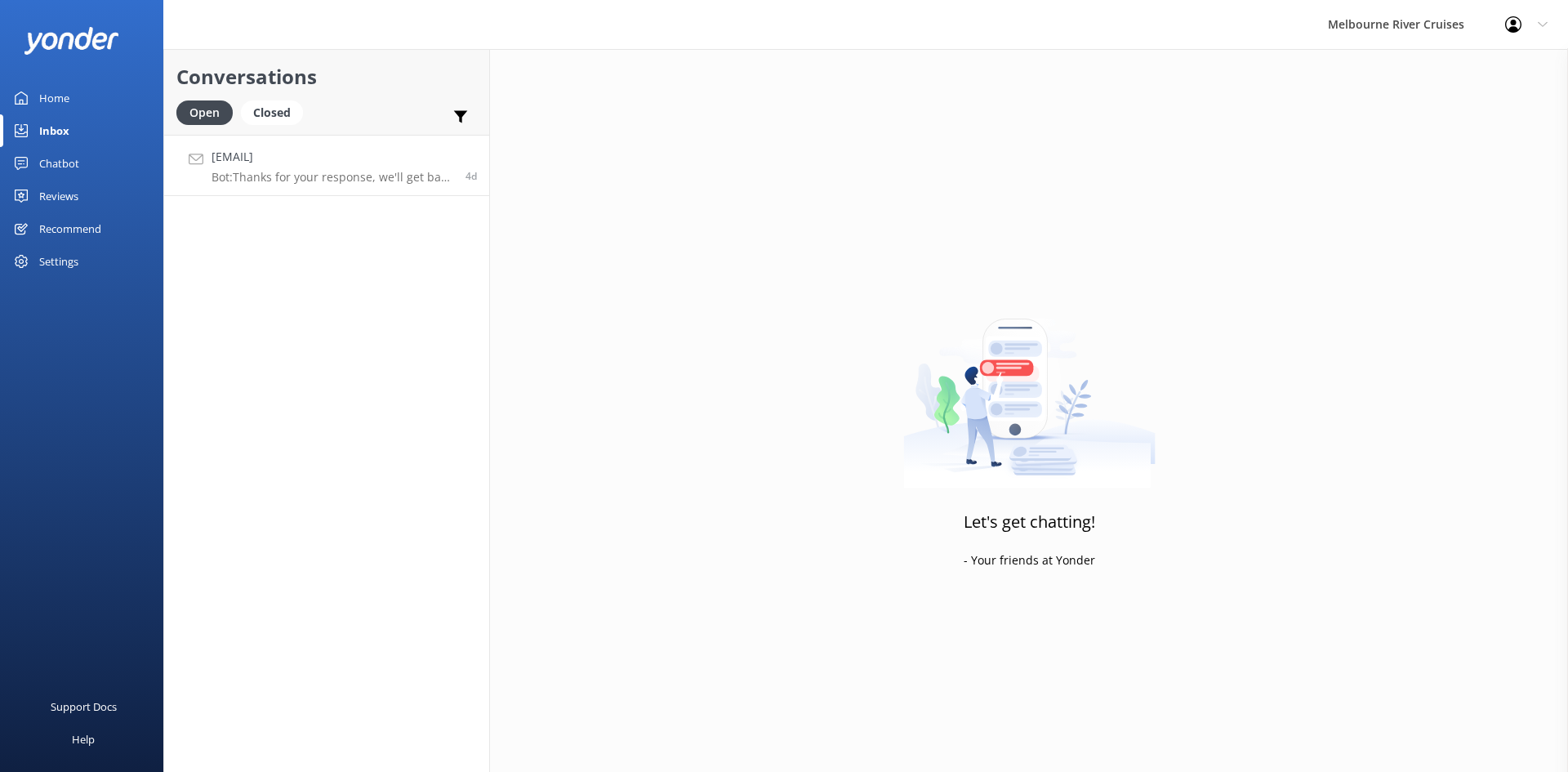 click on "shivaliroynika@yahoo.com Bot:  Thanks for your response, we'll get back to you as soon as we can during opening hours. 4d" at bounding box center [327, 165] 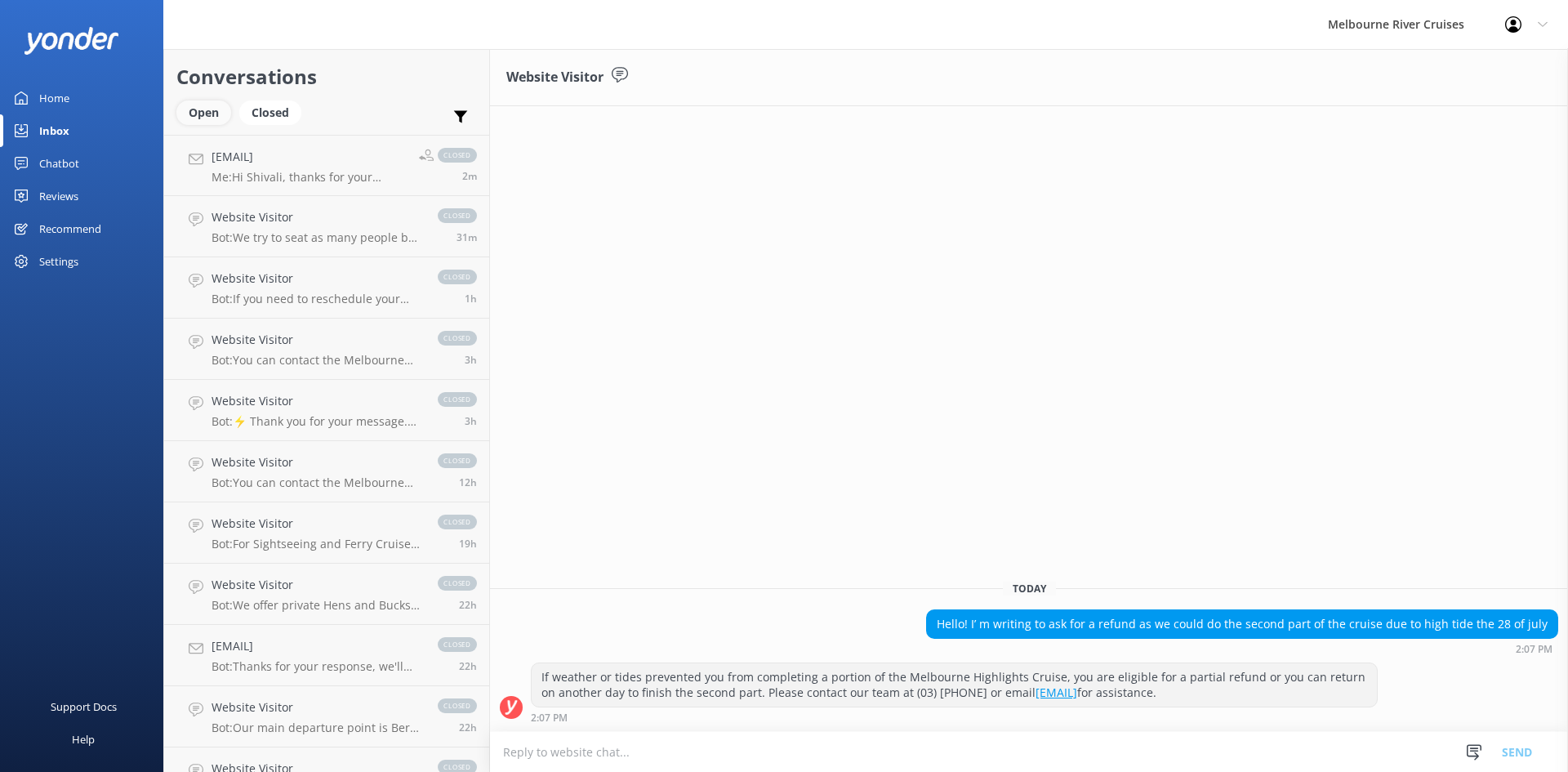 click on "Open" at bounding box center (203, 113) 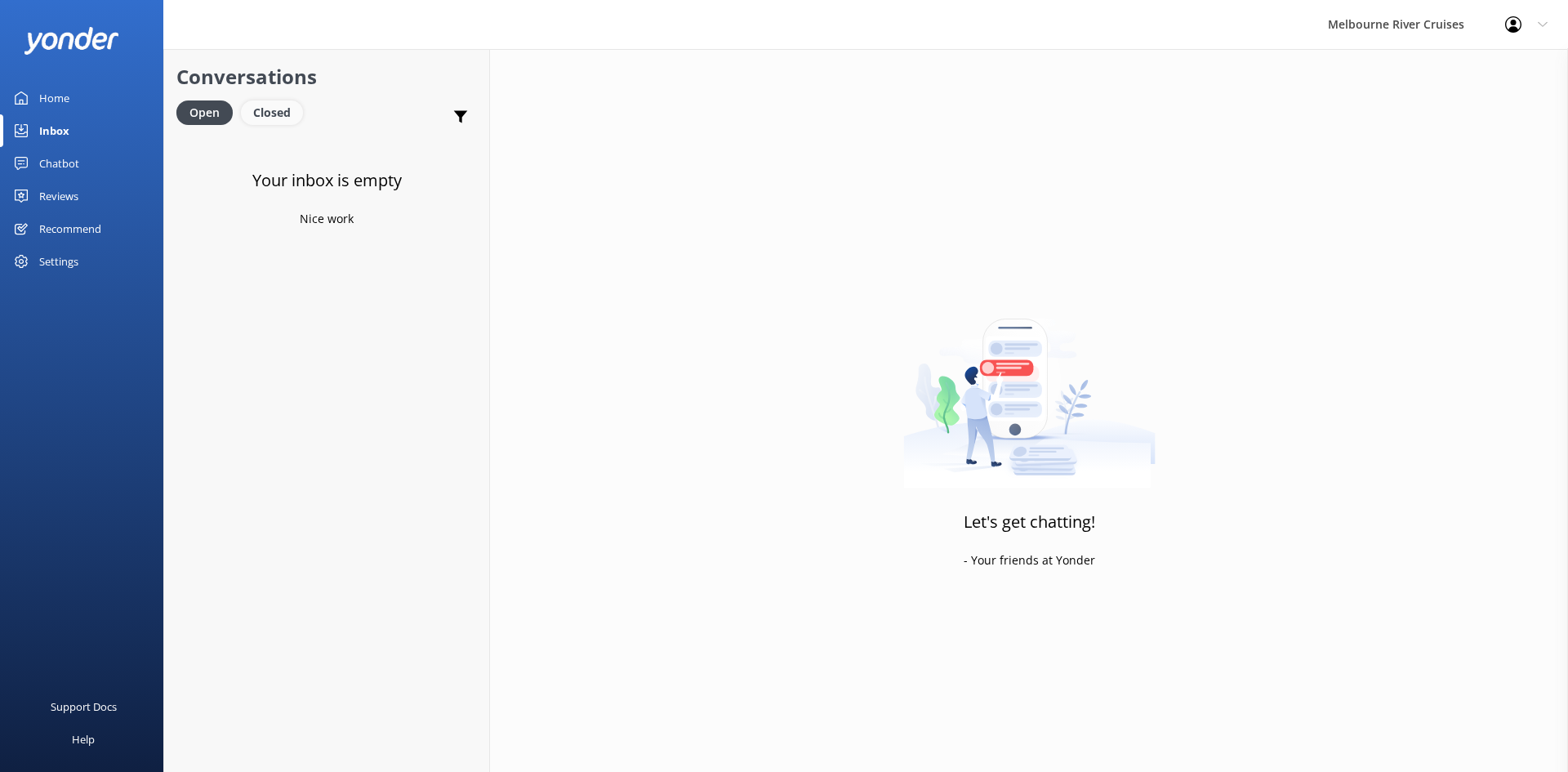 click on "Closed" at bounding box center [272, 113] 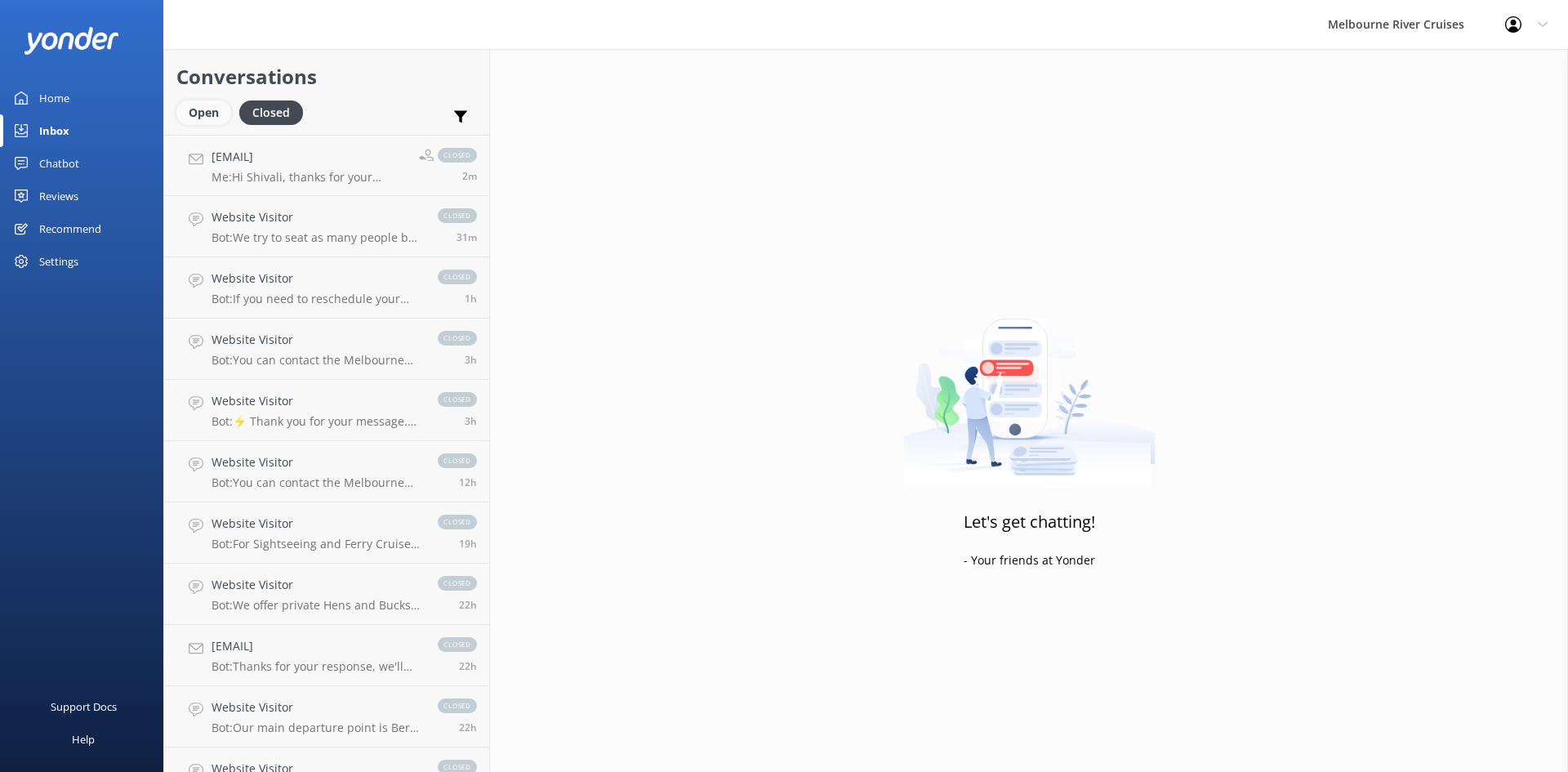 click on "Open" at bounding box center (203, 113) 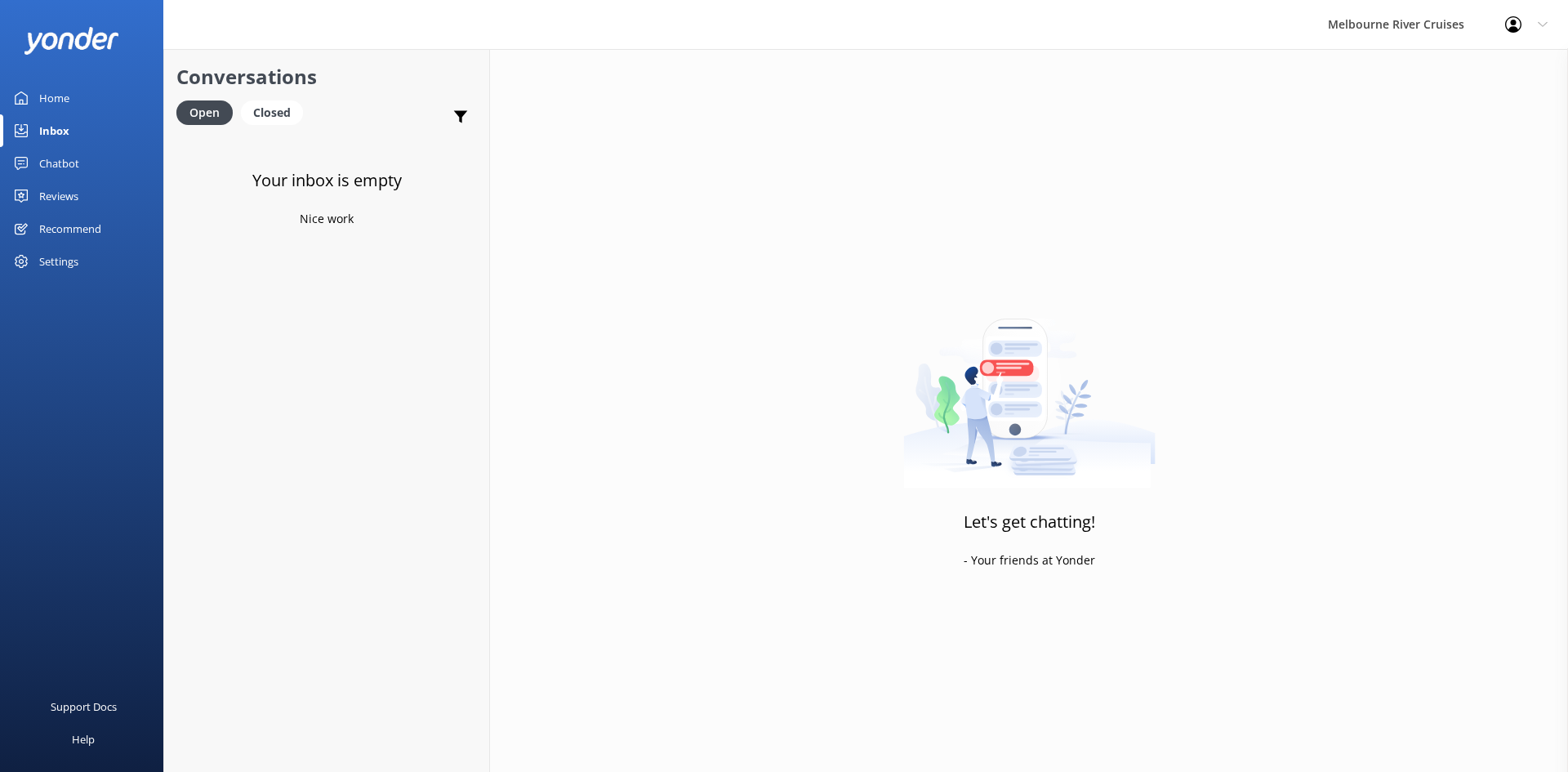 click on "Home" at bounding box center (54, 98) 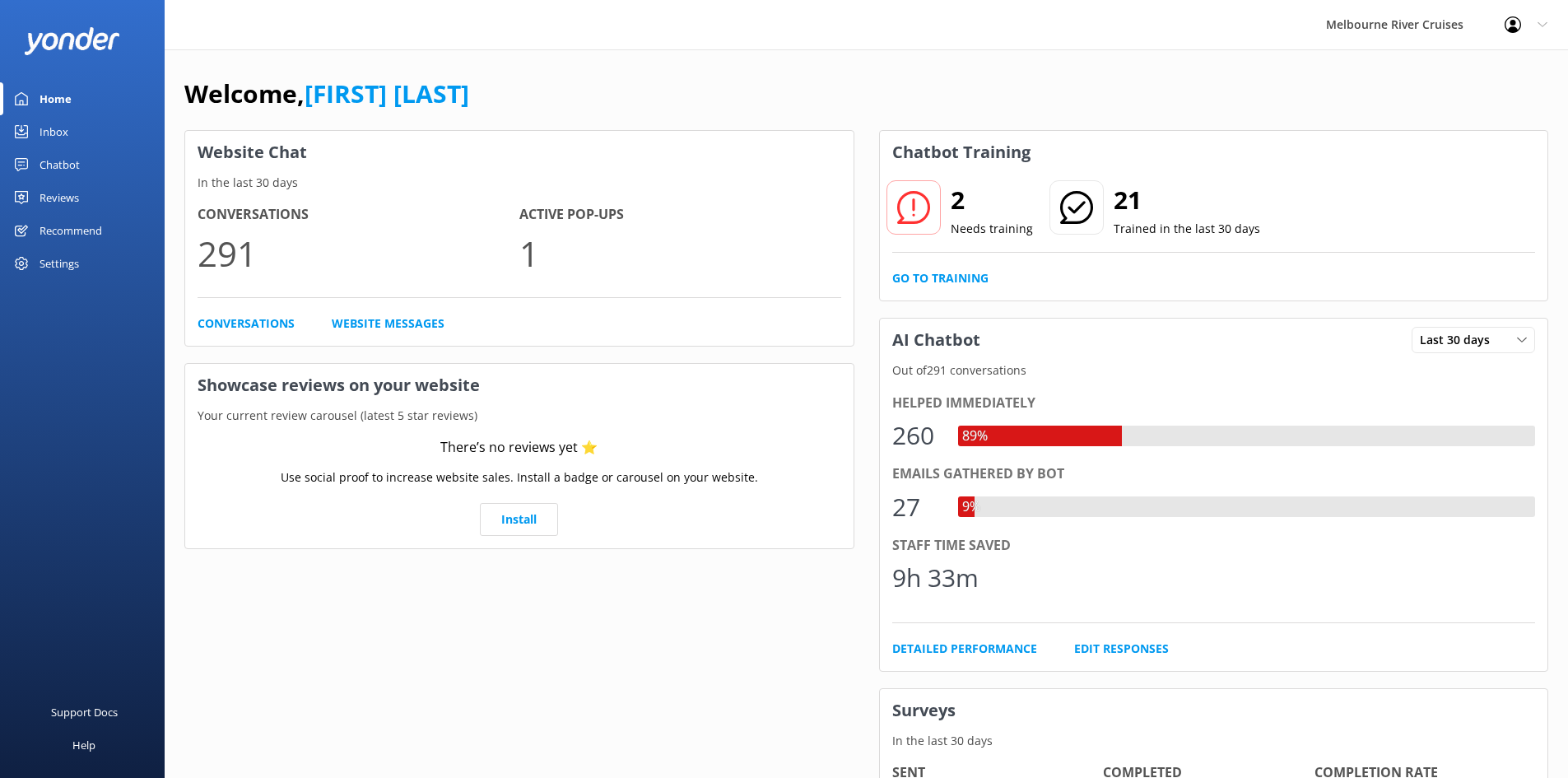 click on "Home" at bounding box center (55, 99) 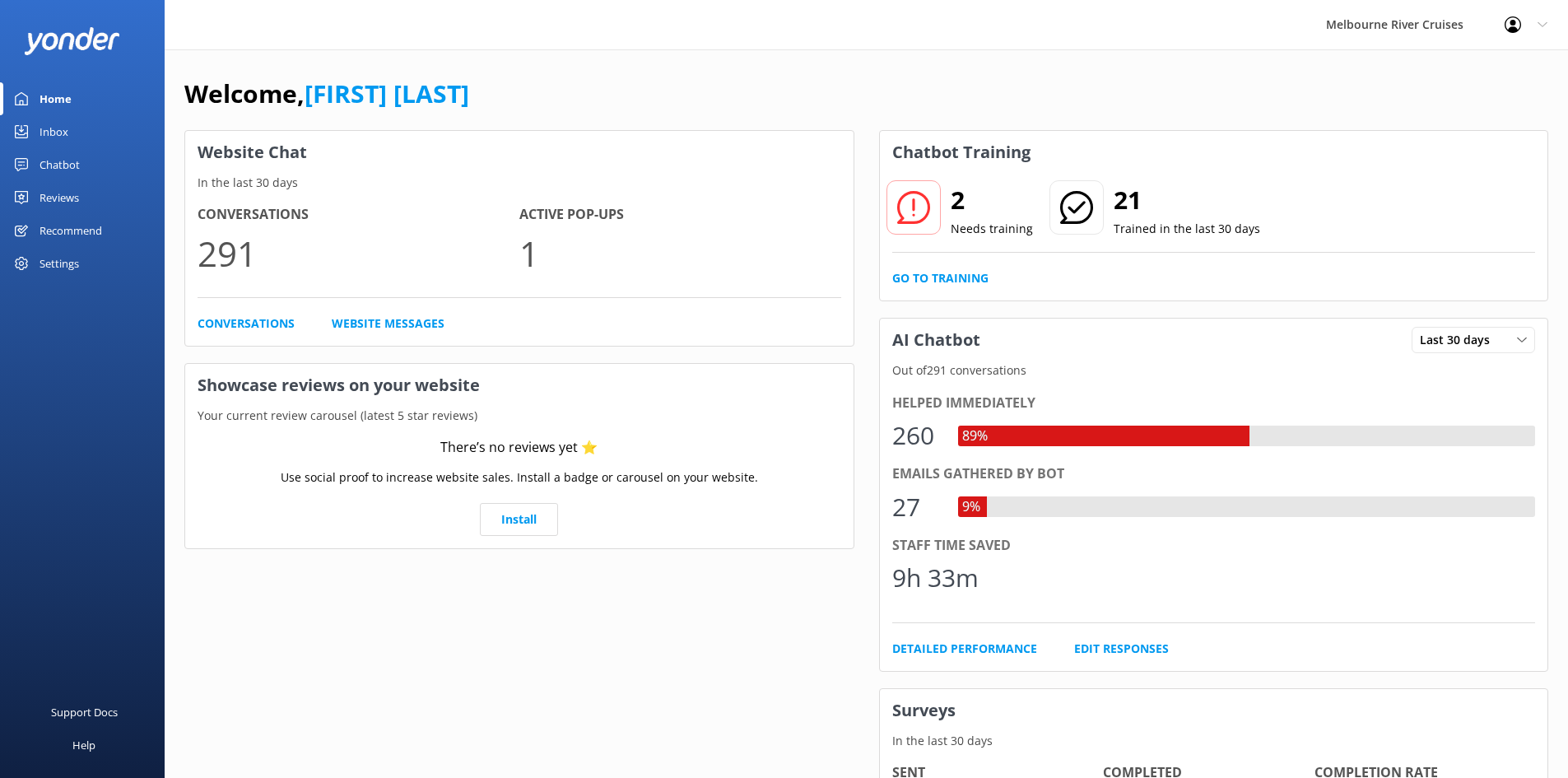 click on "Home" at bounding box center (55, 99) 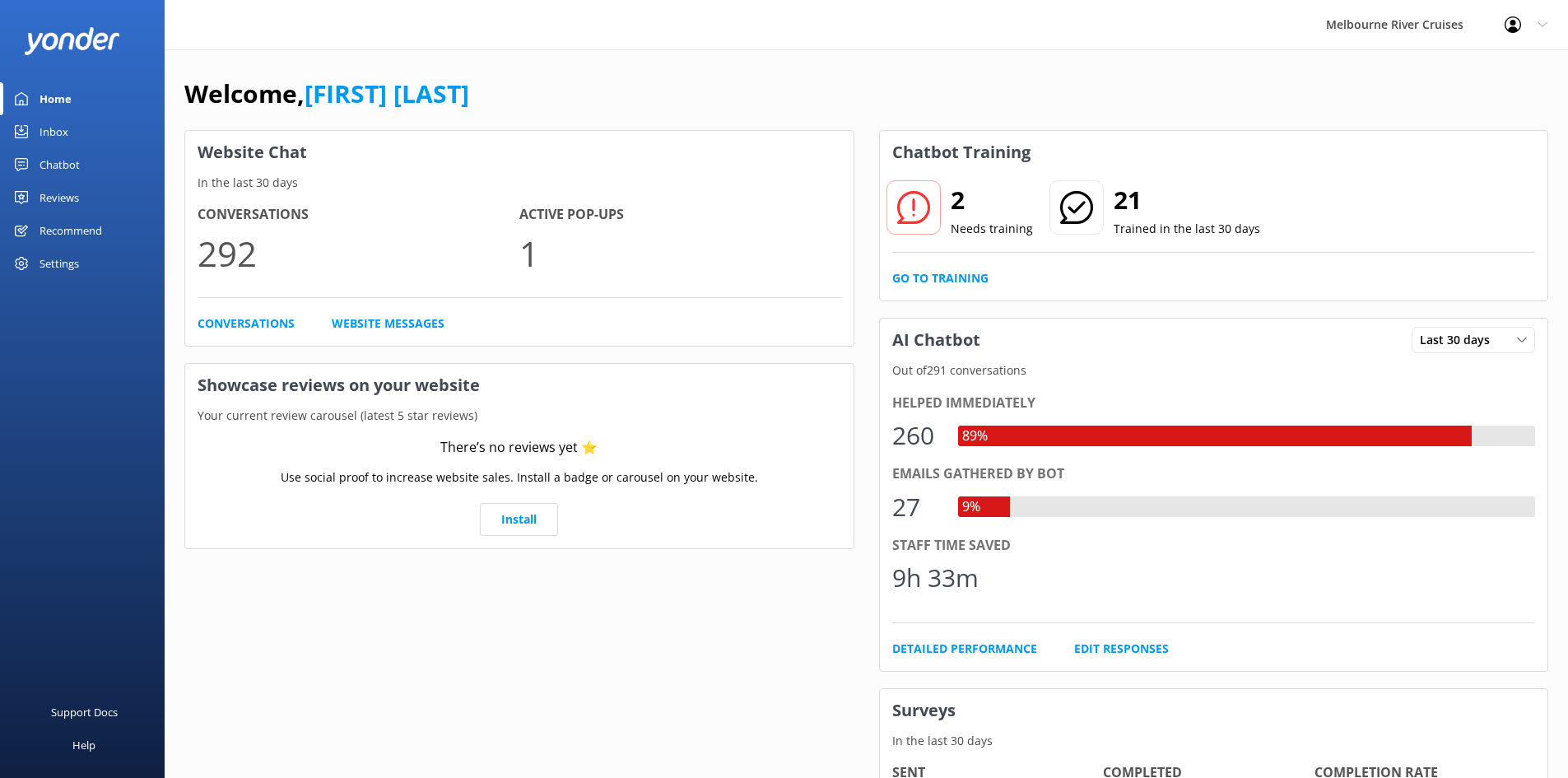 click on "Inbox" at bounding box center (54, 132) 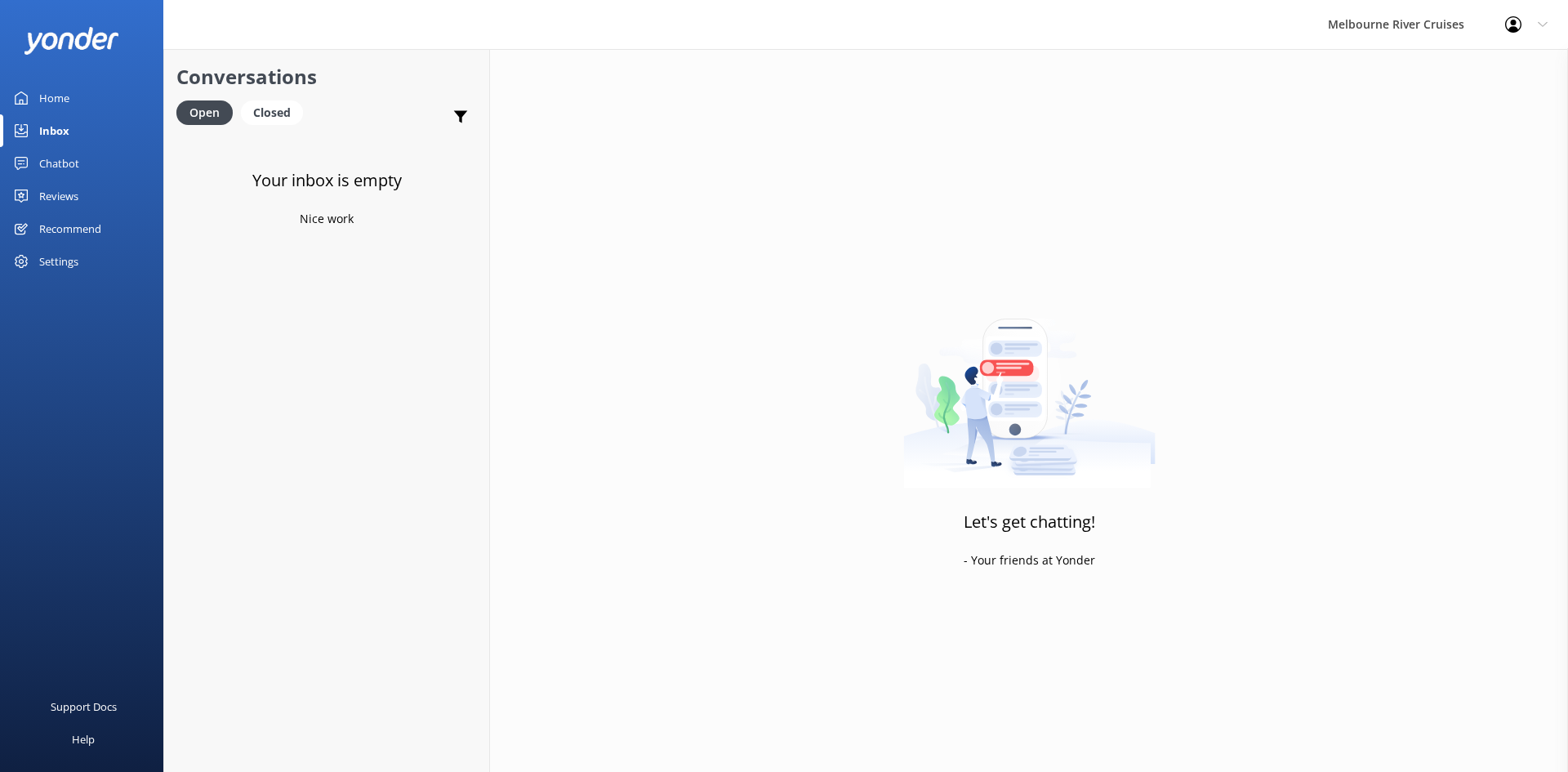 click on "Inbox" at bounding box center (54, 131) 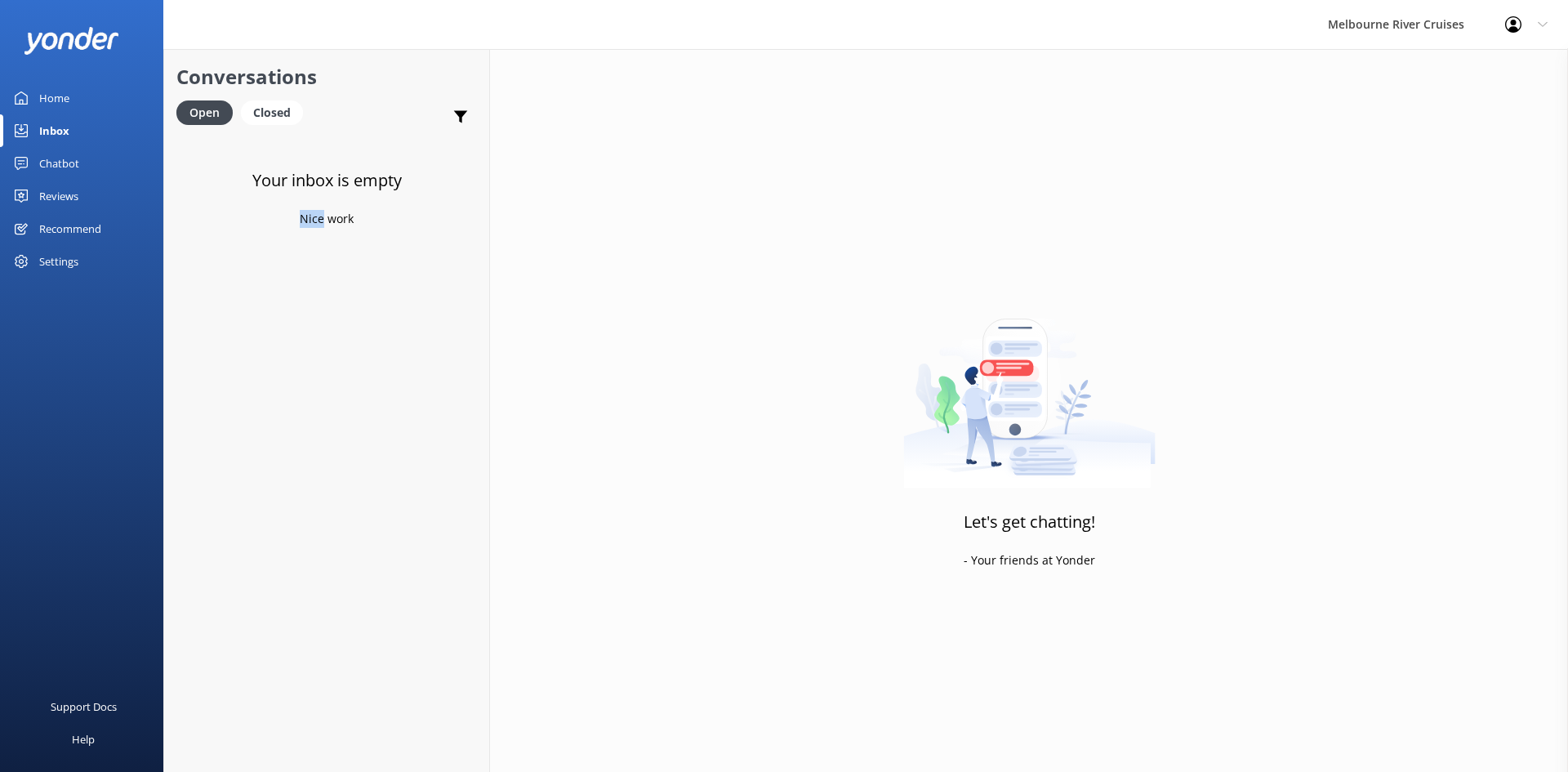 click on "Nice work" at bounding box center [327, 219] 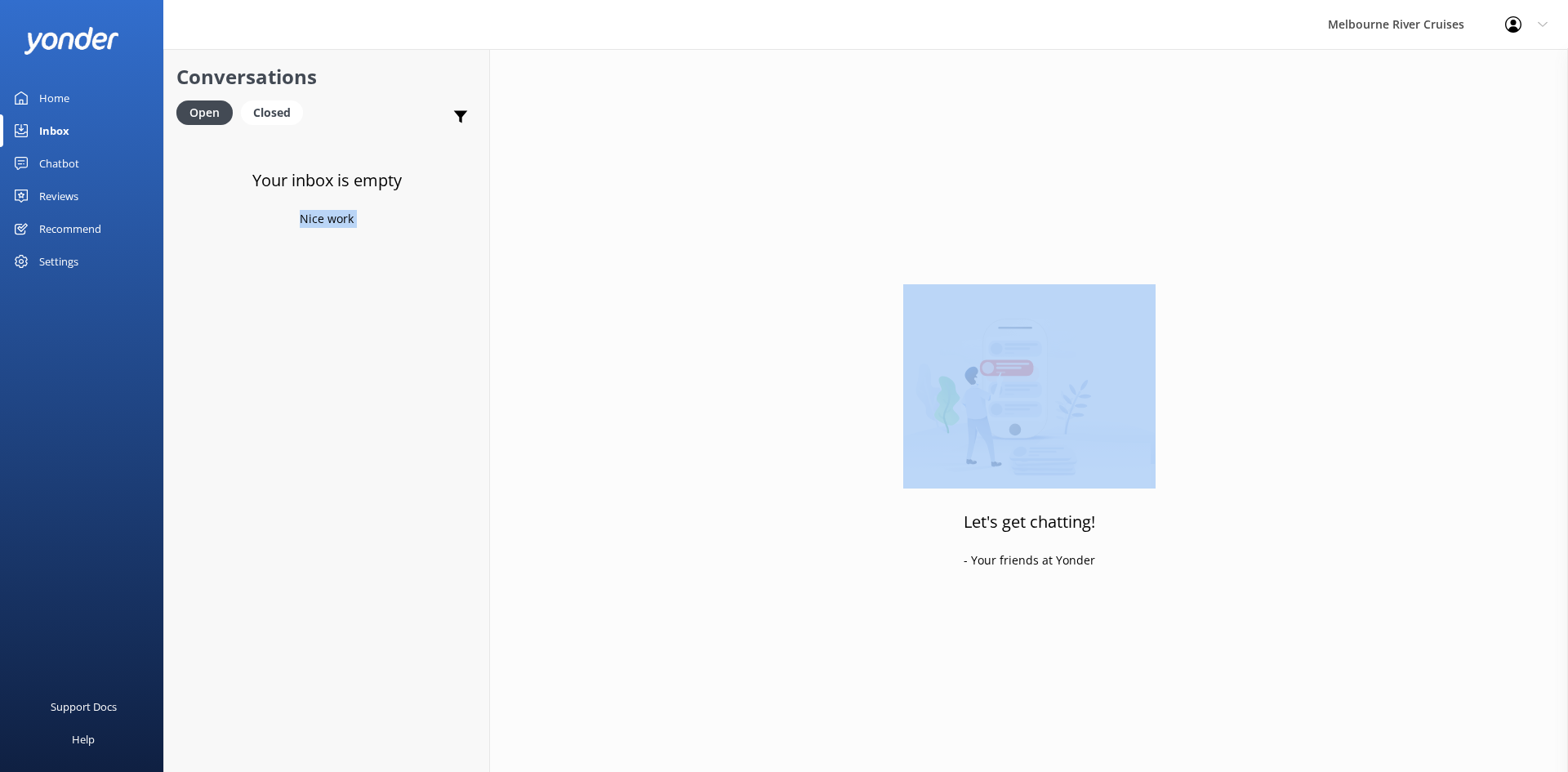 click on "Nice work" at bounding box center [327, 219] 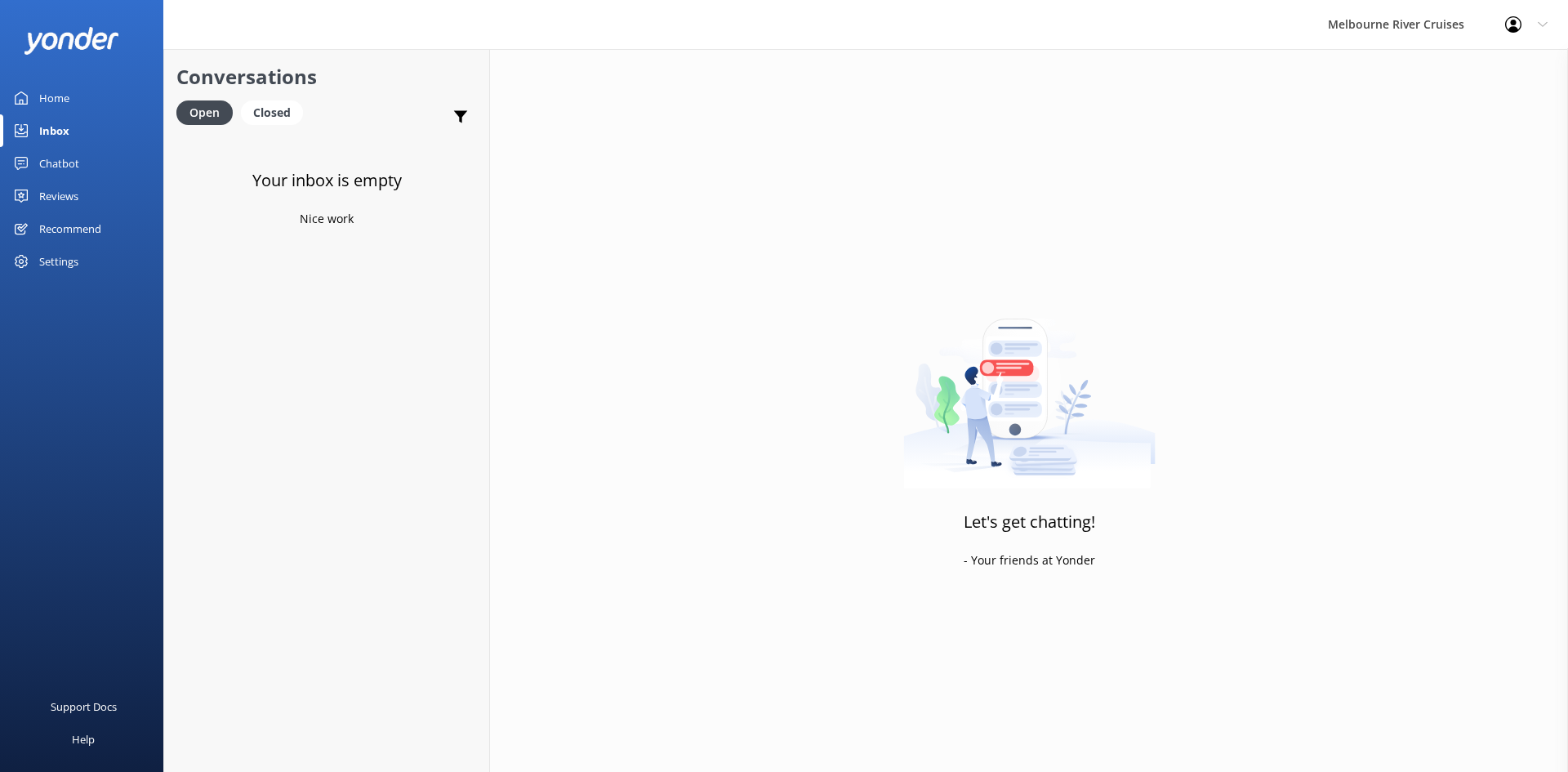 click on "Your inbox is empty Nice work" at bounding box center [327, 520] 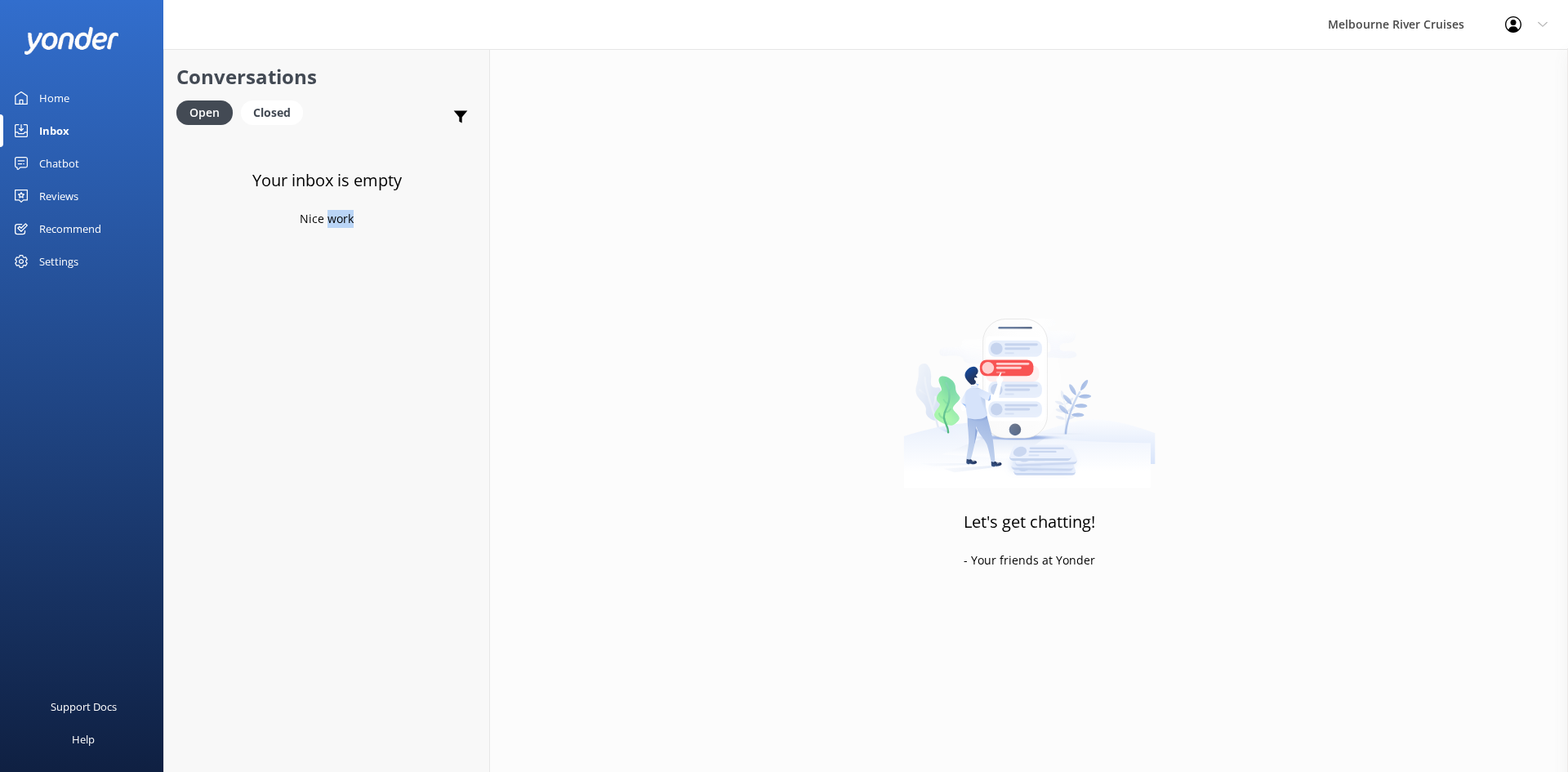 click on "Your inbox is empty Nice work" at bounding box center (327, 520) 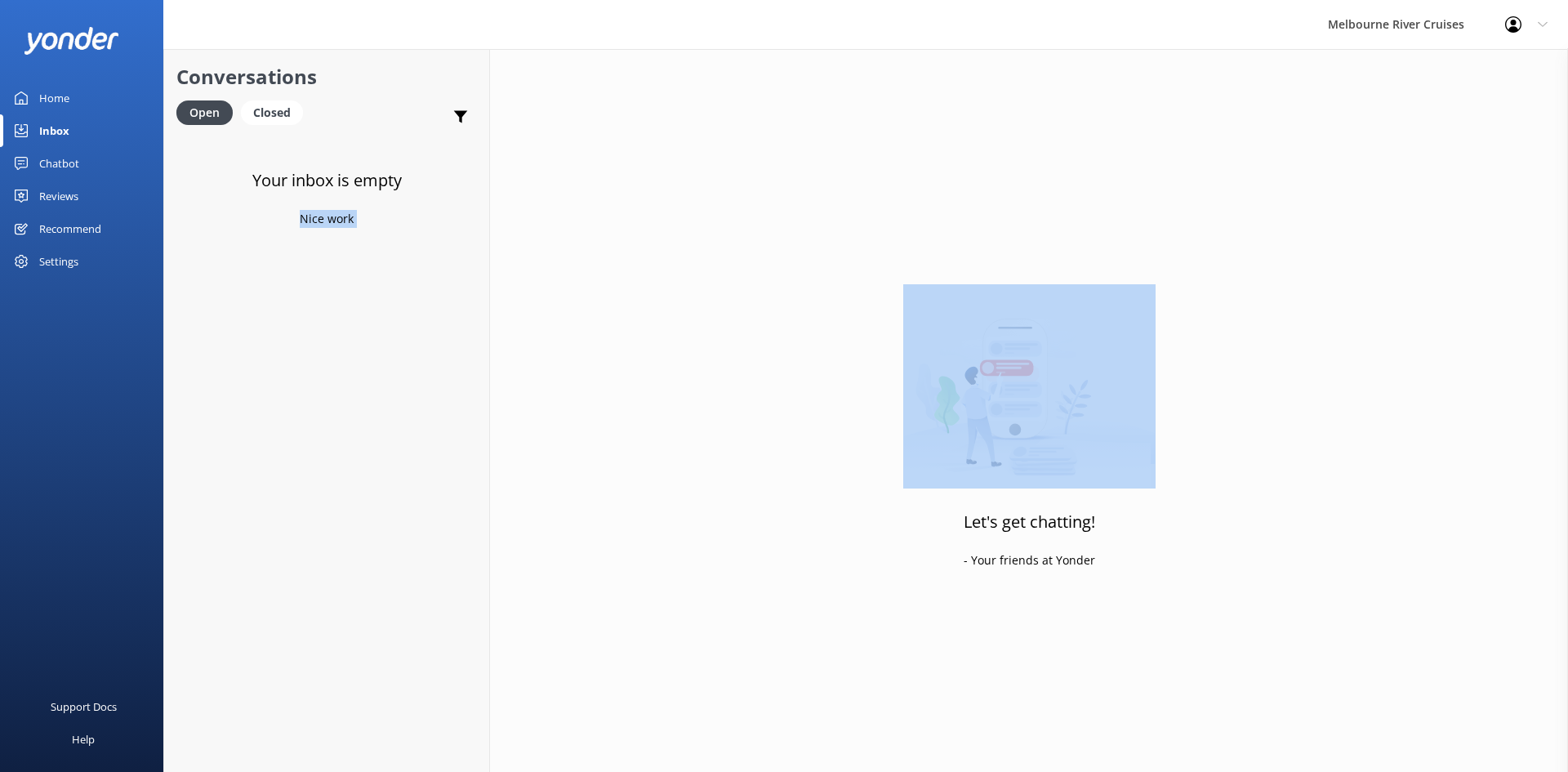 click on "Your inbox is empty Nice work" at bounding box center [327, 520] 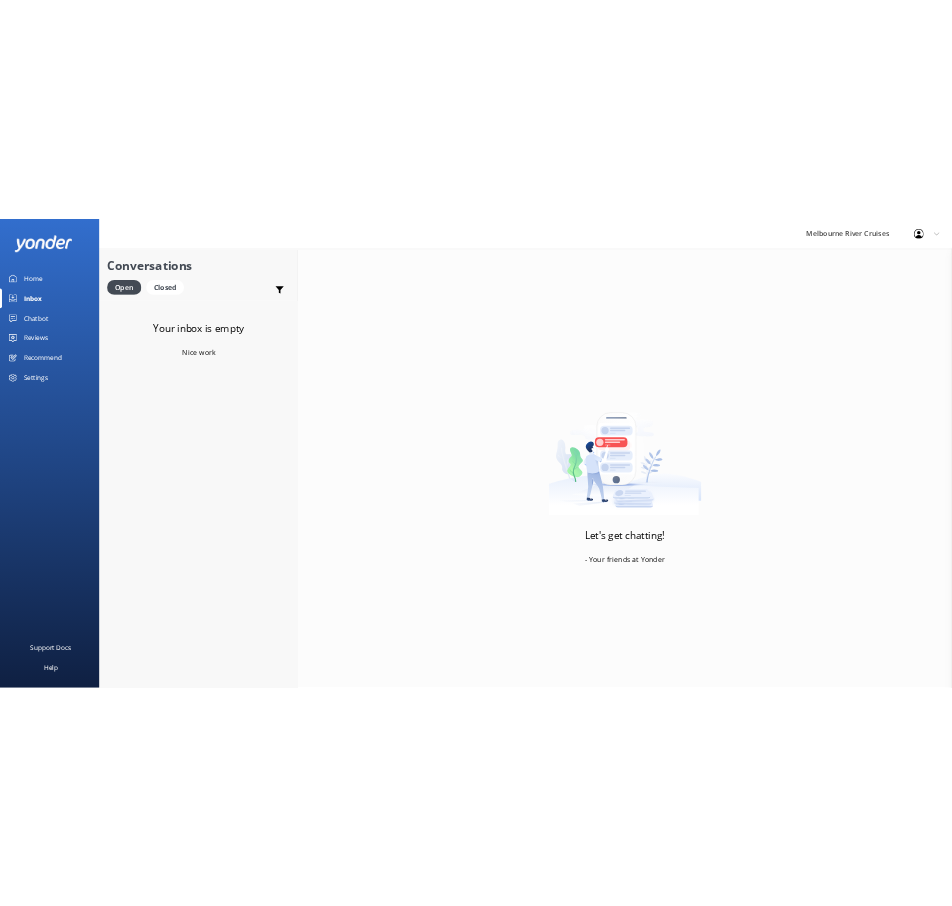 scroll, scrollTop: 0, scrollLeft: 0, axis: both 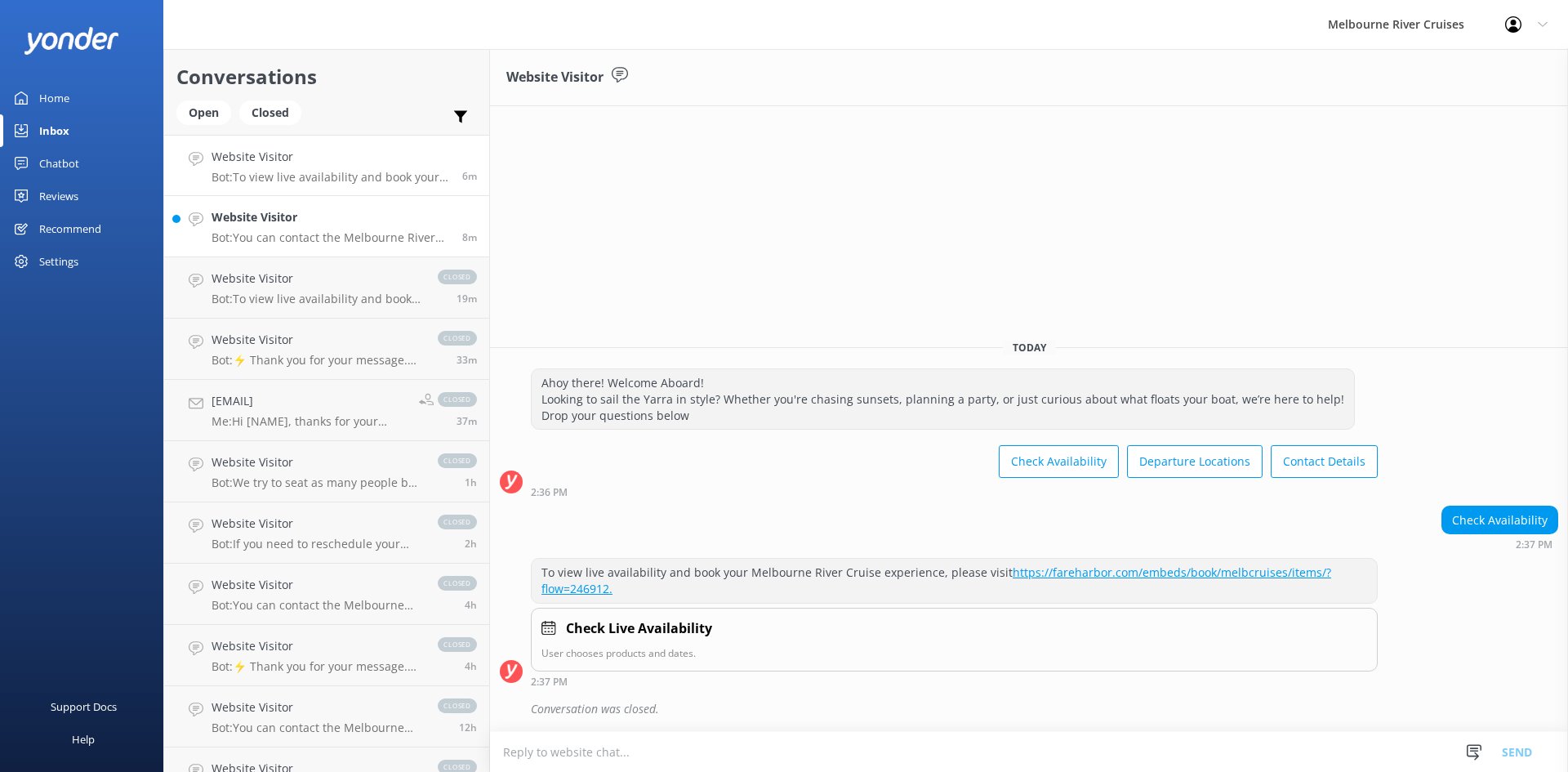 click on "Bot:  You can contact the Melbourne River Cruises team by emailing [EMAIL]. Visit https://www.melbcruises.com.au/contact-us/. You can also reach us using the contact form below." at bounding box center [331, 238] 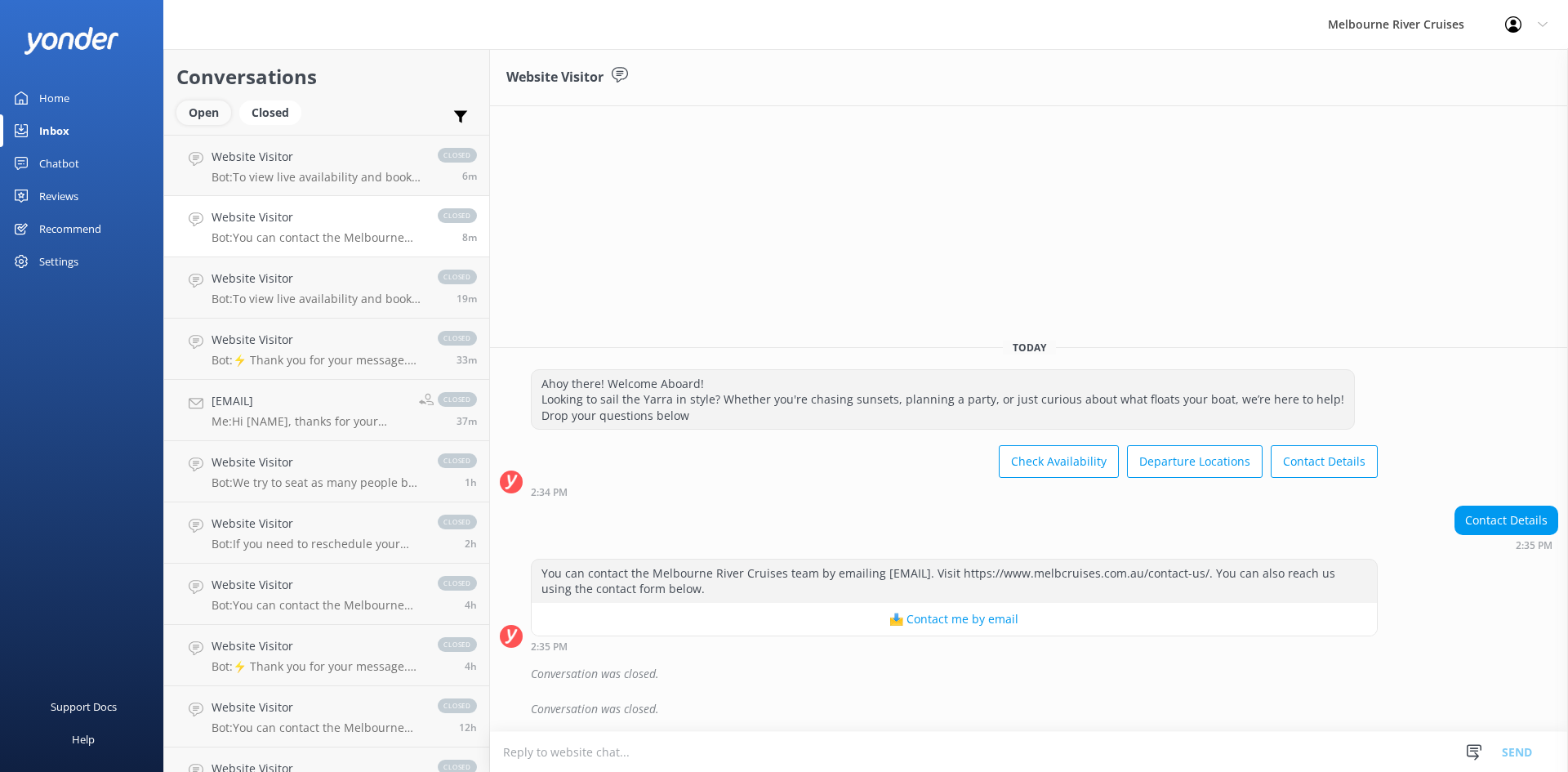 click on "Open" at bounding box center (203, 113) 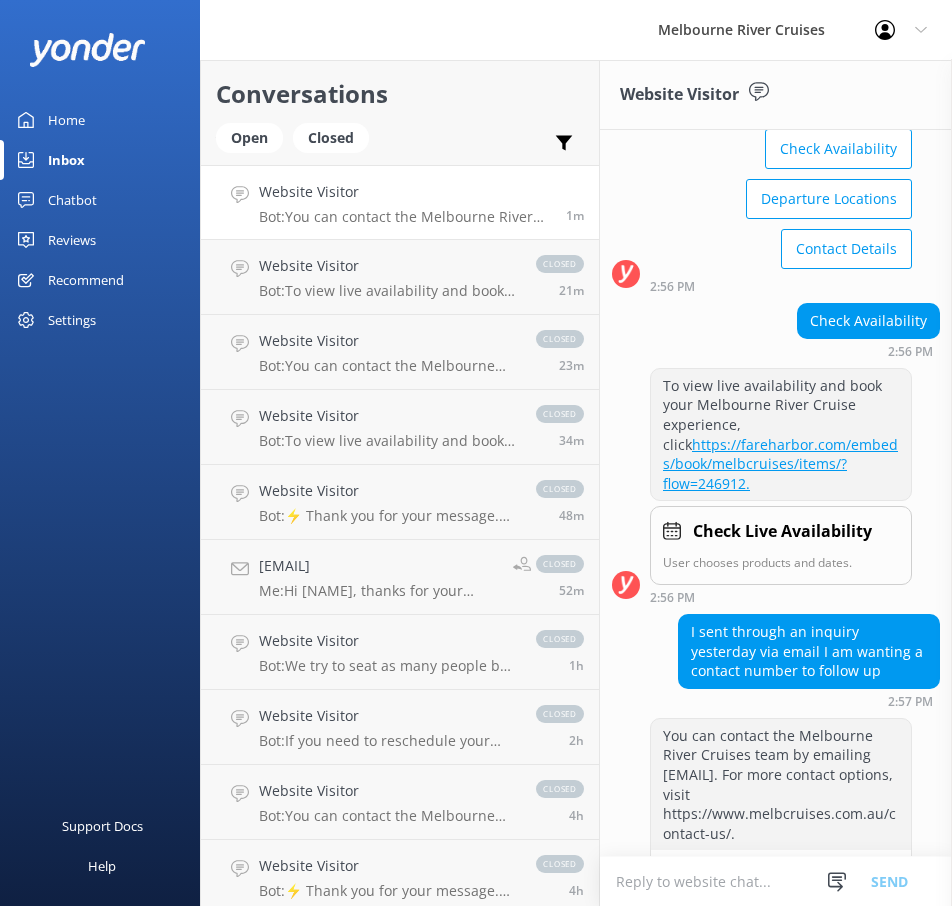 scroll, scrollTop: 289, scrollLeft: 0, axis: vertical 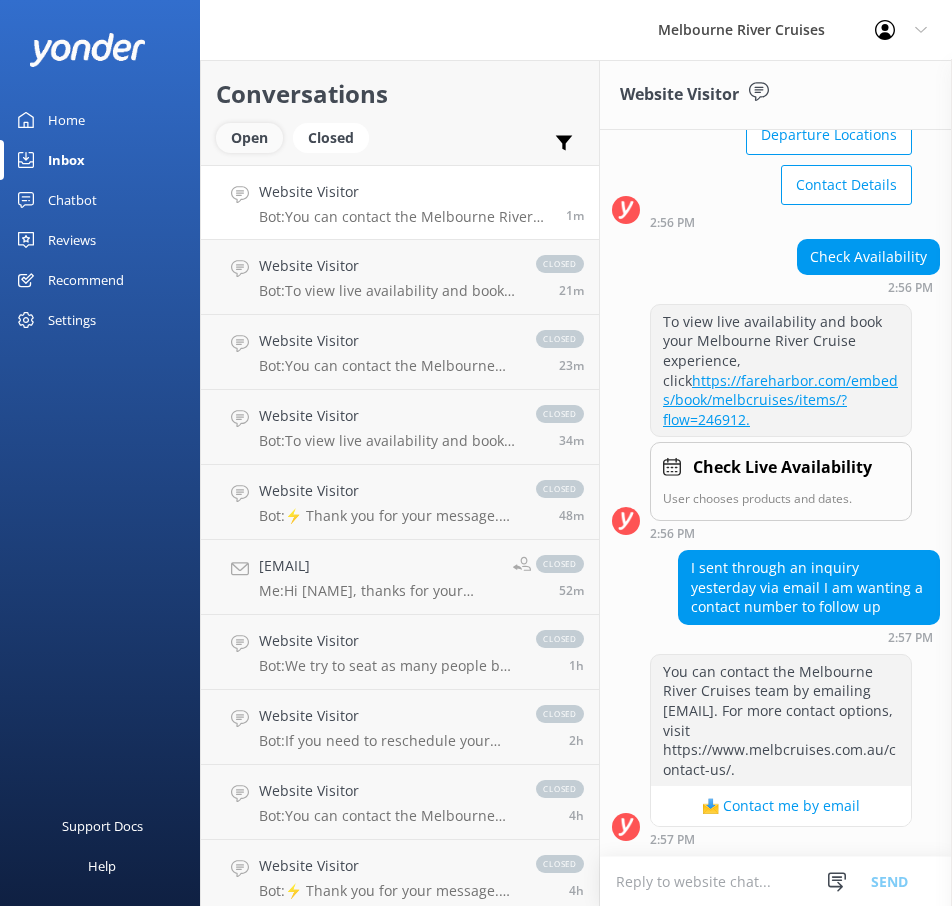 click on "Open" at bounding box center (249, 138) 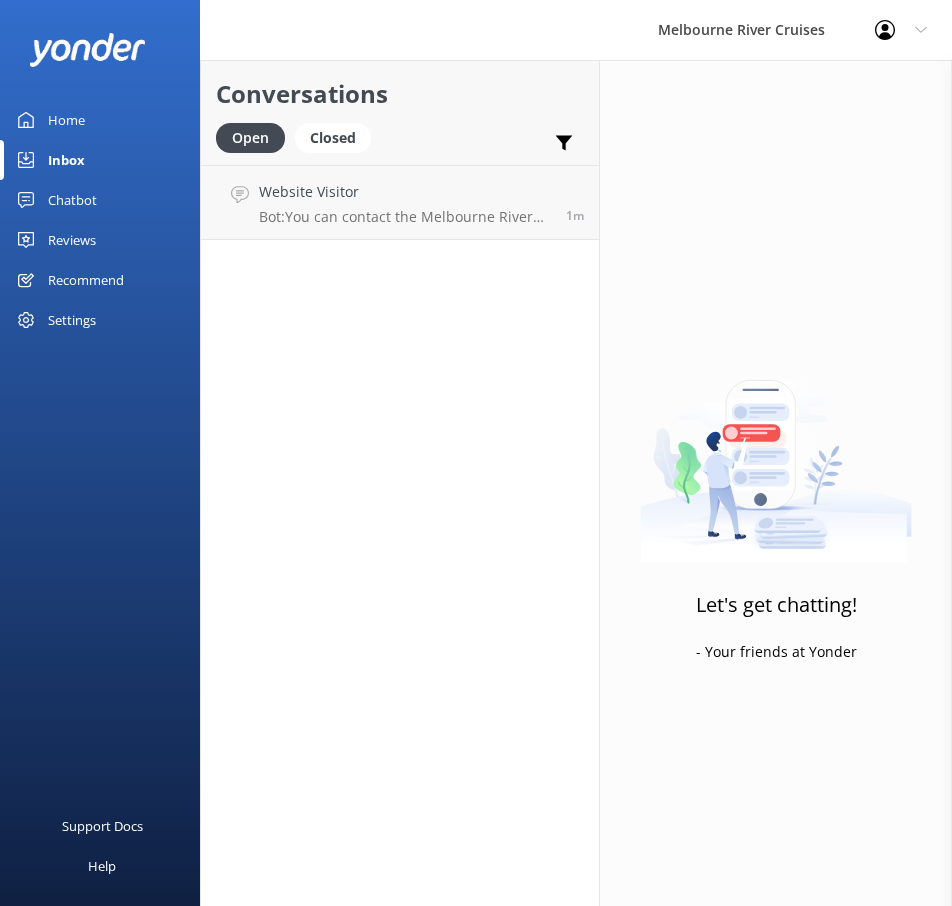 click on "Conversations Open Closed Important Assigned to me Unassigned Website Visitor Bot:  You can contact the Melbourne River Cruises team by emailing info@melbcruises.com.au. For more contact options, visit https://www.melbcruises.com.au/contact-us/. 1m" at bounding box center [400, 483] 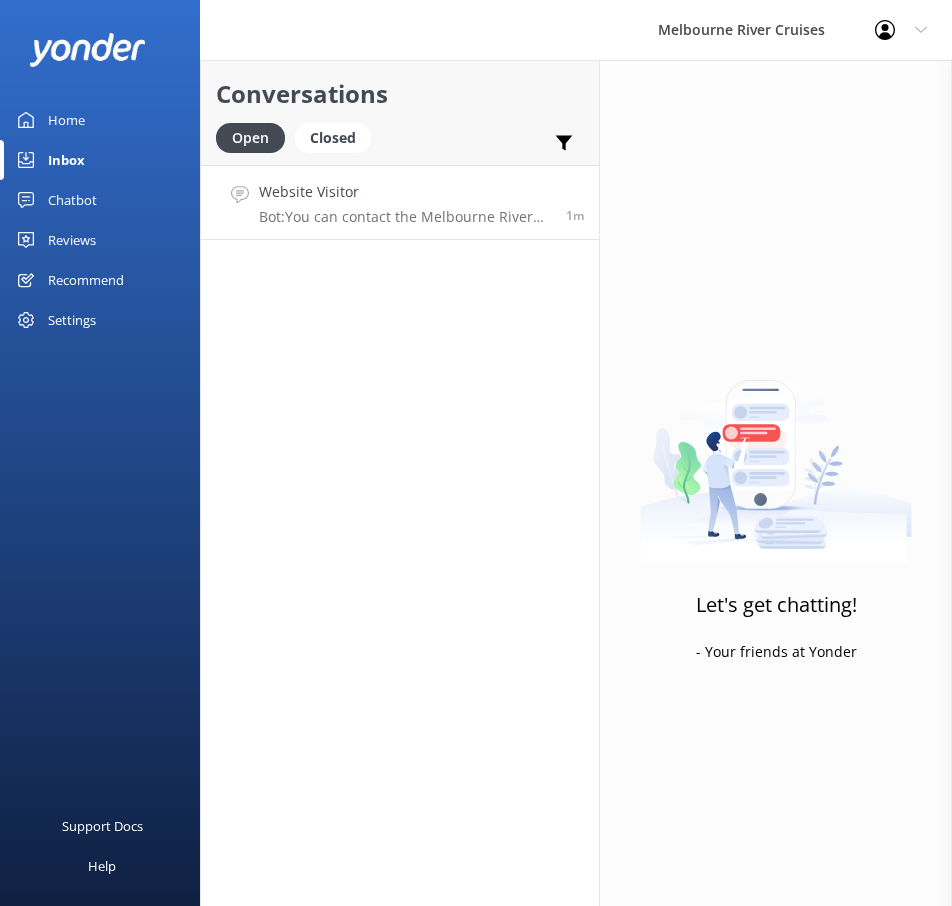 click on "Bot:  You can contact the Melbourne River Cruises team by emailing info@melbcruises.com.au. For more contact options, visit https://www.melbcruises.com.au/contact-us/." at bounding box center (405, 217) 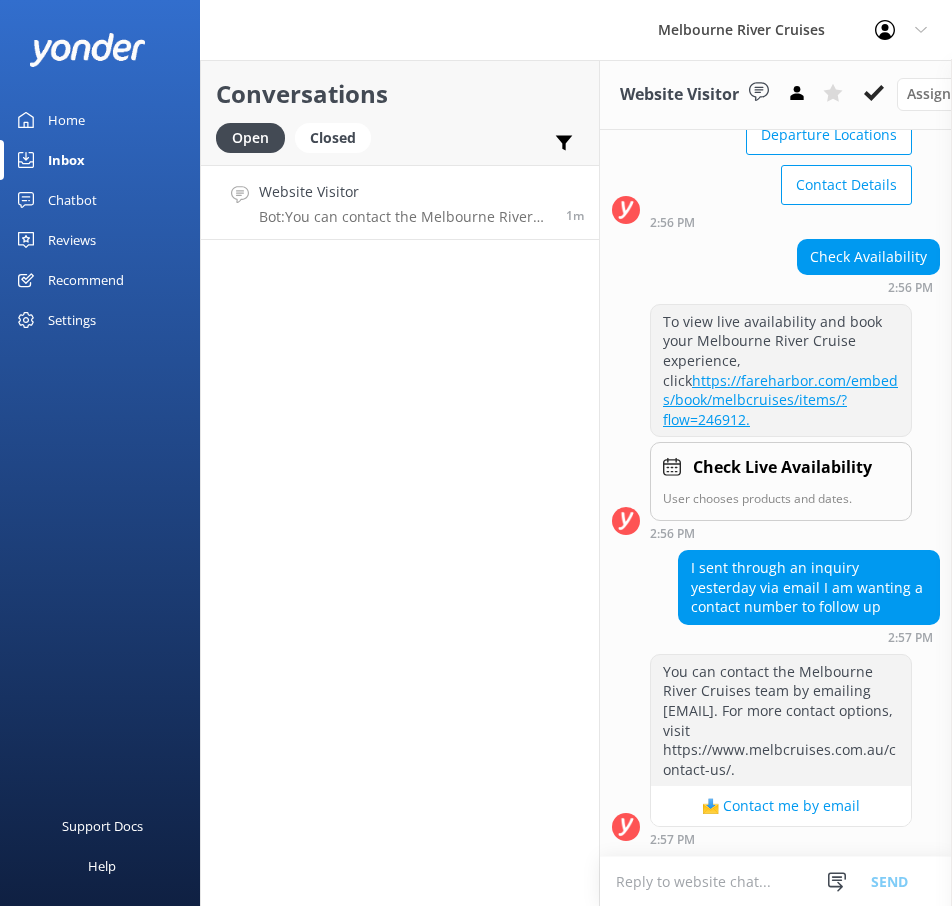 scroll, scrollTop: 304, scrollLeft: 0, axis: vertical 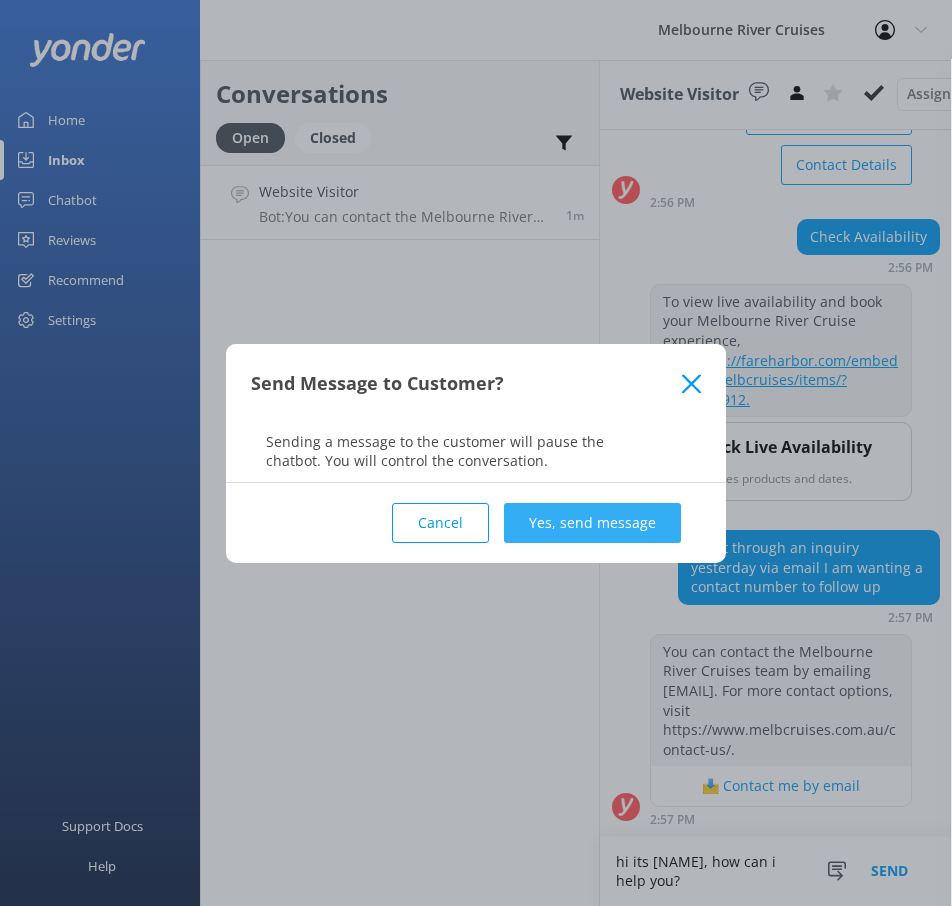type on "hi its satya, how can i help you?" 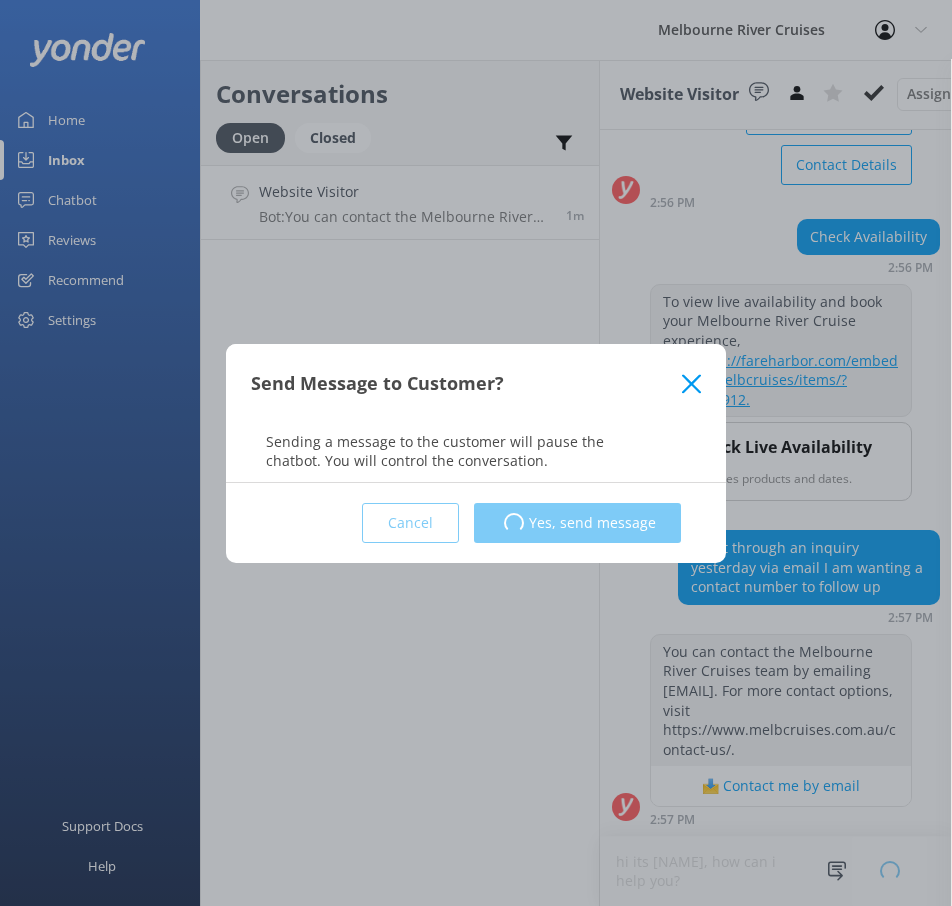 type 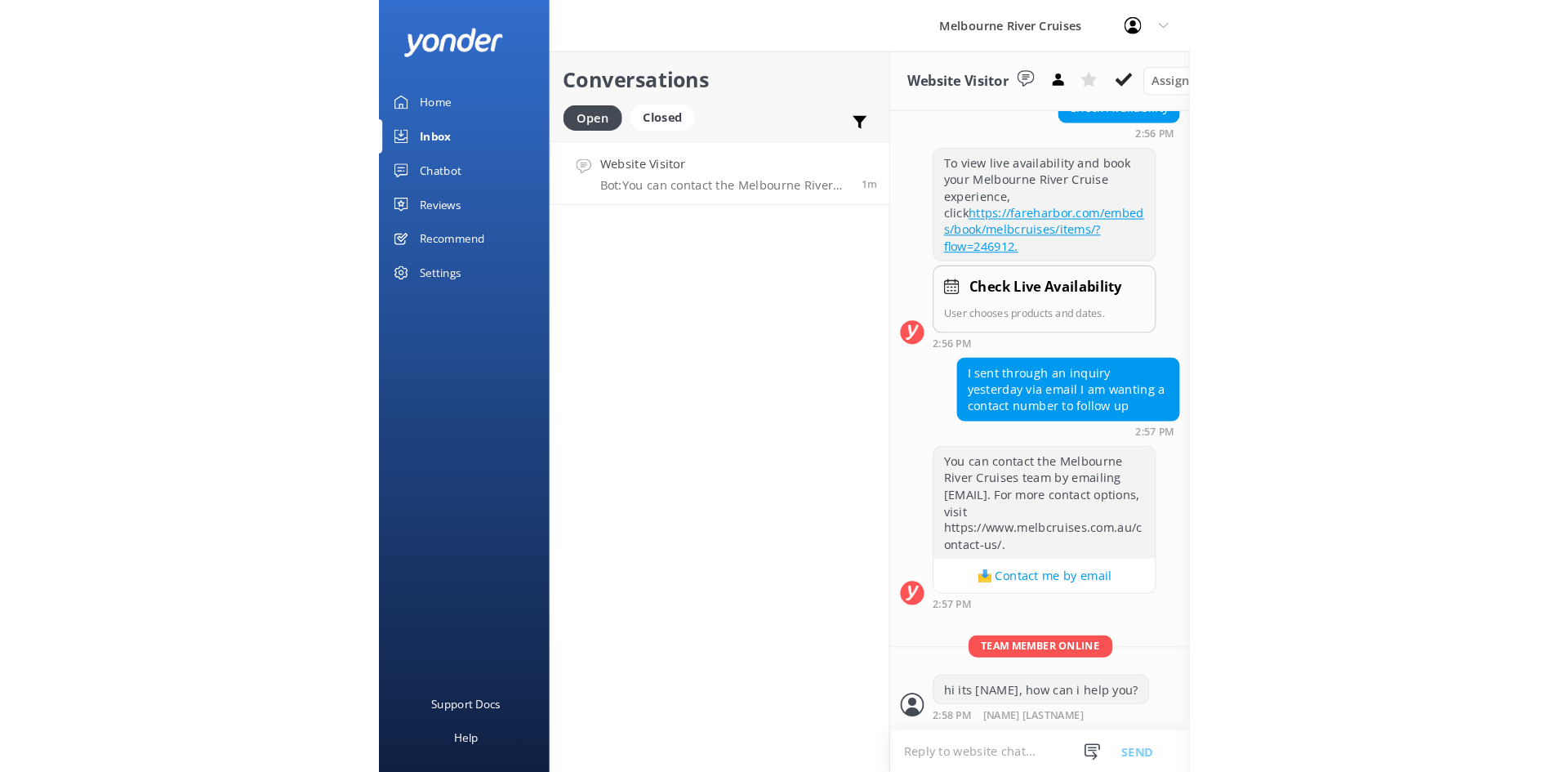 scroll, scrollTop: 0, scrollLeft: 0, axis: both 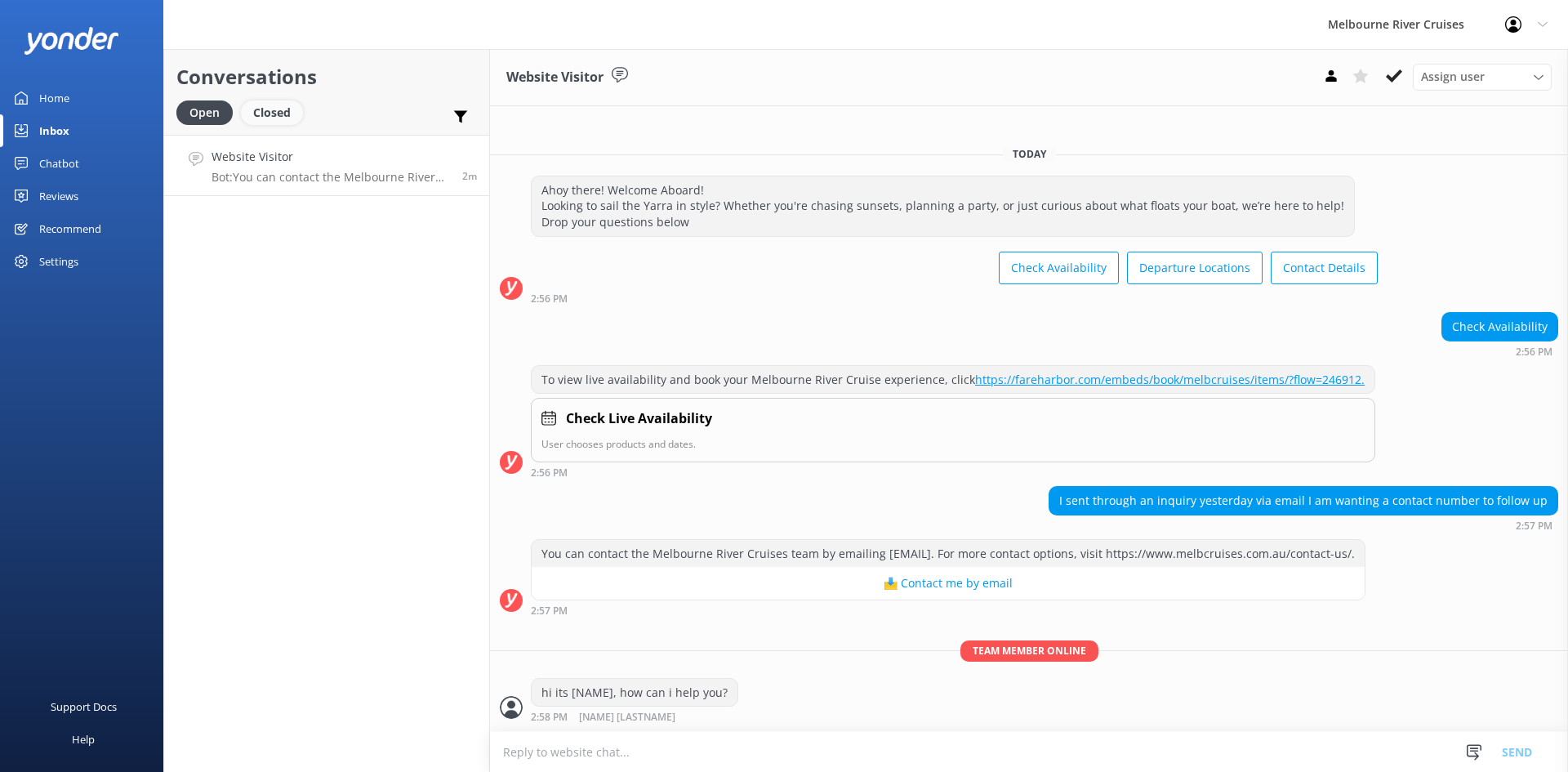 click on "Closed" at bounding box center [272, 113] 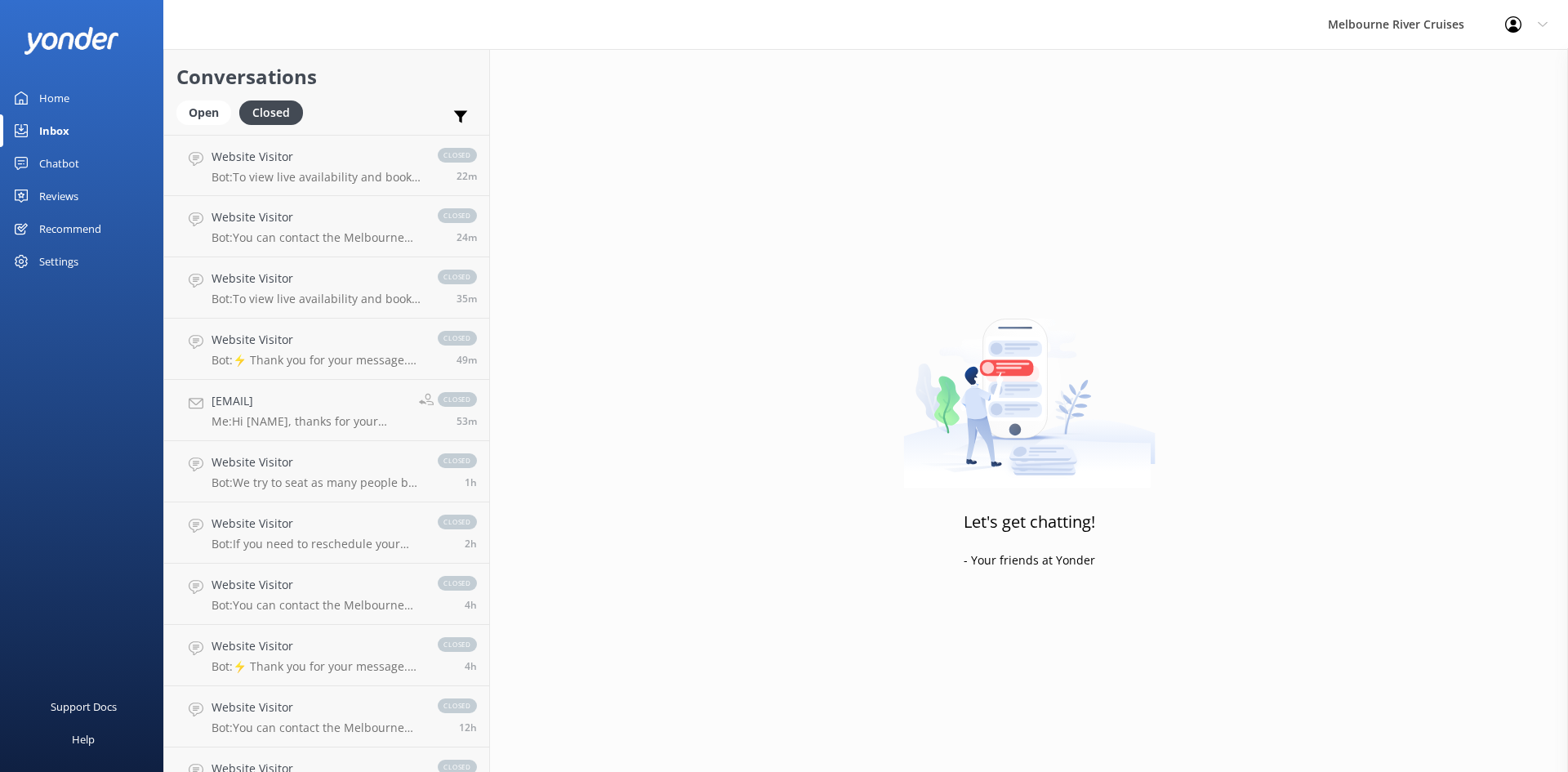 click on "Open Closed" at bounding box center (243, 120) 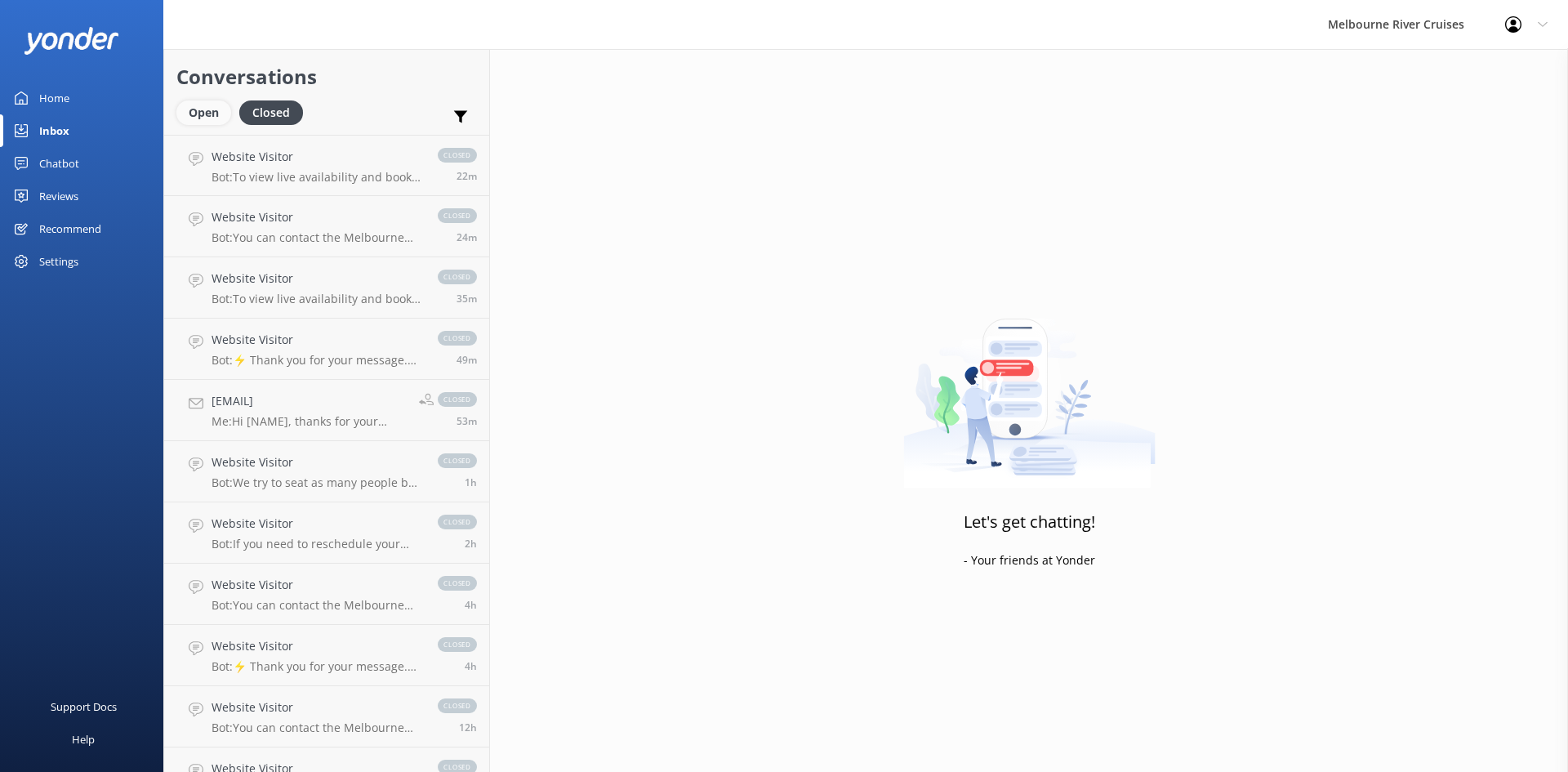 click on "Open" at bounding box center (203, 113) 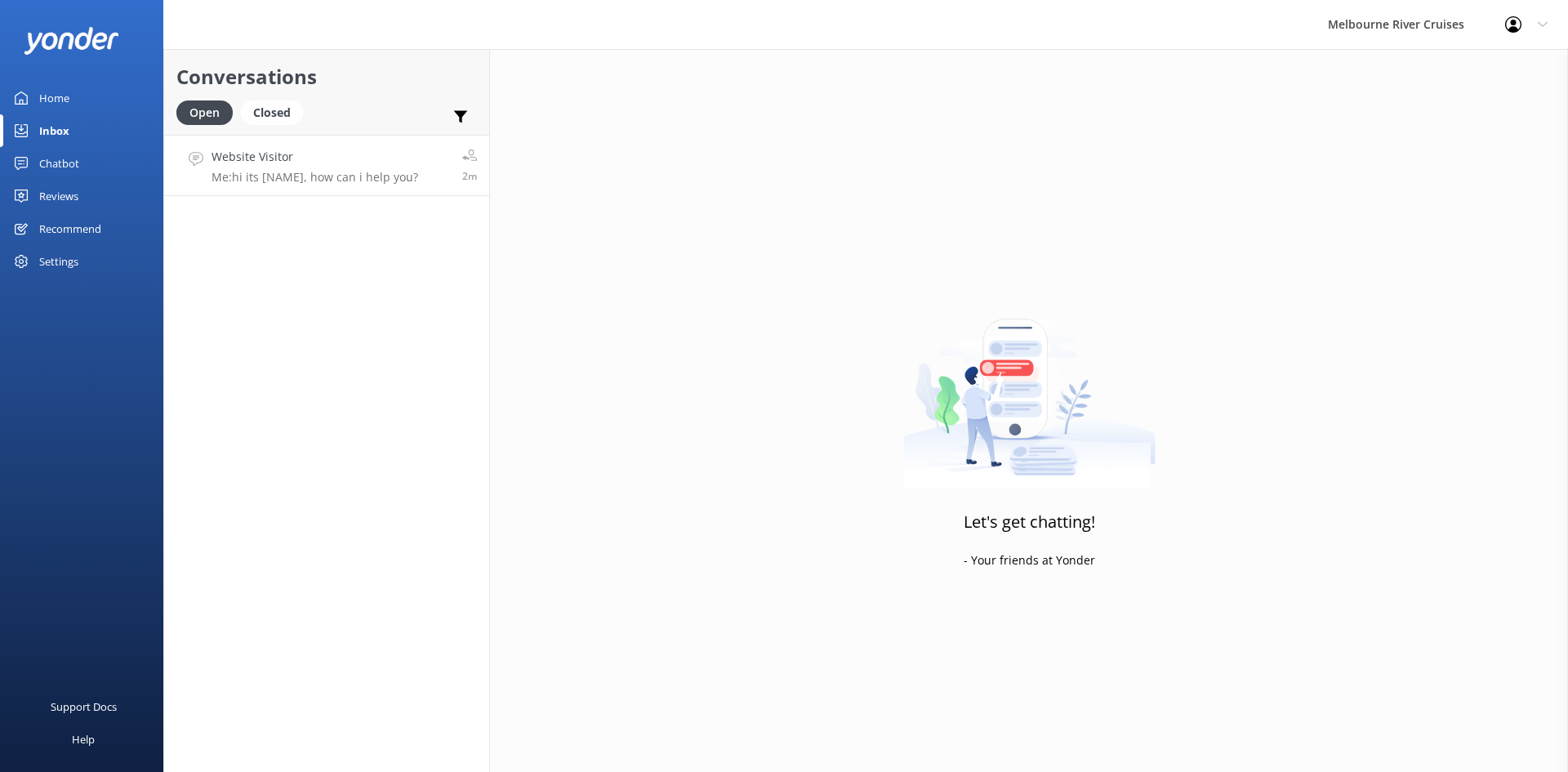 click on "Website Visitor" at bounding box center (314, 157) 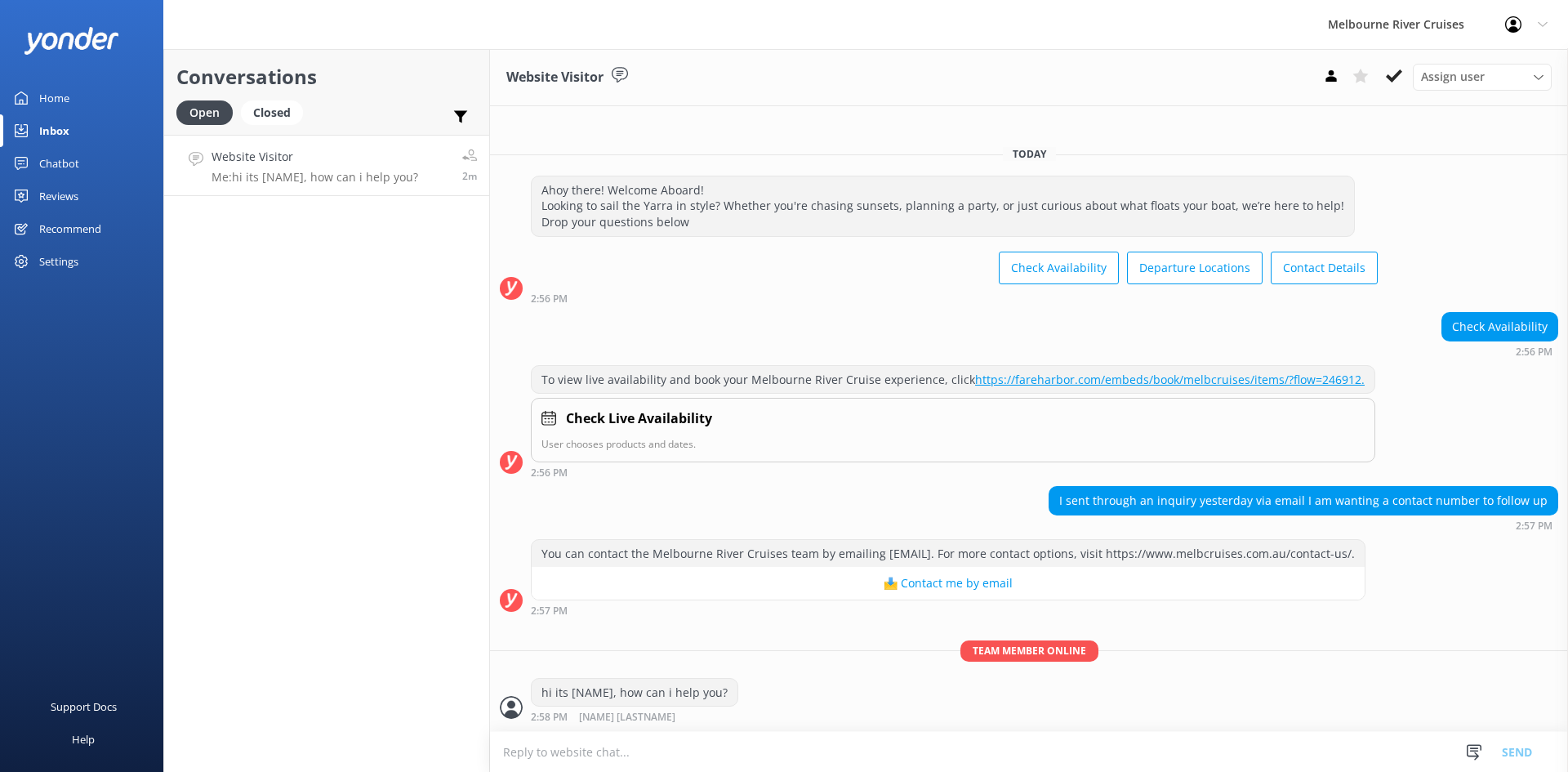click on "Me:  hi its satya, how can i help you?" at bounding box center [314, 177] 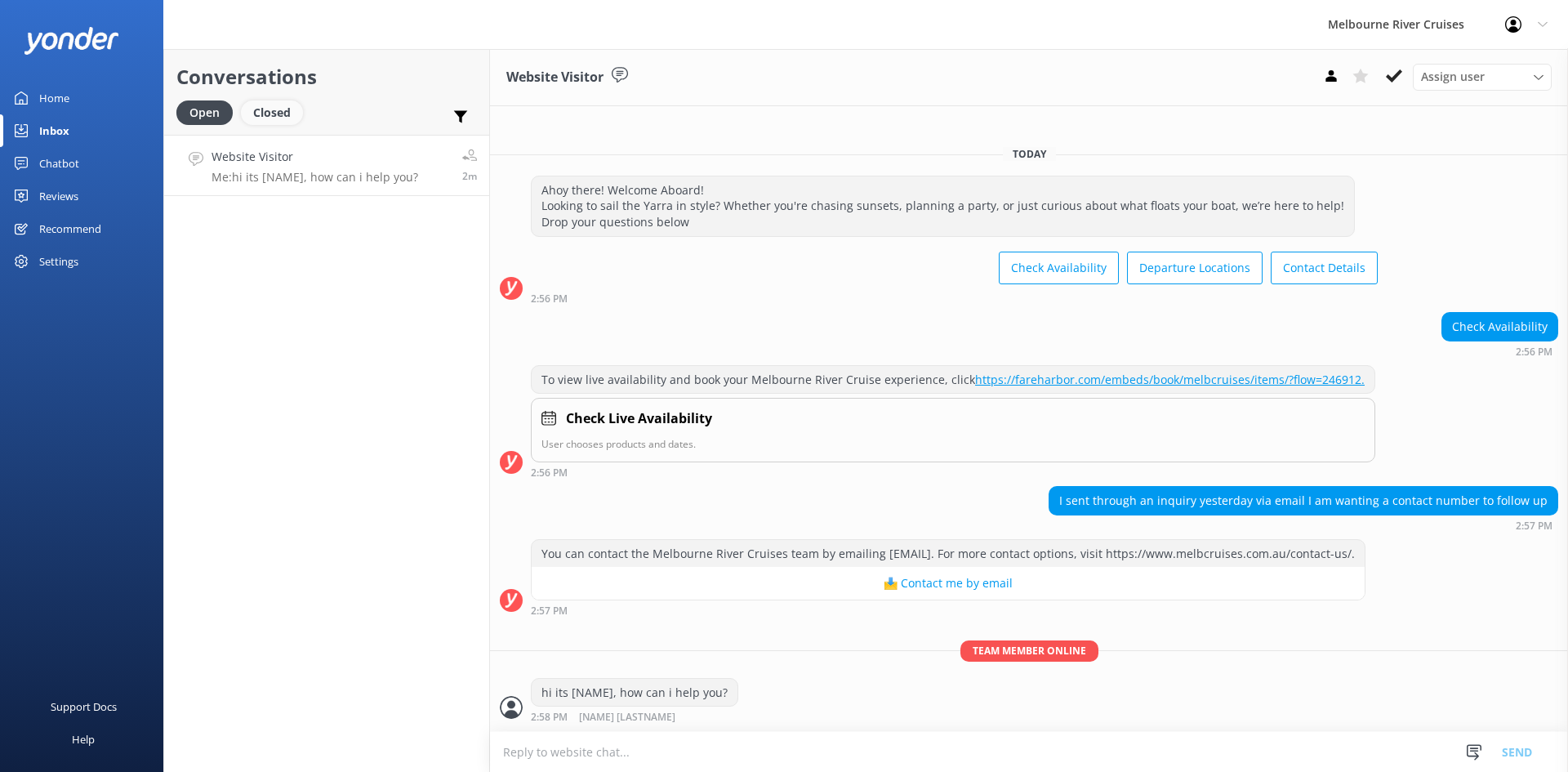 click on "Closed" at bounding box center [272, 113] 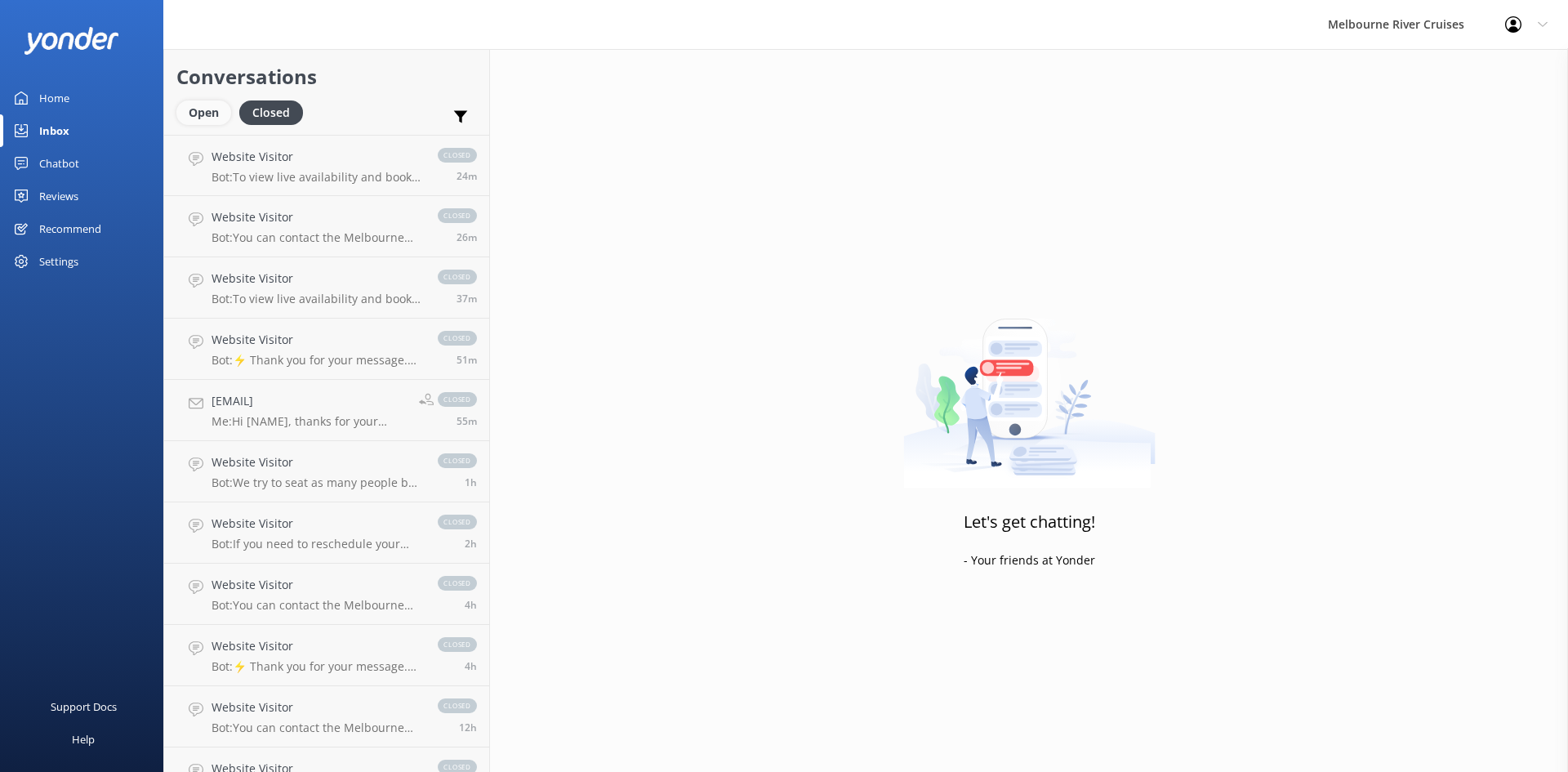click on "Open" at bounding box center (203, 113) 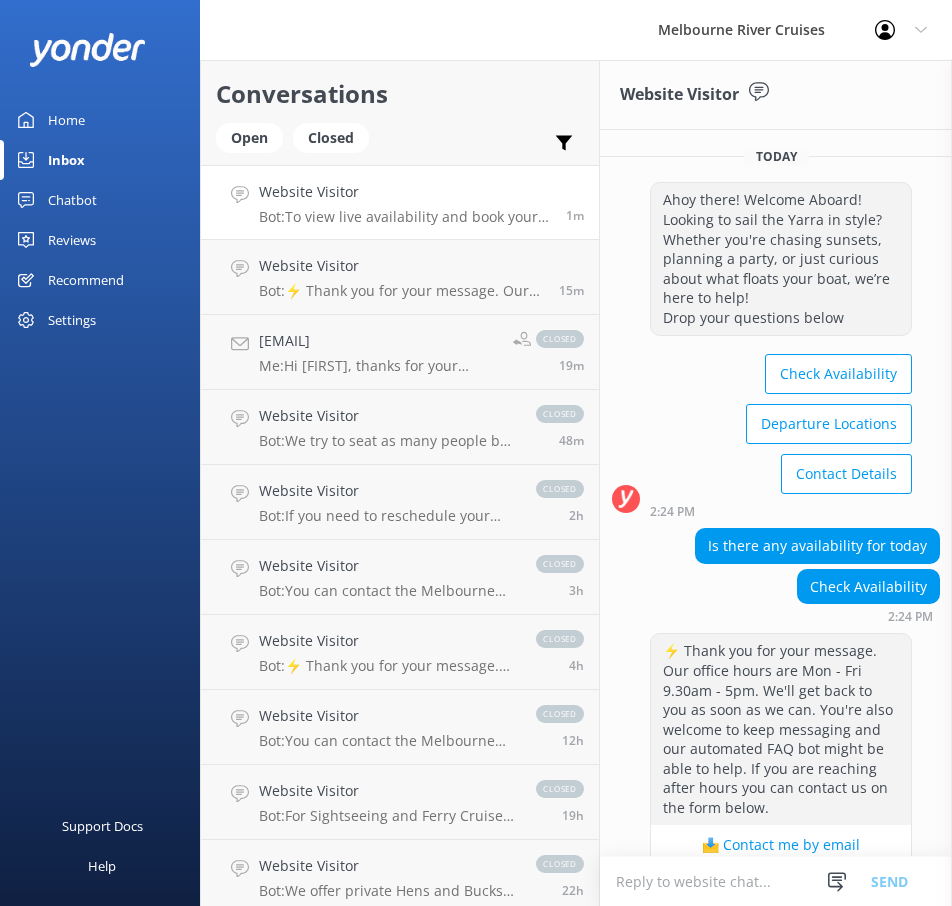 scroll, scrollTop: 0, scrollLeft: 0, axis: both 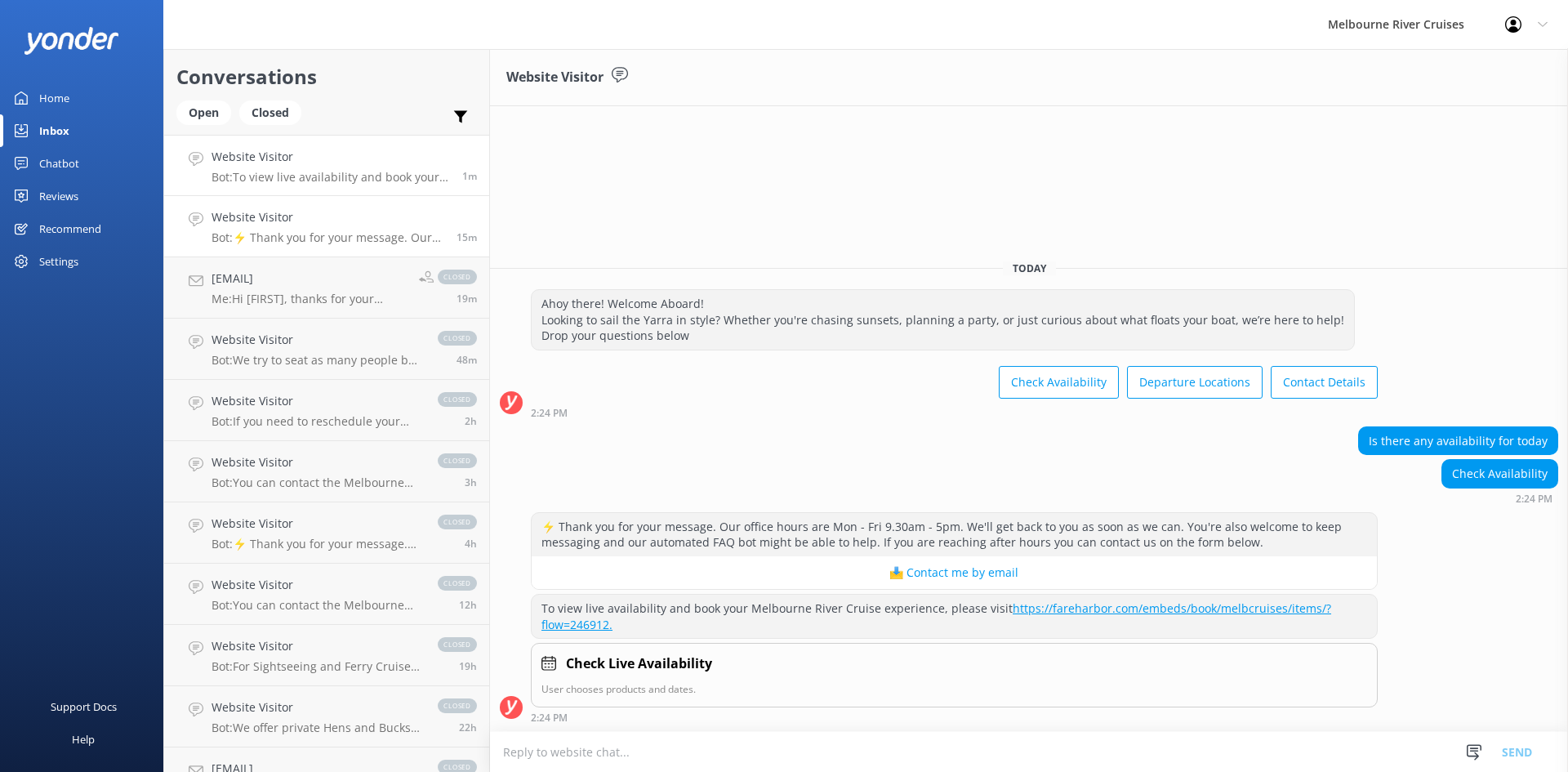 click on "Website Visitor" at bounding box center (327, 217) 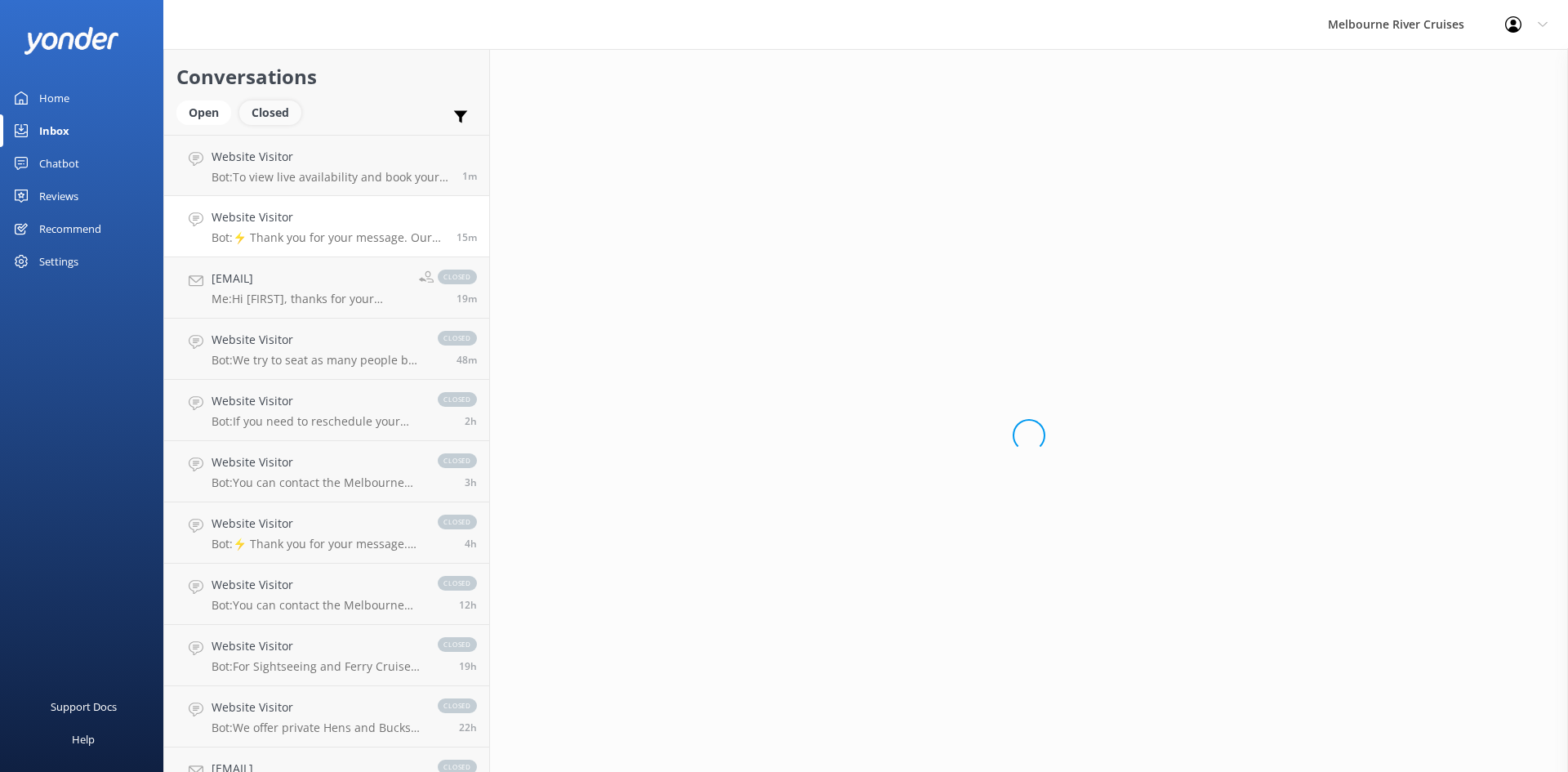 click on "Closed" at bounding box center (270, 113) 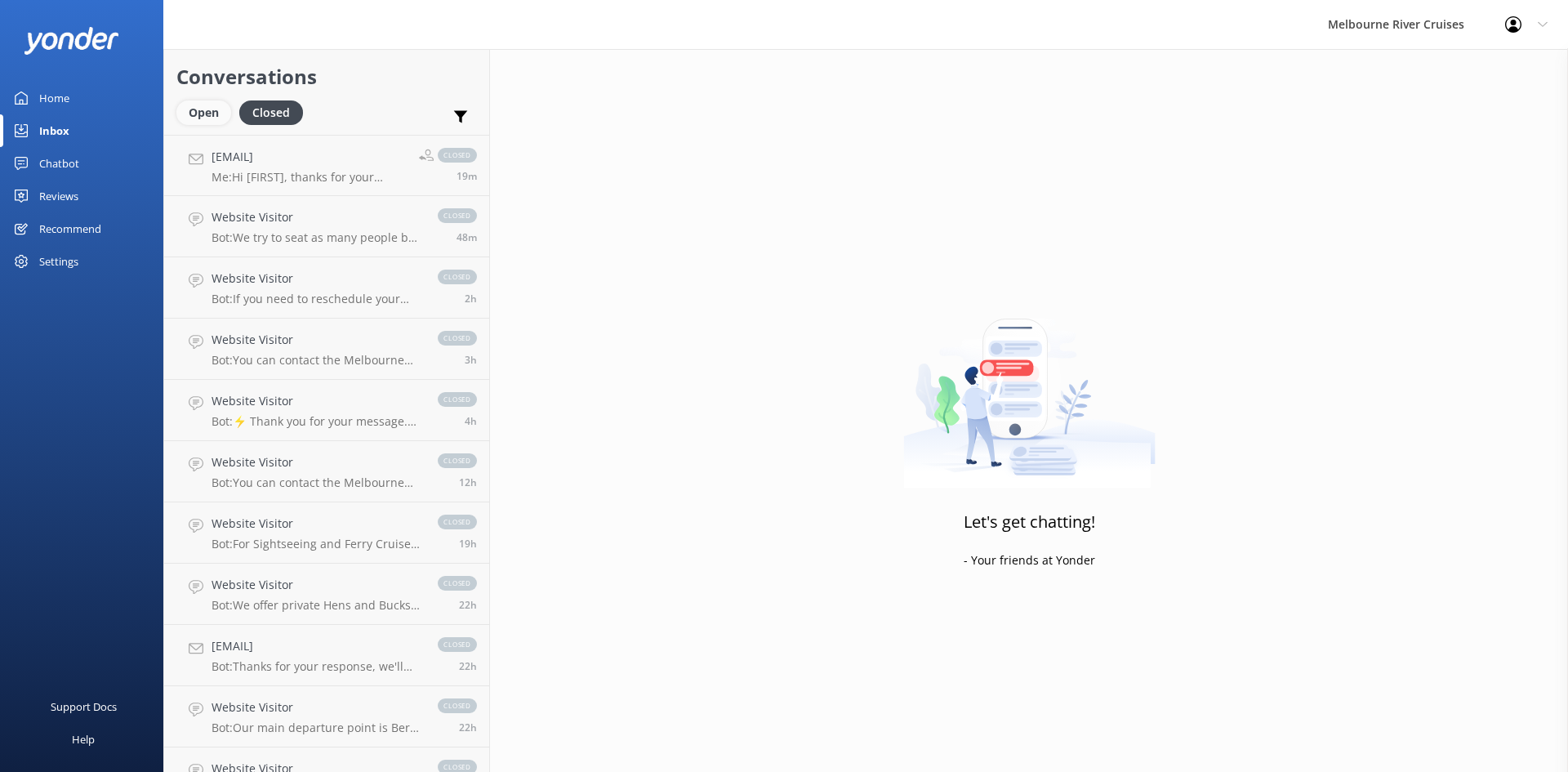 click on "Open" at bounding box center (203, 113) 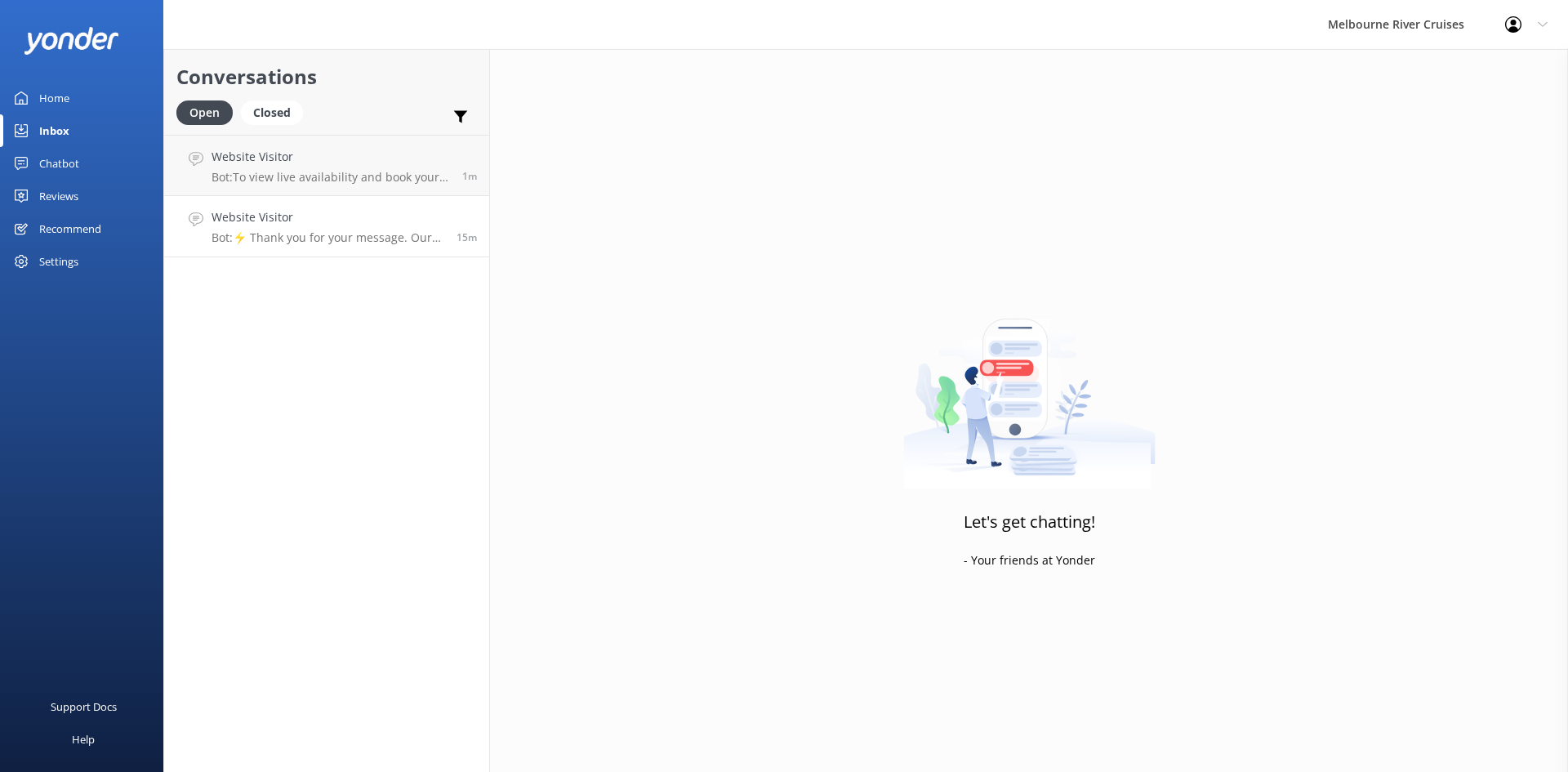 click on "Bot:  ⚡ Thank you for your message. Our office hours are Mon - Fri 9.30am - 5pm. We'll get back to you as soon as we can. You're also welcome to keep messaging and our automated FAQ bot might be able to help. If you are reaching after hours you can contact us on the form below." at bounding box center [327, 238] 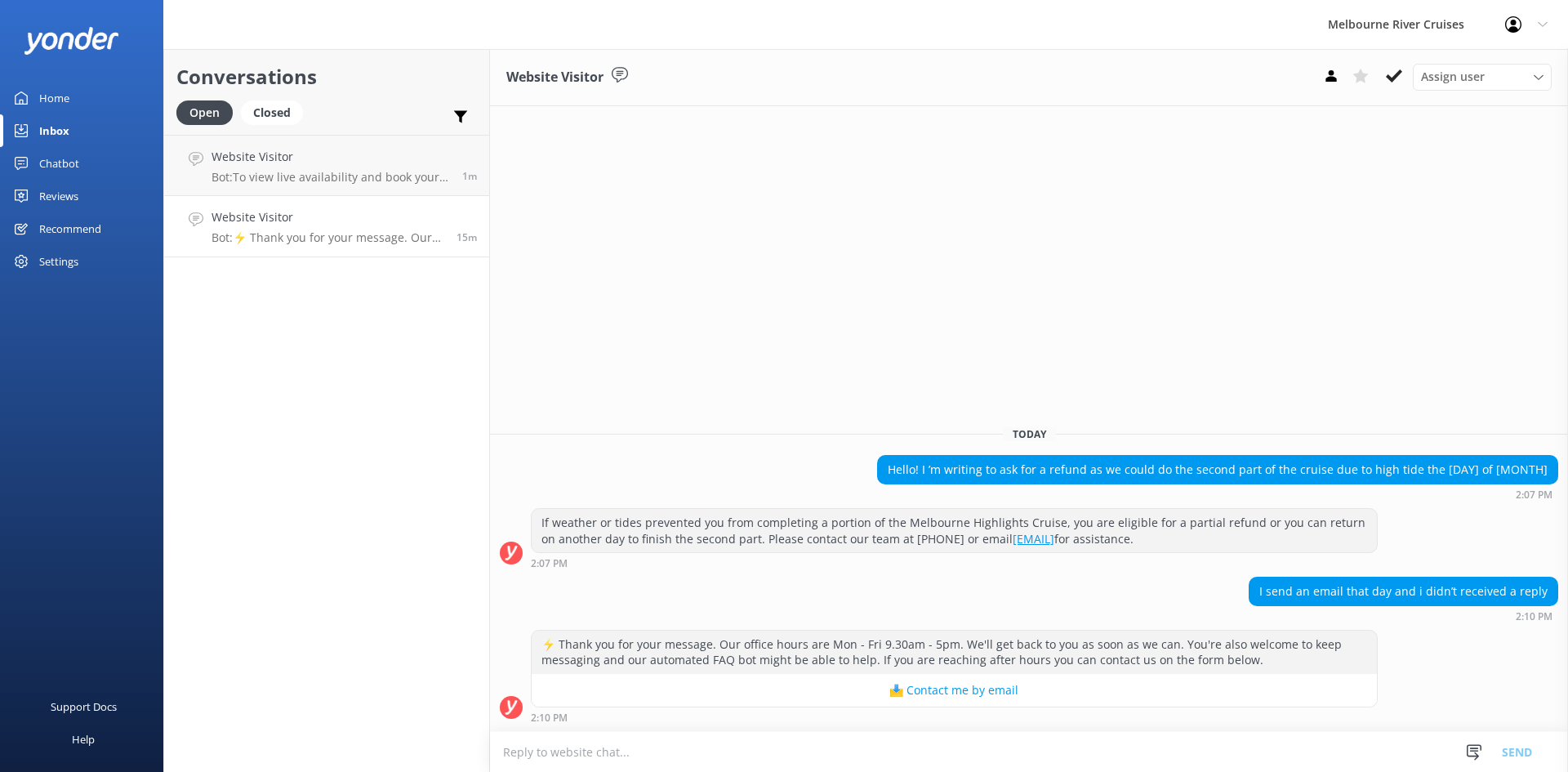 click on "Website Visitor Bot:  ⚡ Thank you for your message. Our office hours are Mon - Fri 9.30am - 5pm. We'll get back to you as soon as we can. You're also welcome to keep messaging and our automated FAQ bot might be able to help. If you are reaching after hours you can contact us on the form below." at bounding box center (327, 226) 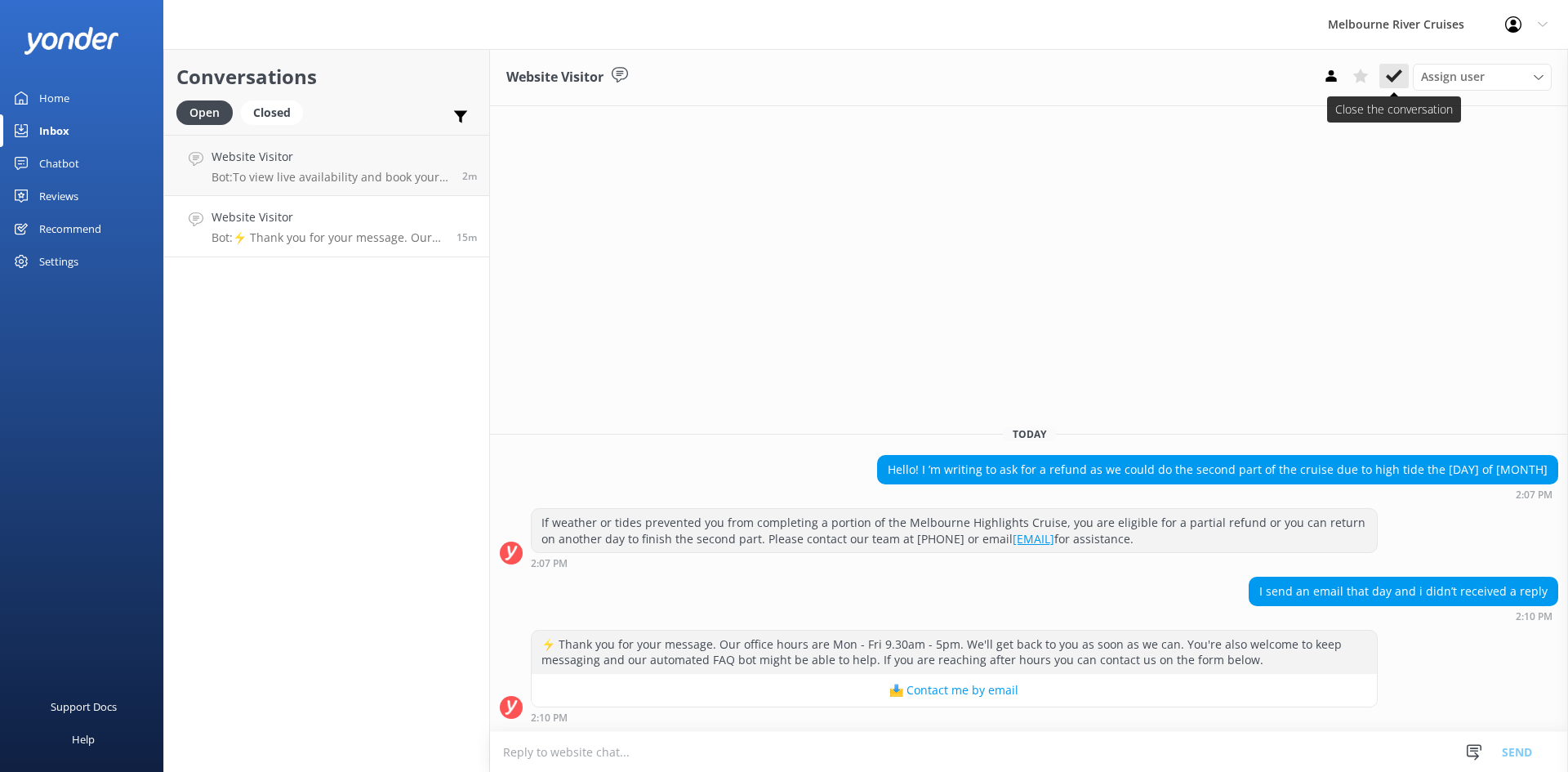 click at bounding box center (1394, 76) 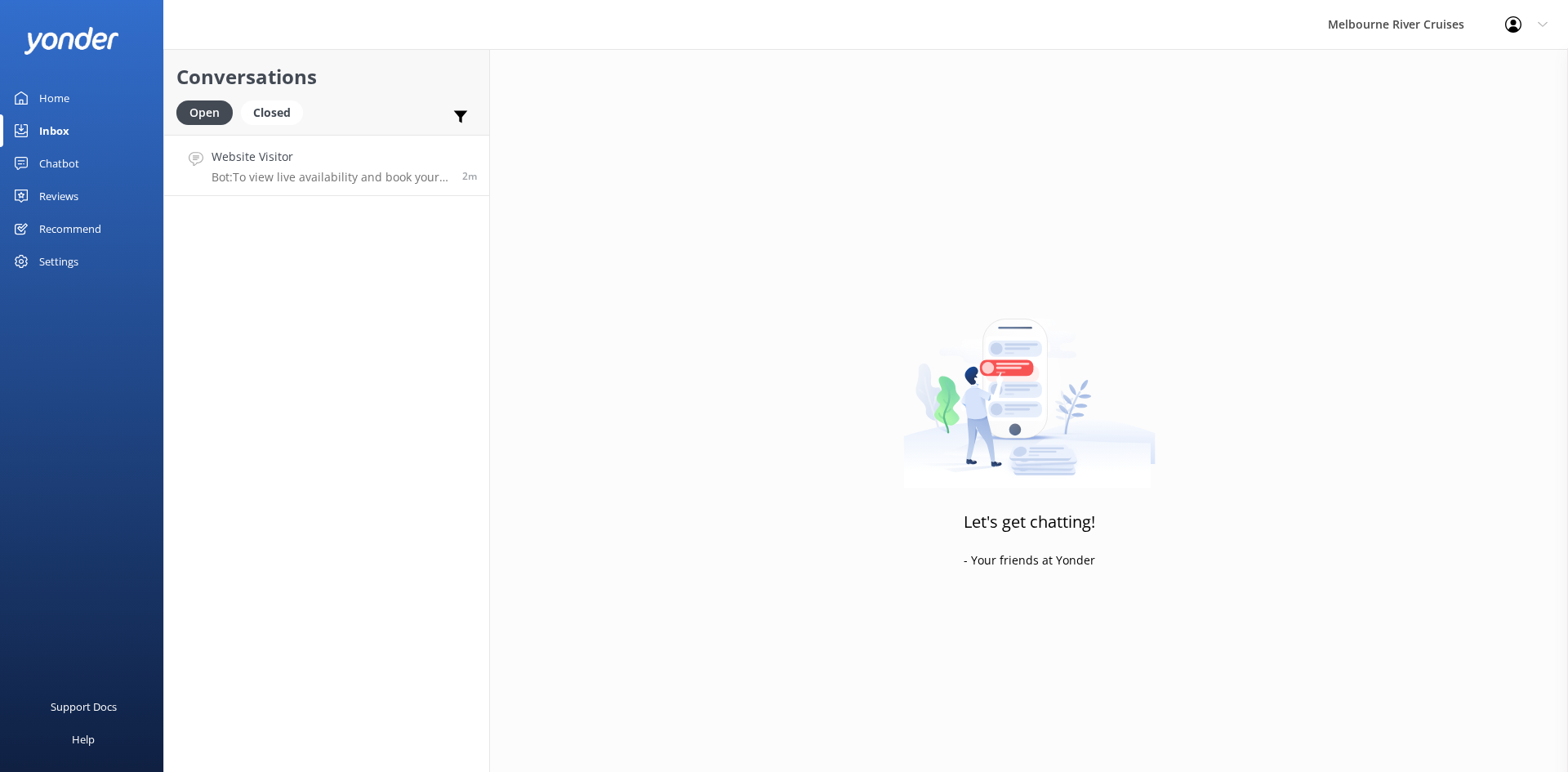 click on "Bot:  To view live availability and book your Melbourne River Cruise experience, please visit https://fareharbor.com/embeds/book/melbcruises/items/?flow=246912." at bounding box center (331, 177) 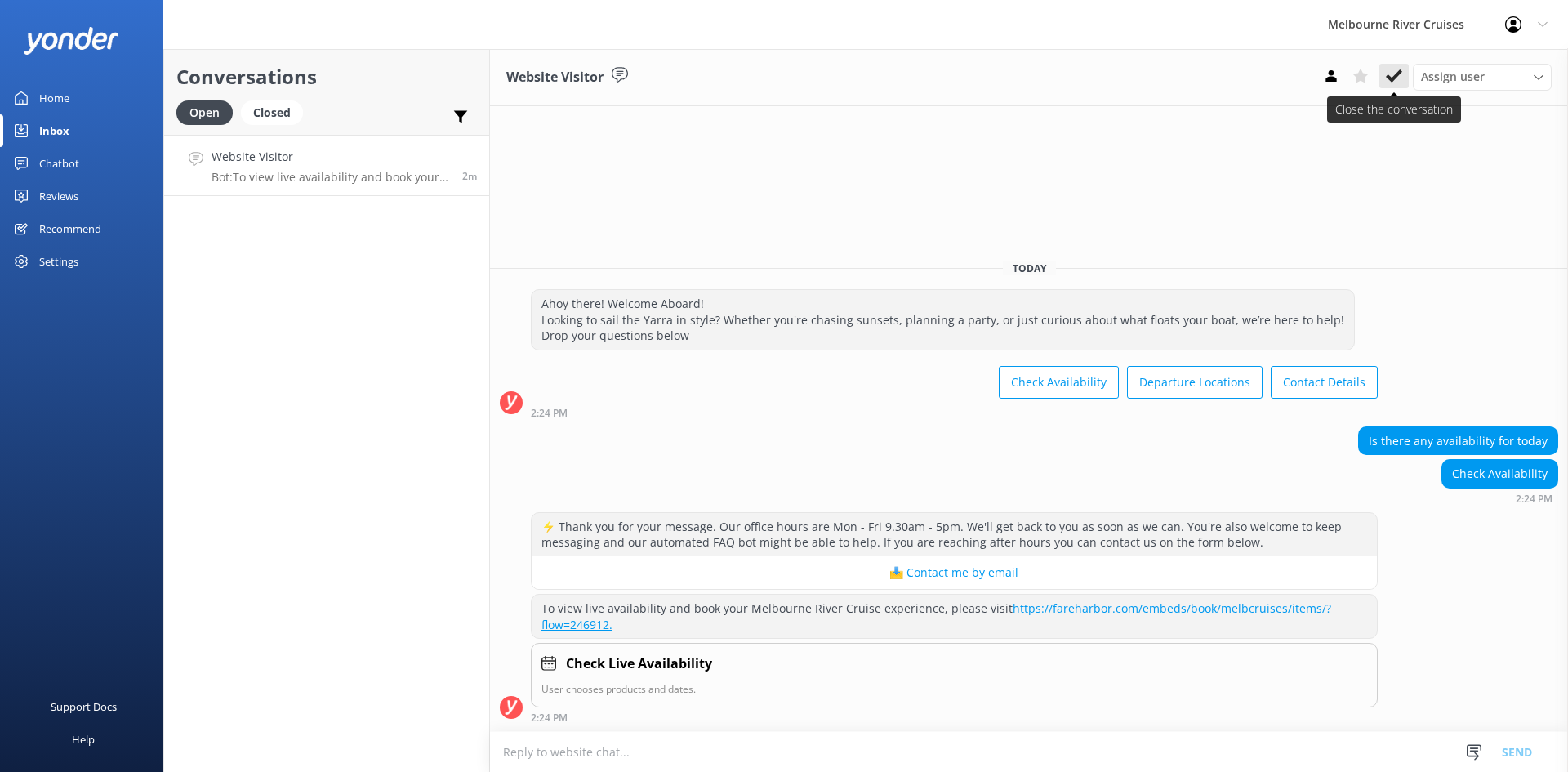 click 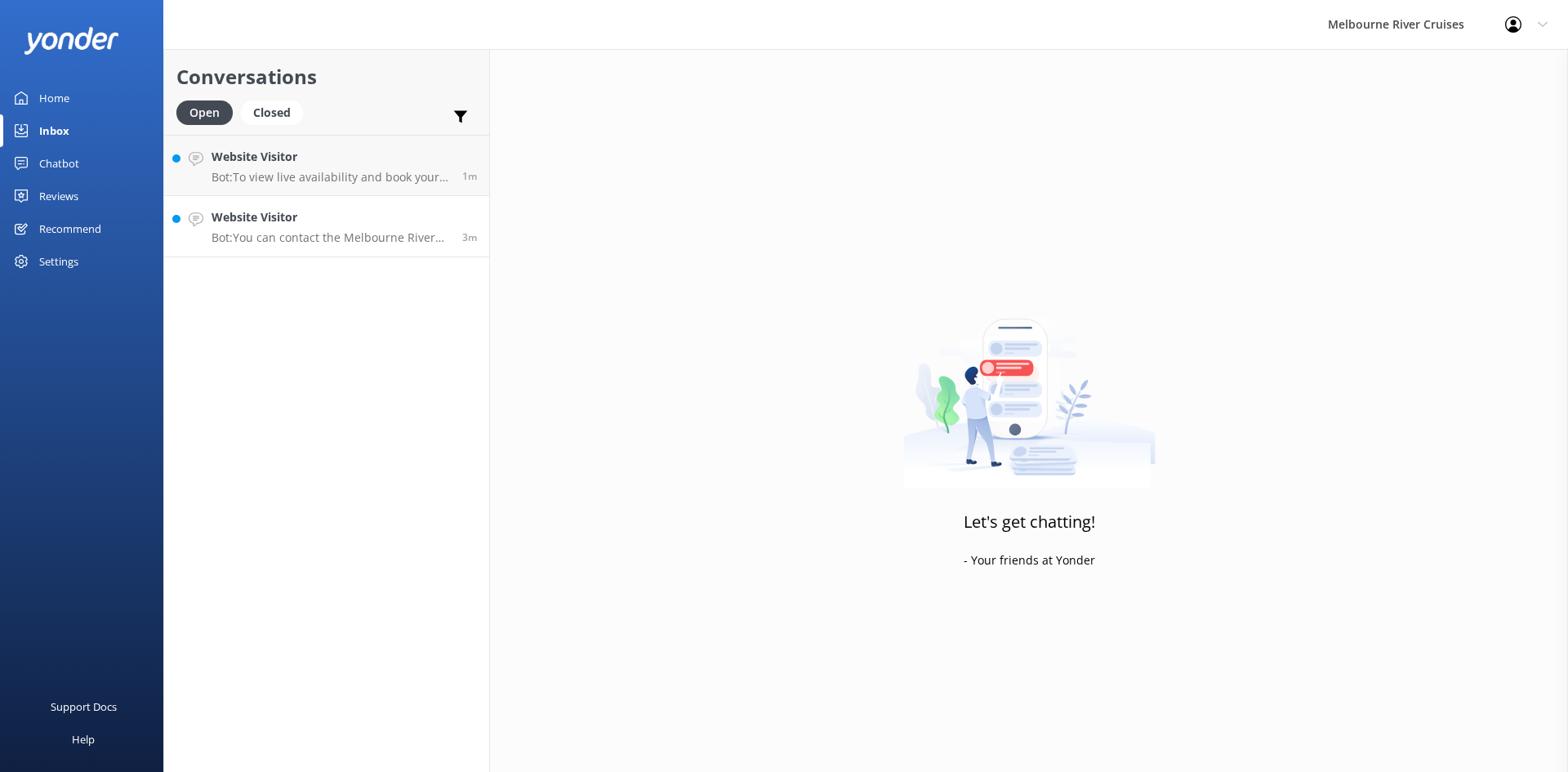 click on "Bot:  You can contact the Melbourne River Cruises team by emailing [EMAIL]. Visit https://www.melbcruises.com.au/contact-us/. You can also reach us using the contact form below." at bounding box center [331, 238] 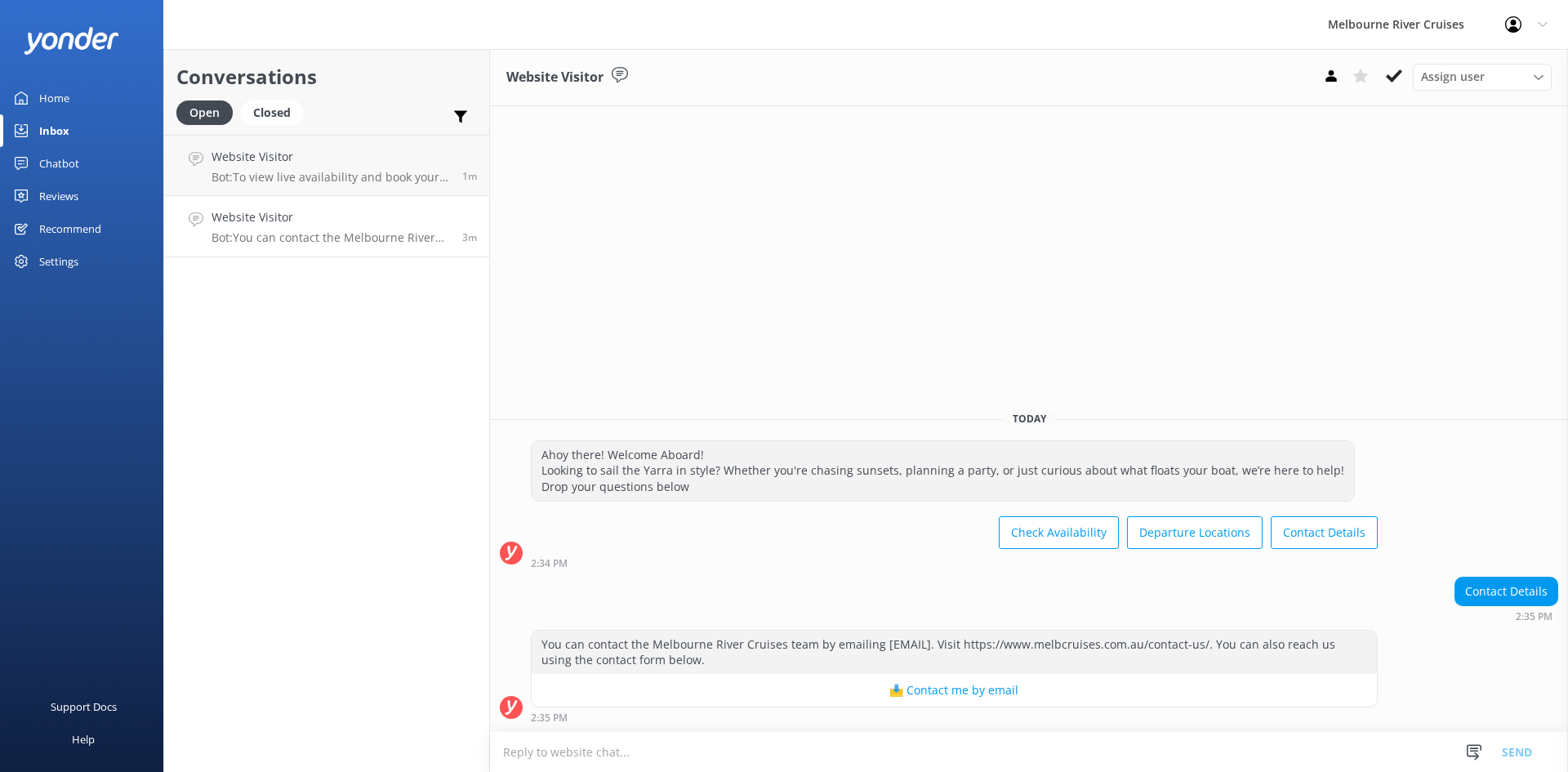 click on "Conversations Open Closed Important Assigned to me Unassigned Website Visitor Bot:  To view live availability and book your Melbourne River Cruise experience, please visit https://fareharbor.com/embeds/book/melbcruises/items/?flow=246912. 1m Website Visitor Bot:  You can contact the Melbourne River Cruises team by emailing [EMAIL]. Visit https://www.melbcruises.com.au/contact-us/. You can also reach us using the contact form below. 3m" at bounding box center (327, 410) 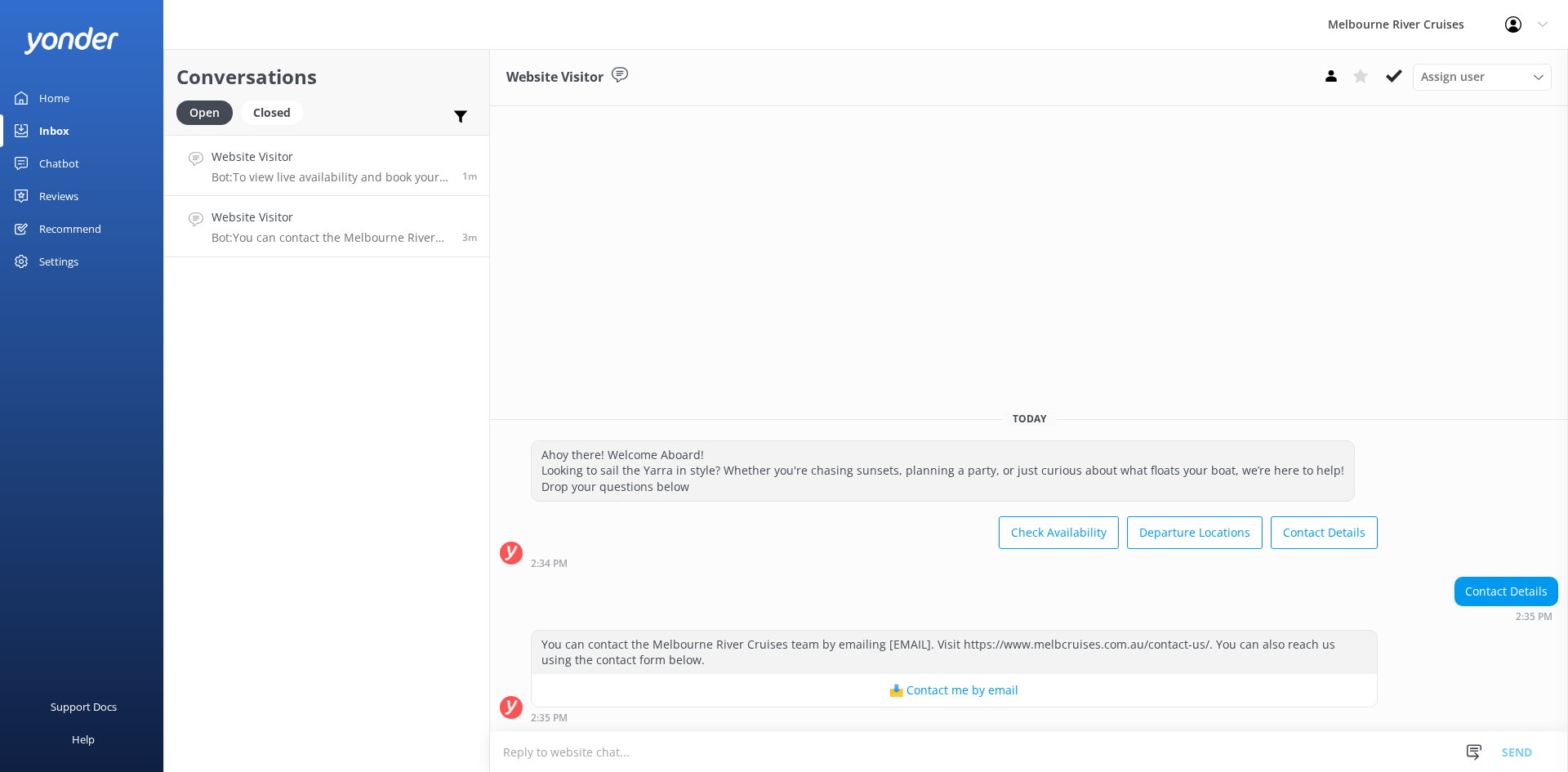 click on "Website Visitor" at bounding box center [331, 157] 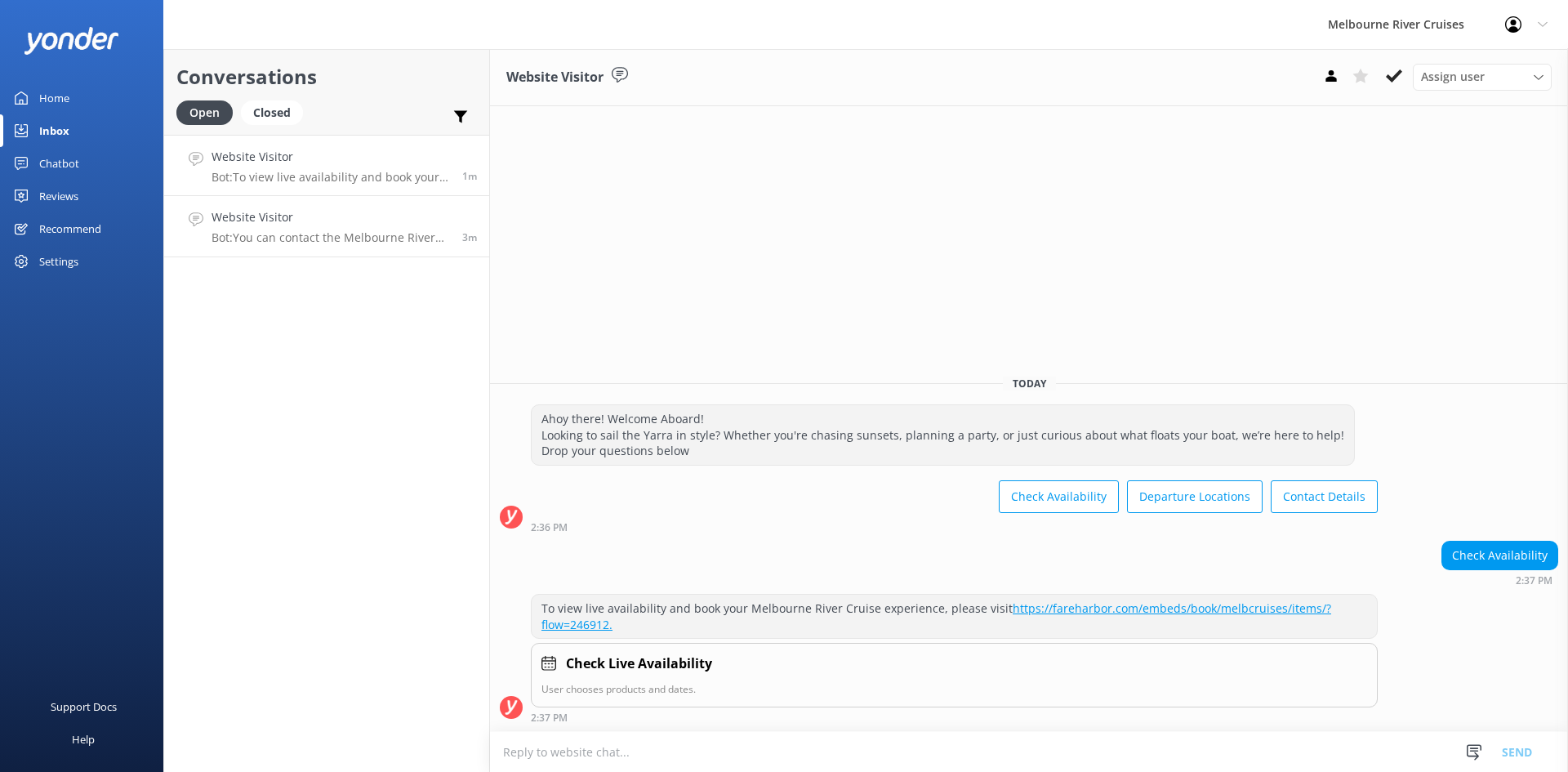 click on "Website Visitor Bot:  You can contact the Melbourne River Cruises team by emailing [EMAIL]. Visit https://www.melbcruises.com.au/contact-us/. You can also reach us using the contact form below." at bounding box center [331, 226] 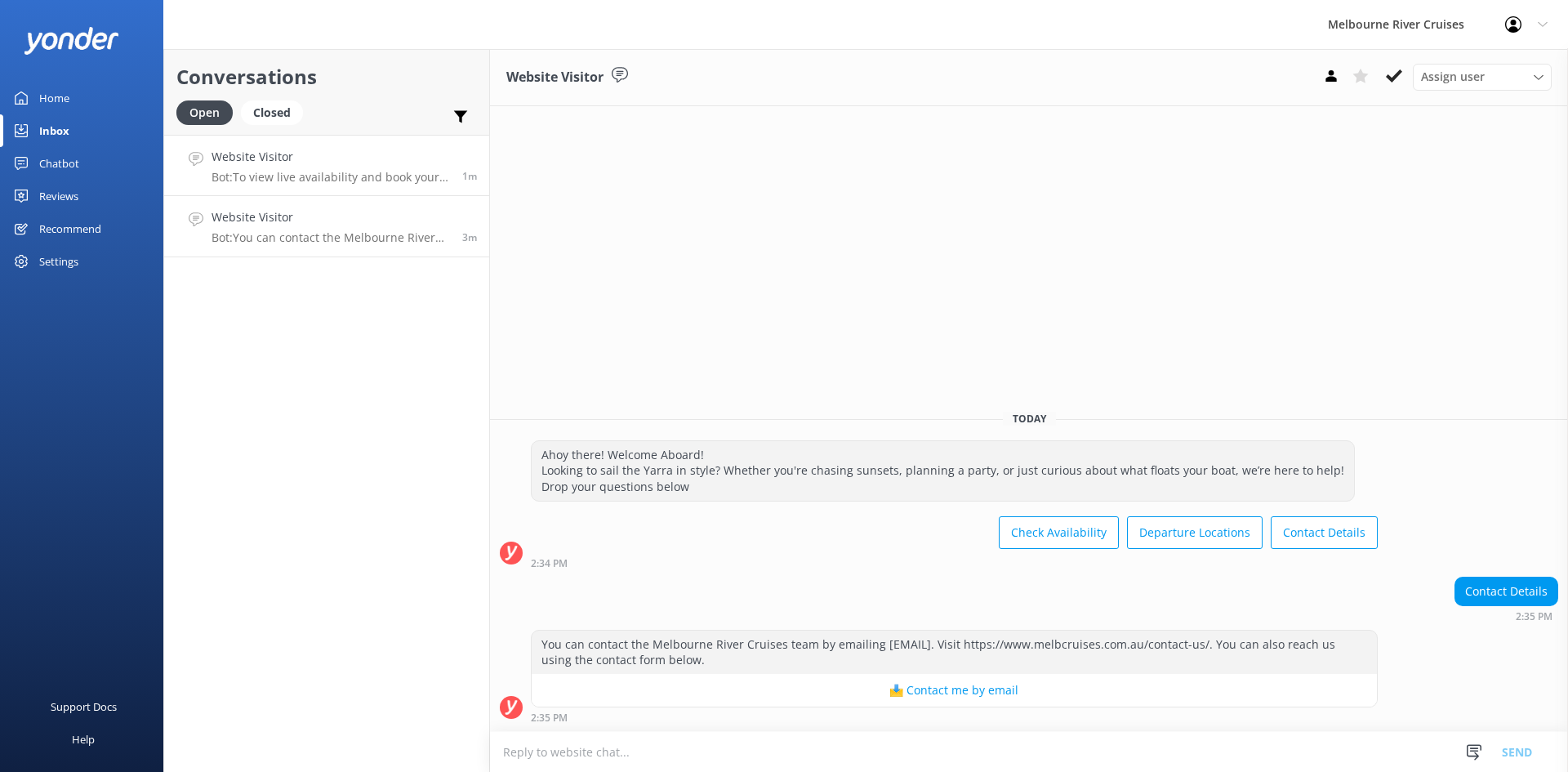click on "Bot:  To view live availability and book your Melbourne River Cruise experience, please visit https://fareharbor.com/embeds/book/melbcruises/items/?flow=246912." at bounding box center (331, 177) 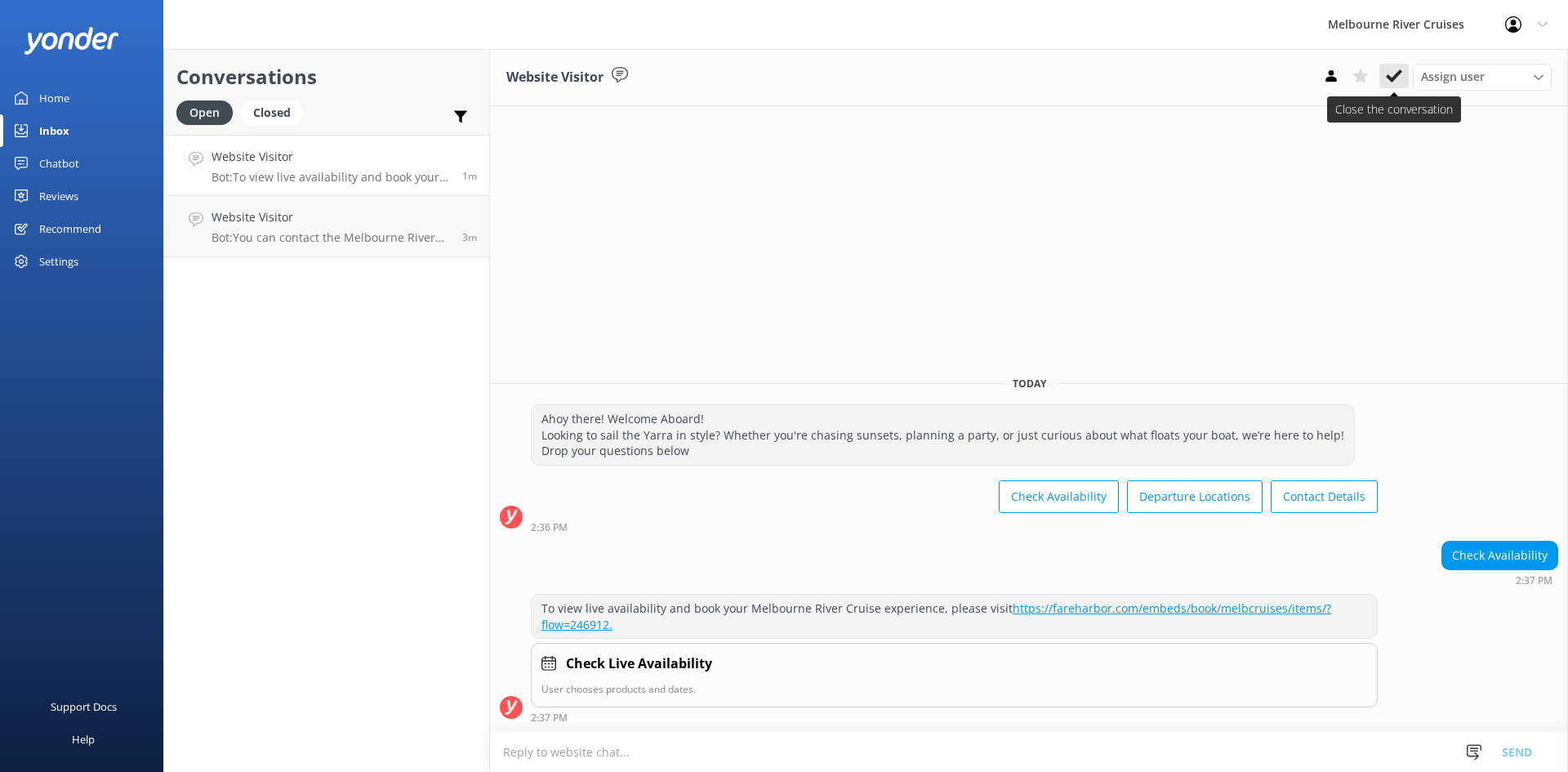 click 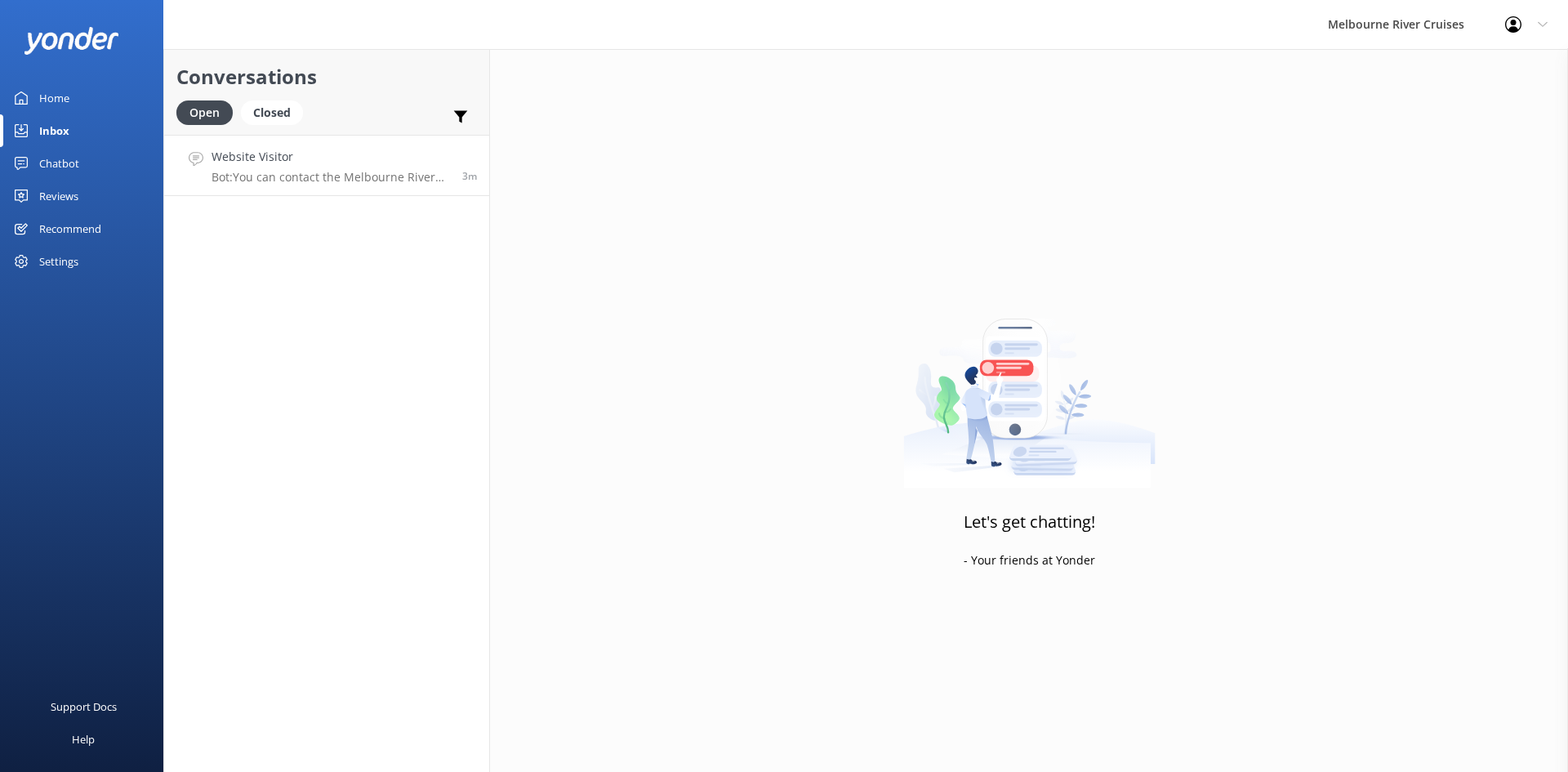 click on "Website Visitor Bot:  You can contact the Melbourne River Cruises team by emailing [EMAIL]. Visit https://www.melbcruises.com.au/contact-us/. You can also reach us using the contact form below." at bounding box center [331, 165] 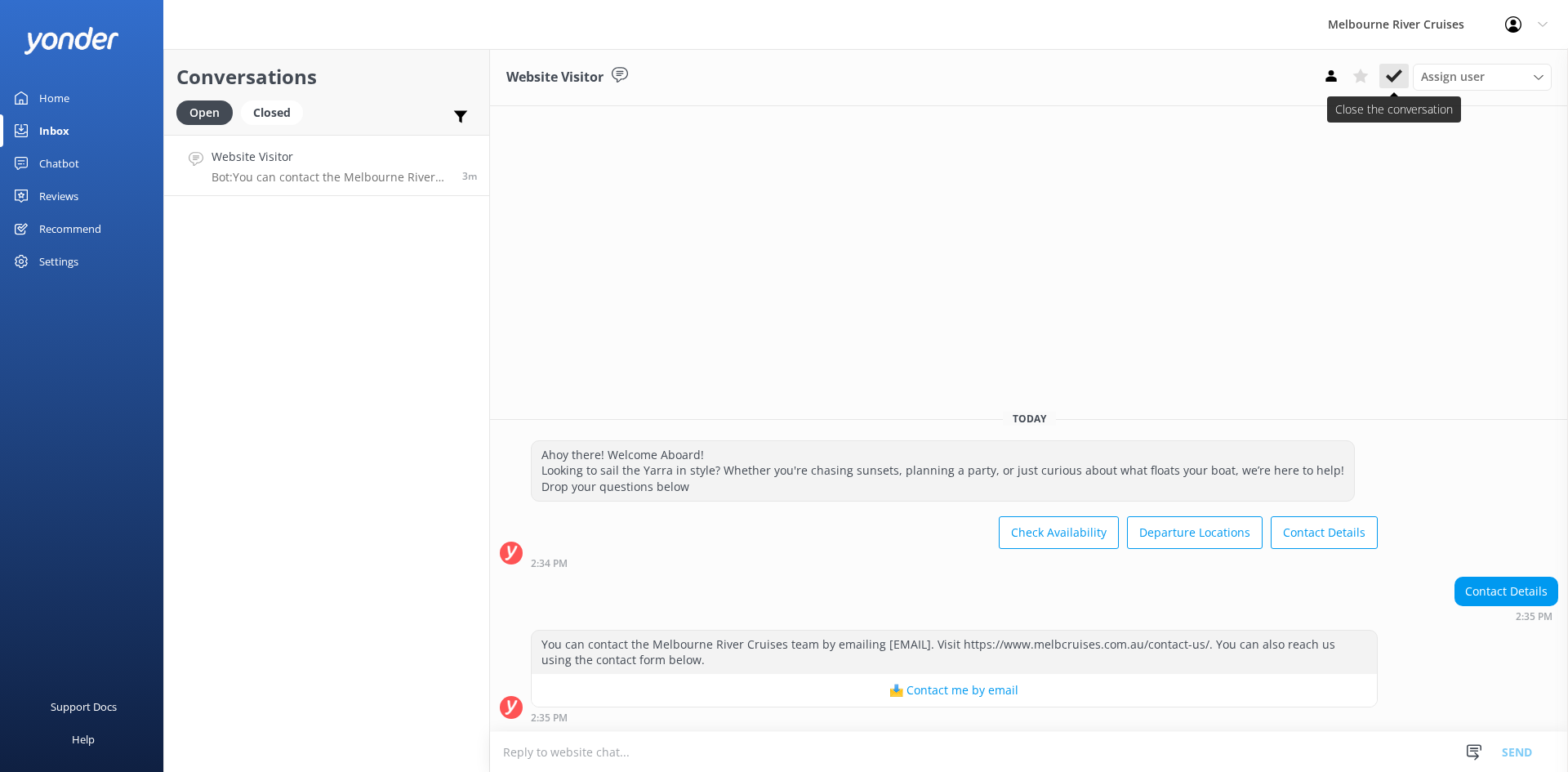 click 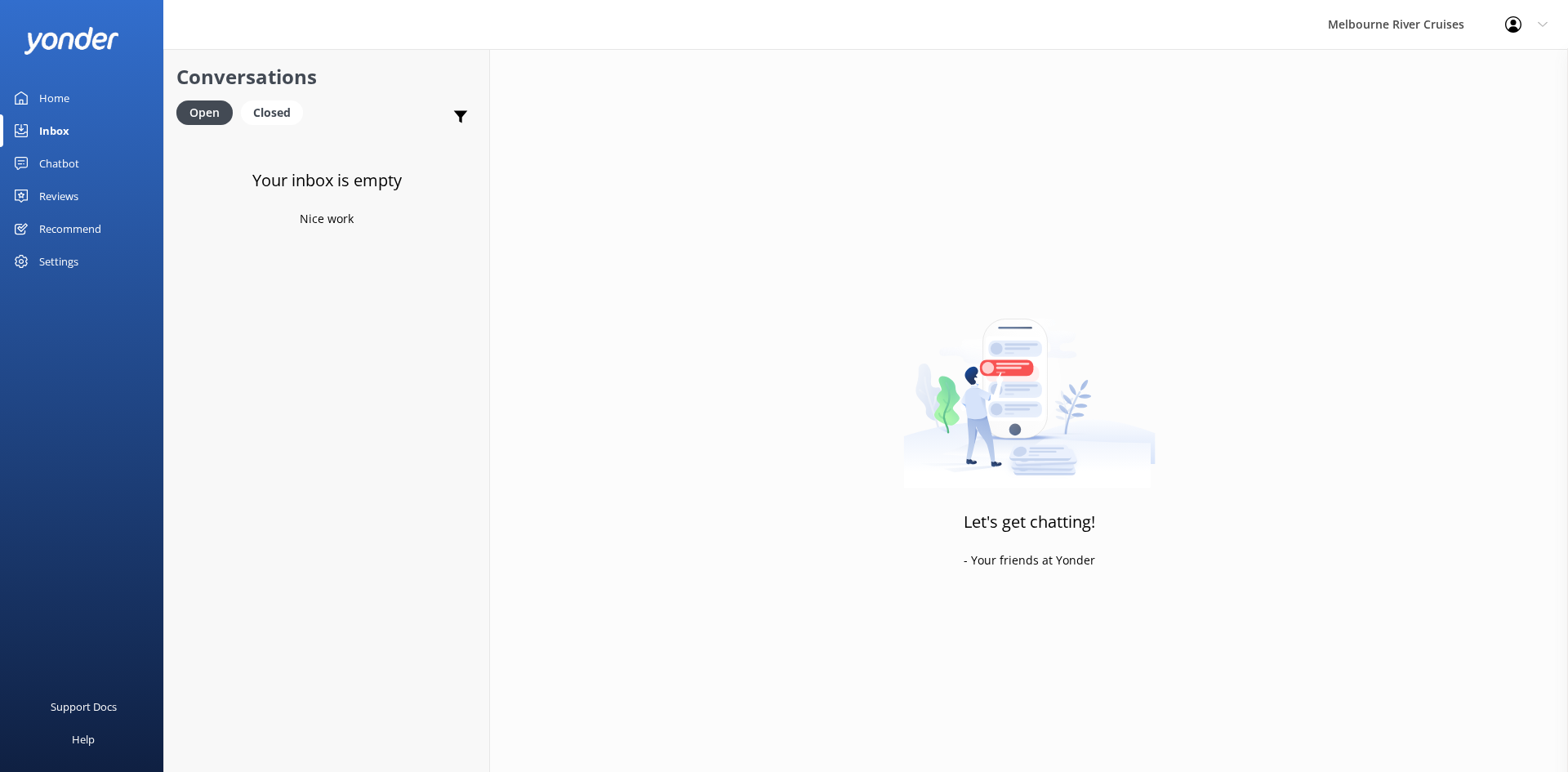 click on "Home" at bounding box center (82, 98) 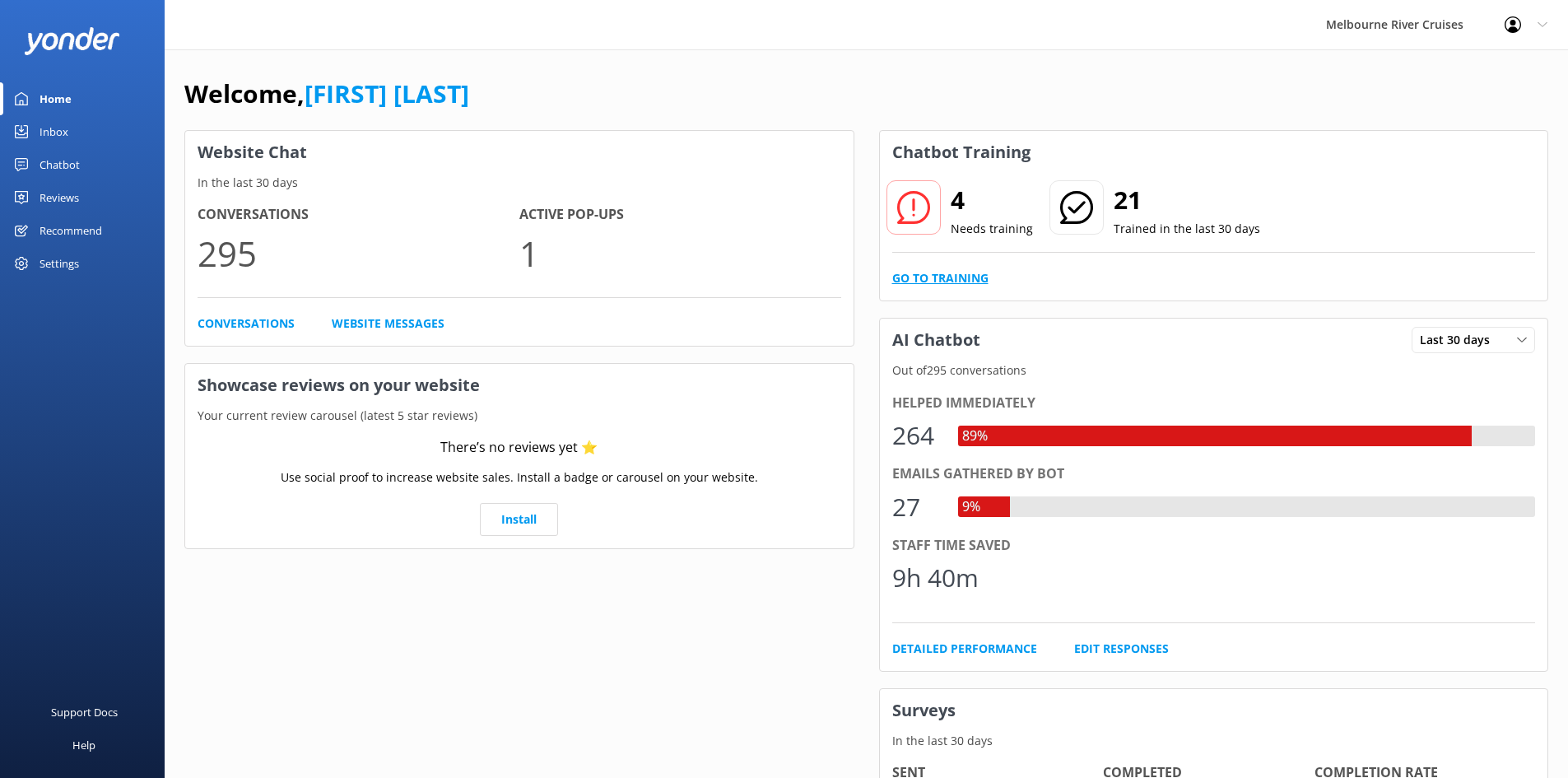 click on "Go to Training" at bounding box center (940, 278) 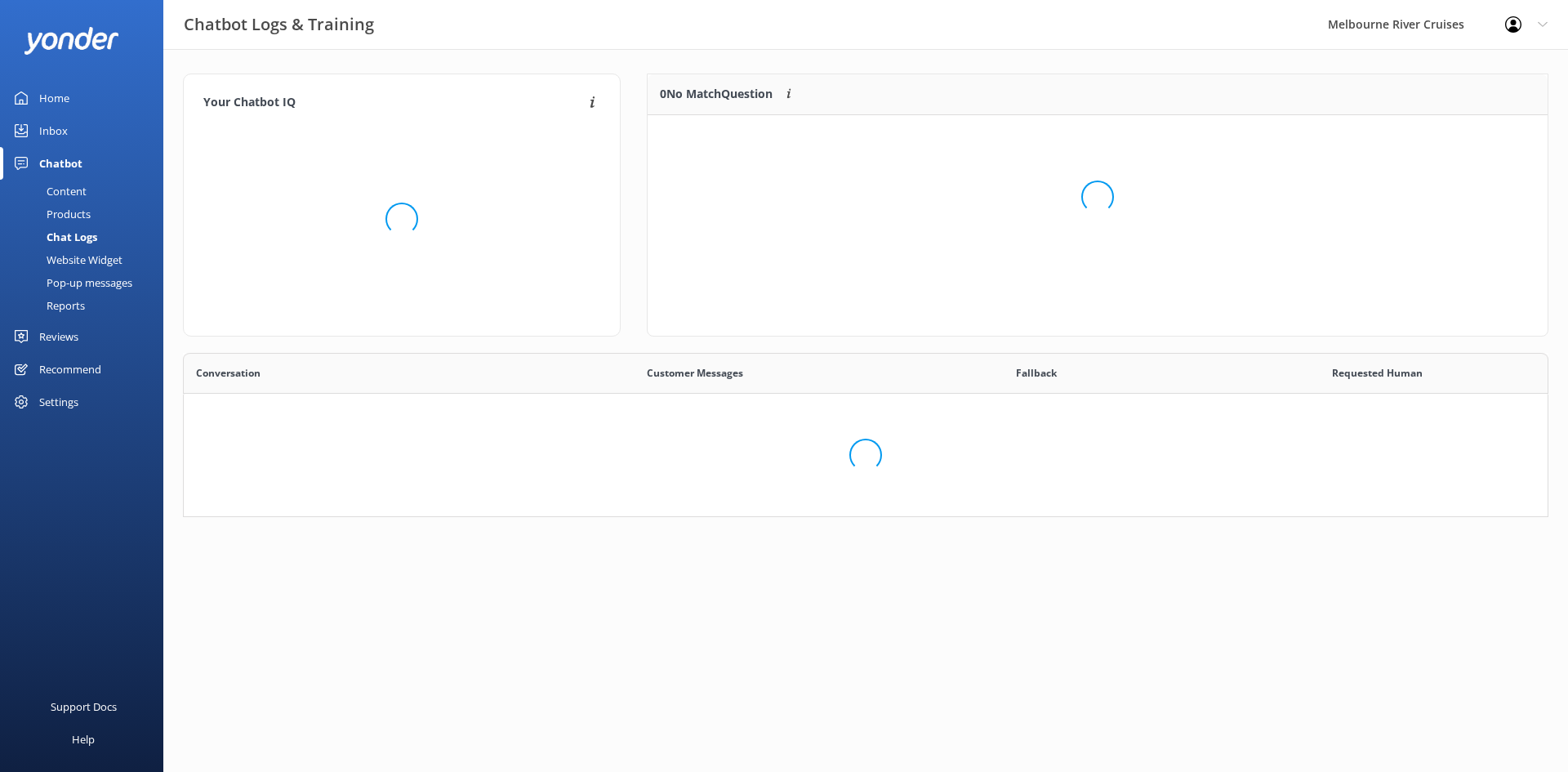 scroll, scrollTop: 13, scrollLeft: 13, axis: both 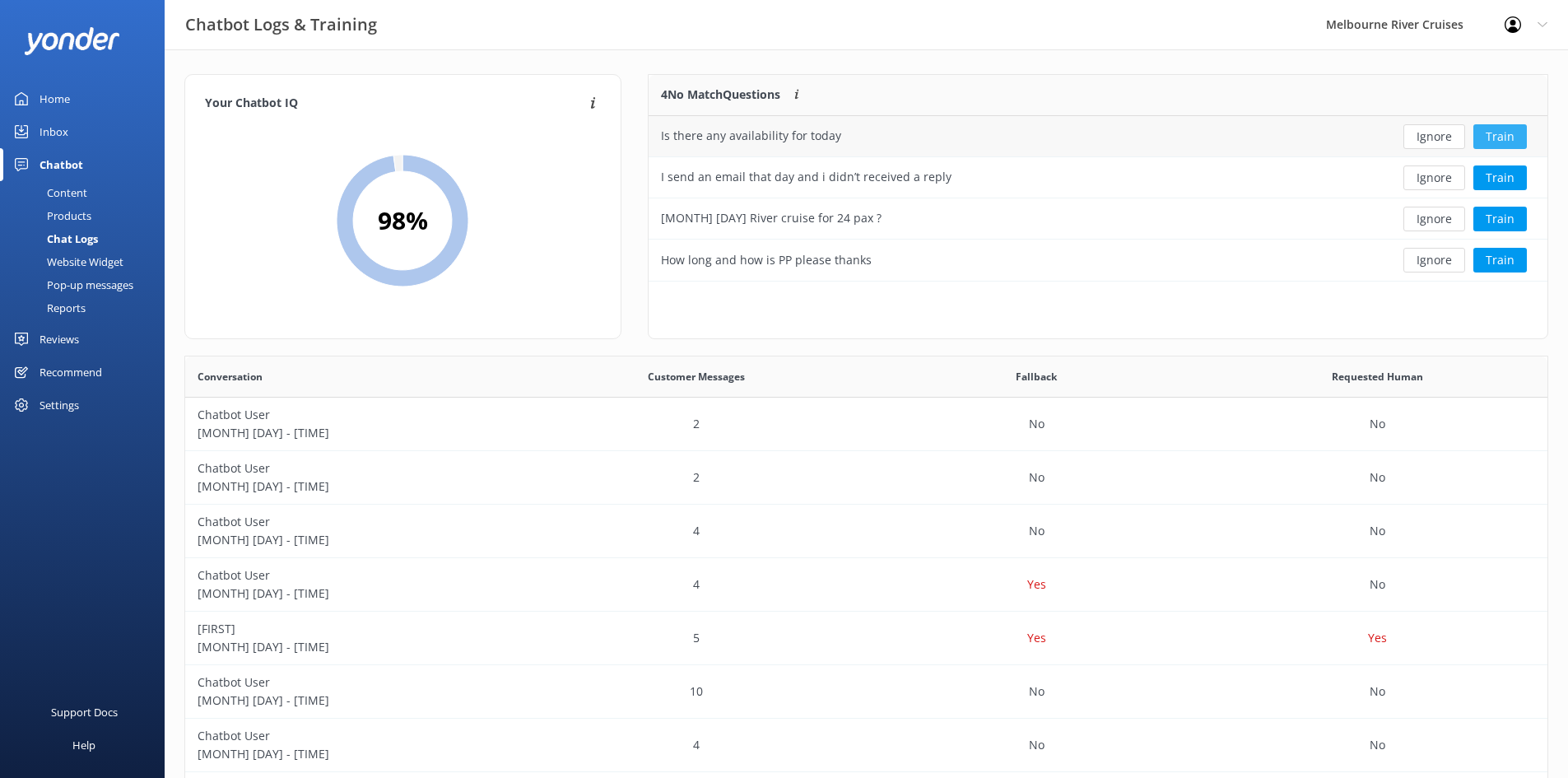 click on "Train" at bounding box center (1500, 137) 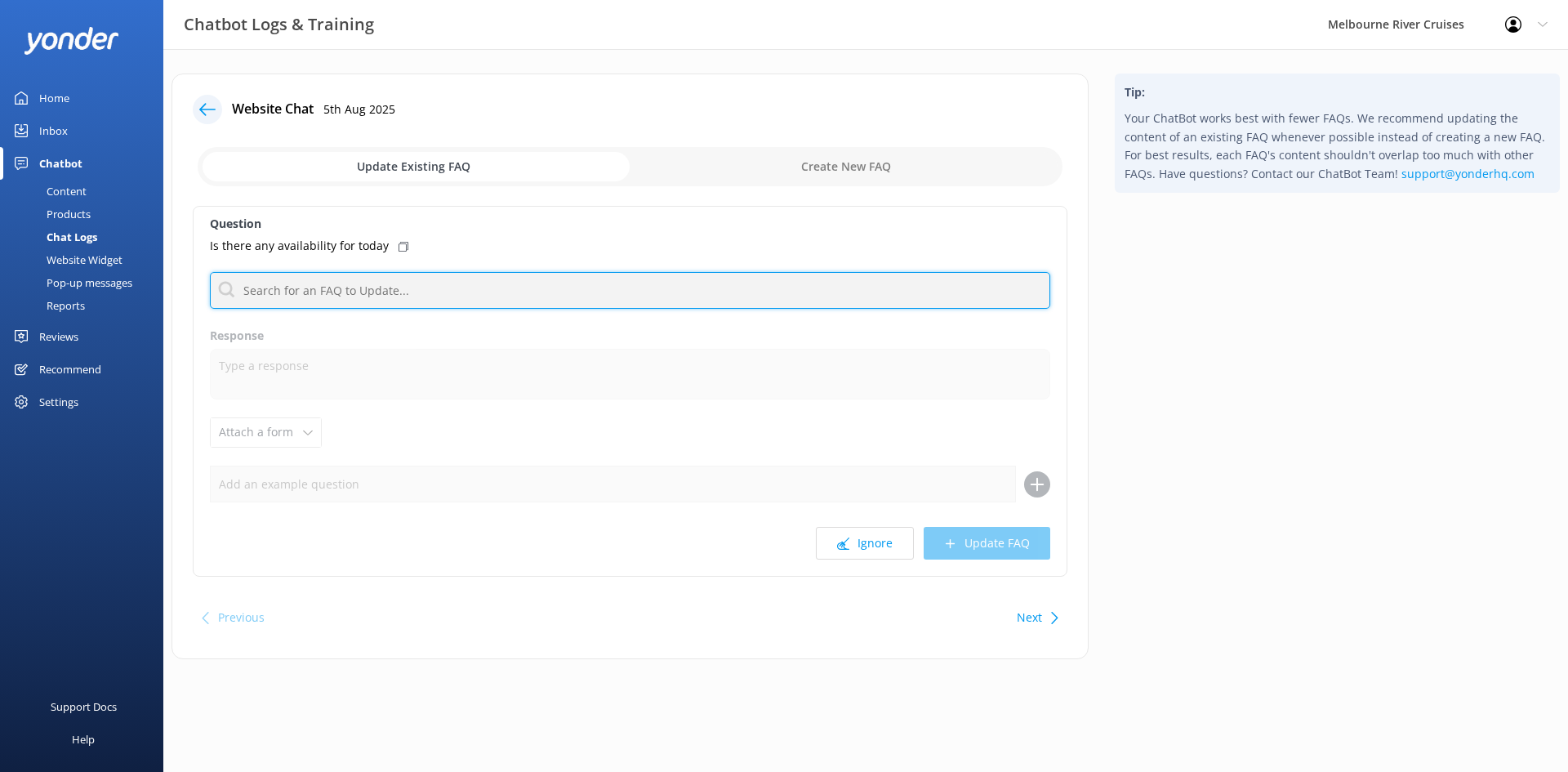 click at bounding box center [630, 290] 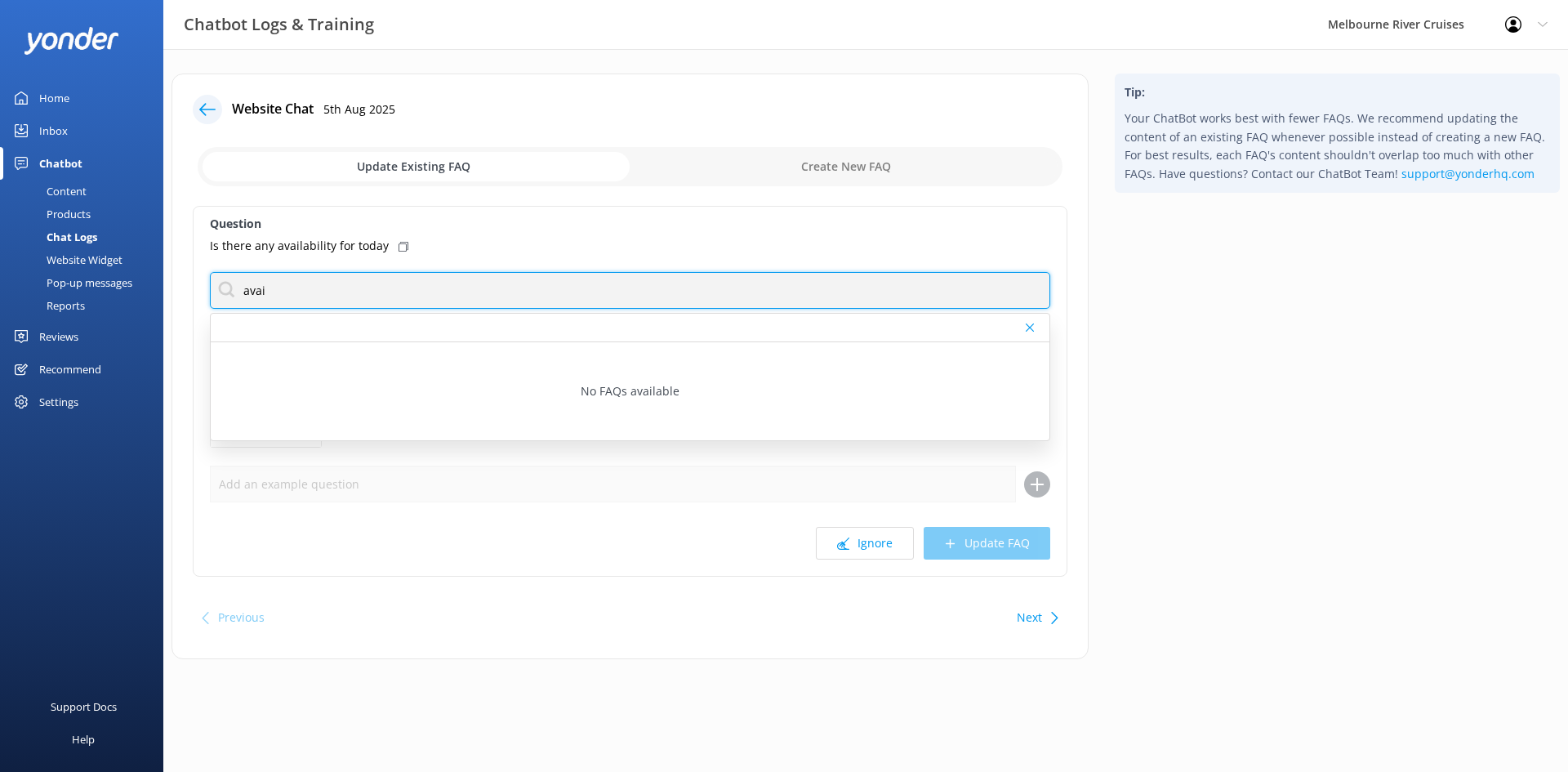 type on "availability" 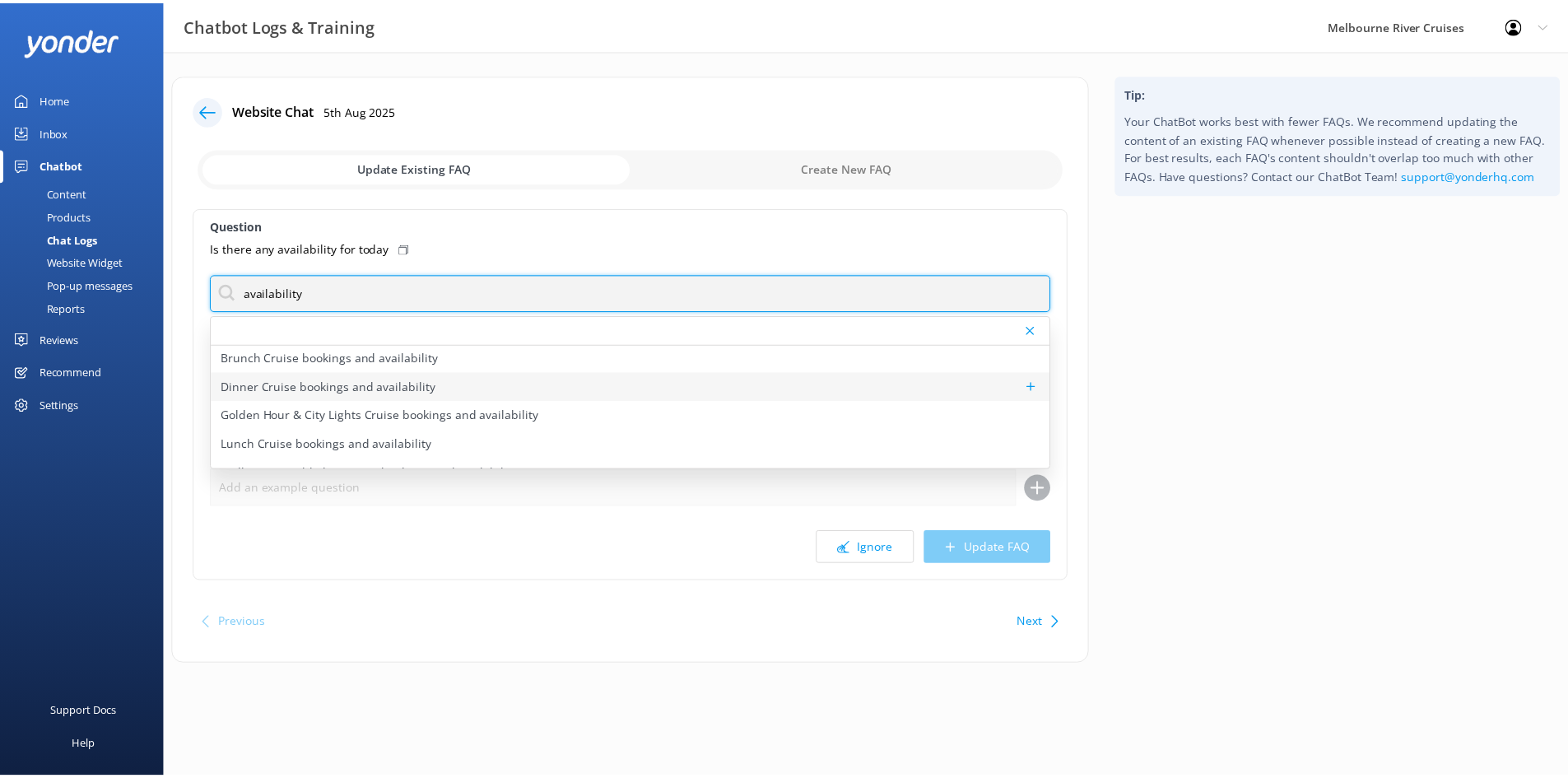 scroll, scrollTop: 0, scrollLeft: 0, axis: both 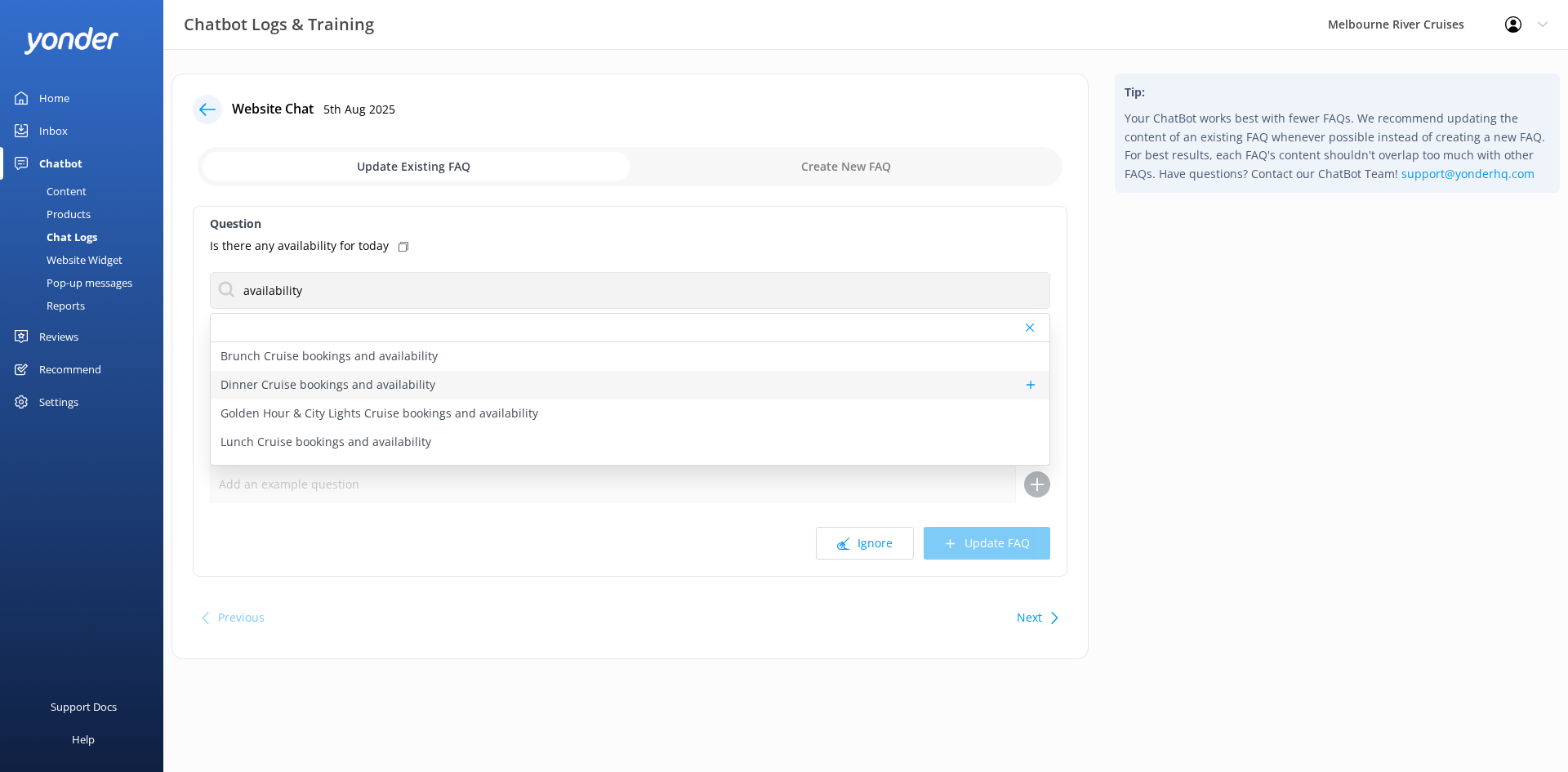 click on "Dinner Cruise bookings and availability" at bounding box center (630, 385) 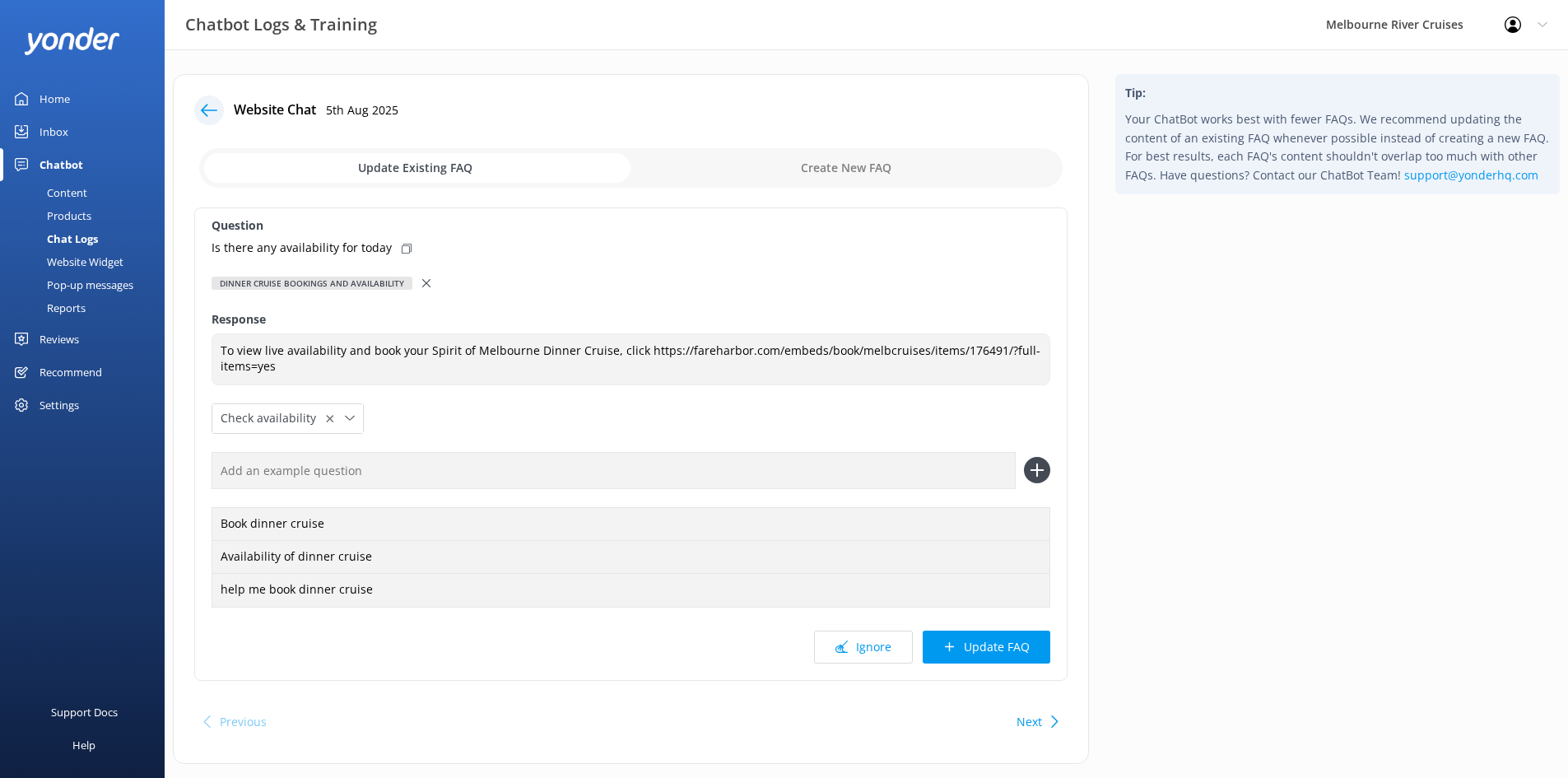 click on "Update FAQ" at bounding box center [986, 647] 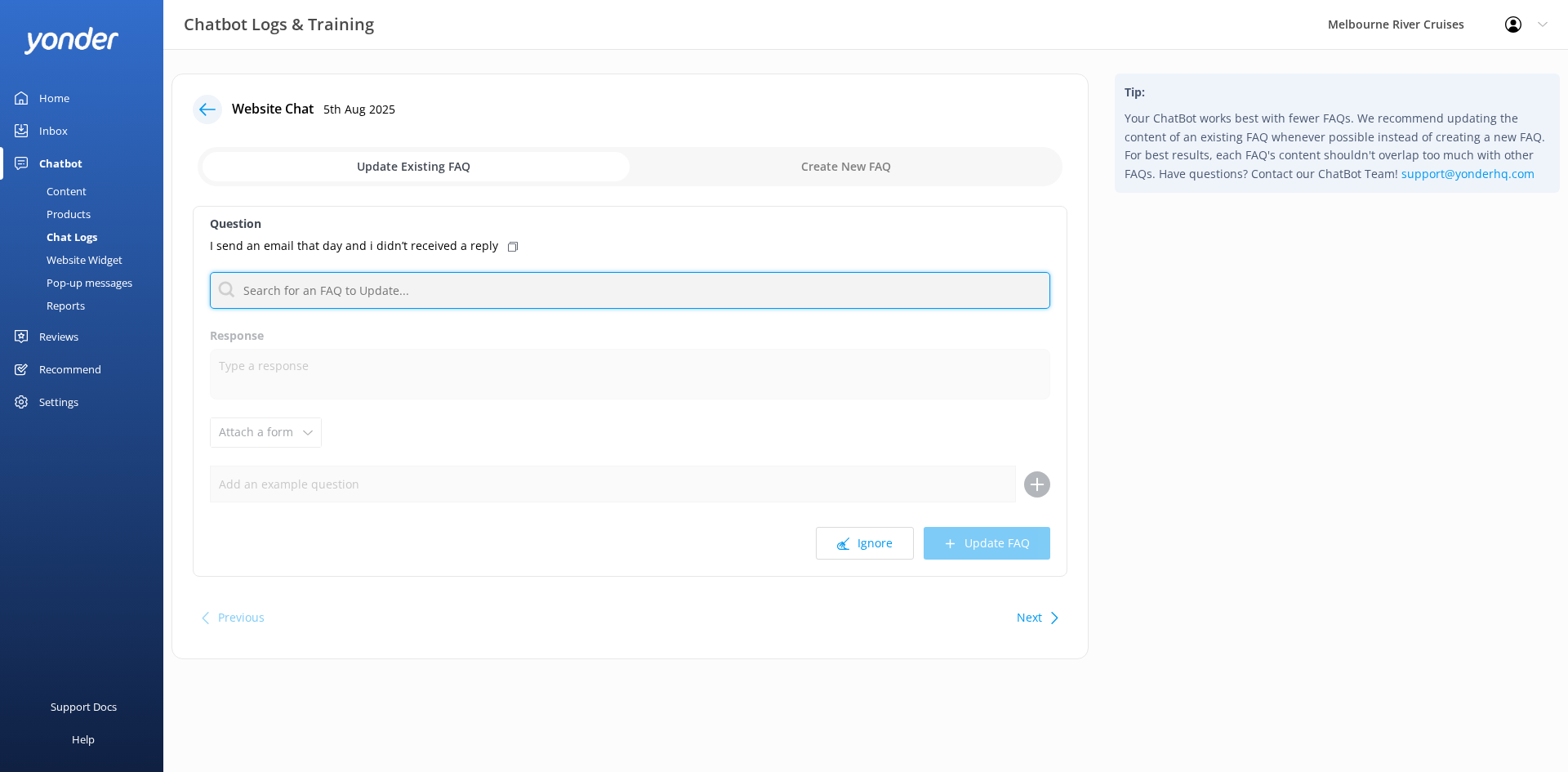 click at bounding box center (630, 290) 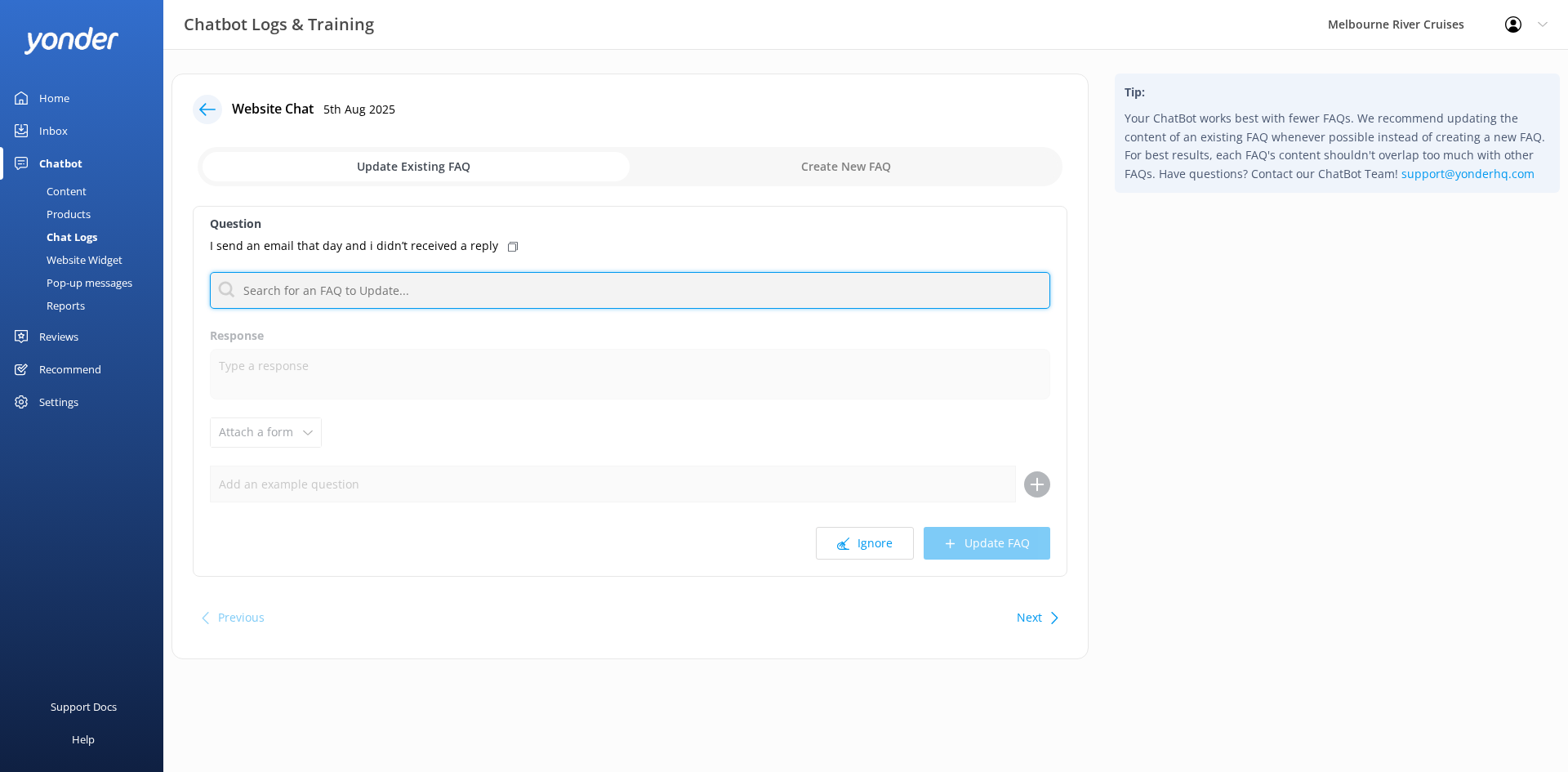type on "contact" 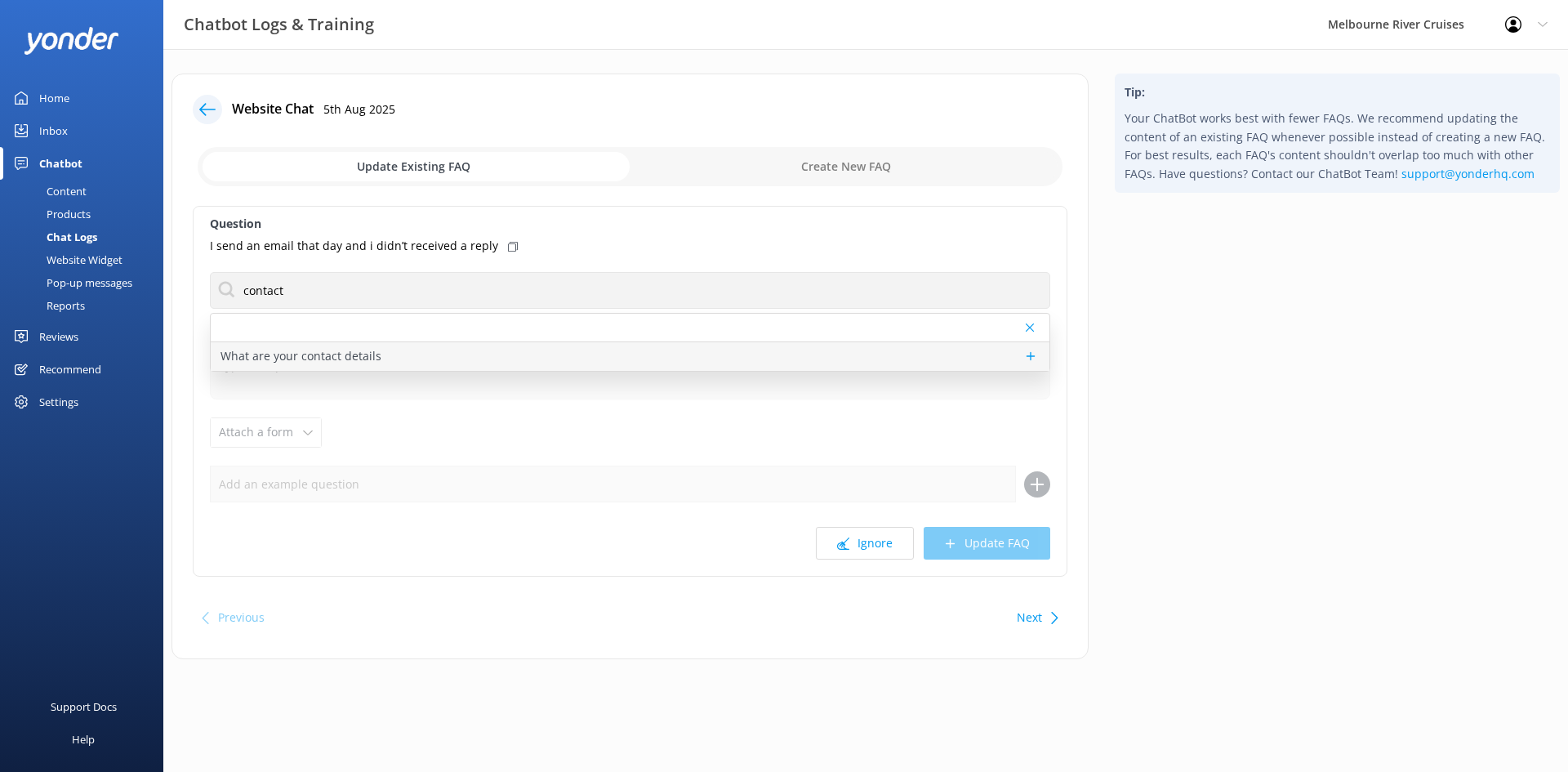 click on "What are your contact details" at bounding box center (301, 356) 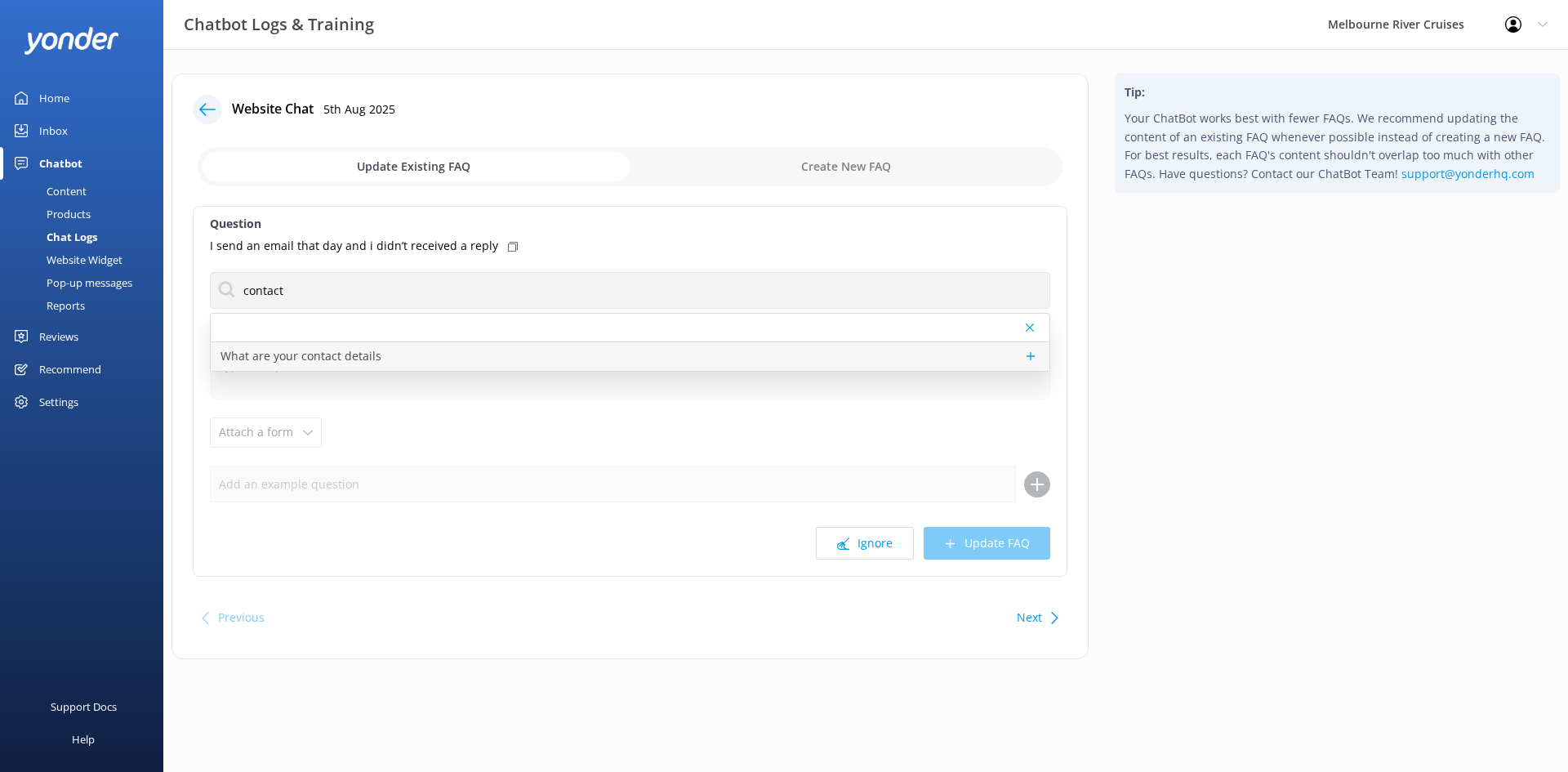 type on "You can contact the Melbourne River Cruises team by emailing [EMAIL]. Visit https://www.melbcruises.com.au/contact-us/. You can also reach us using the contact form below." 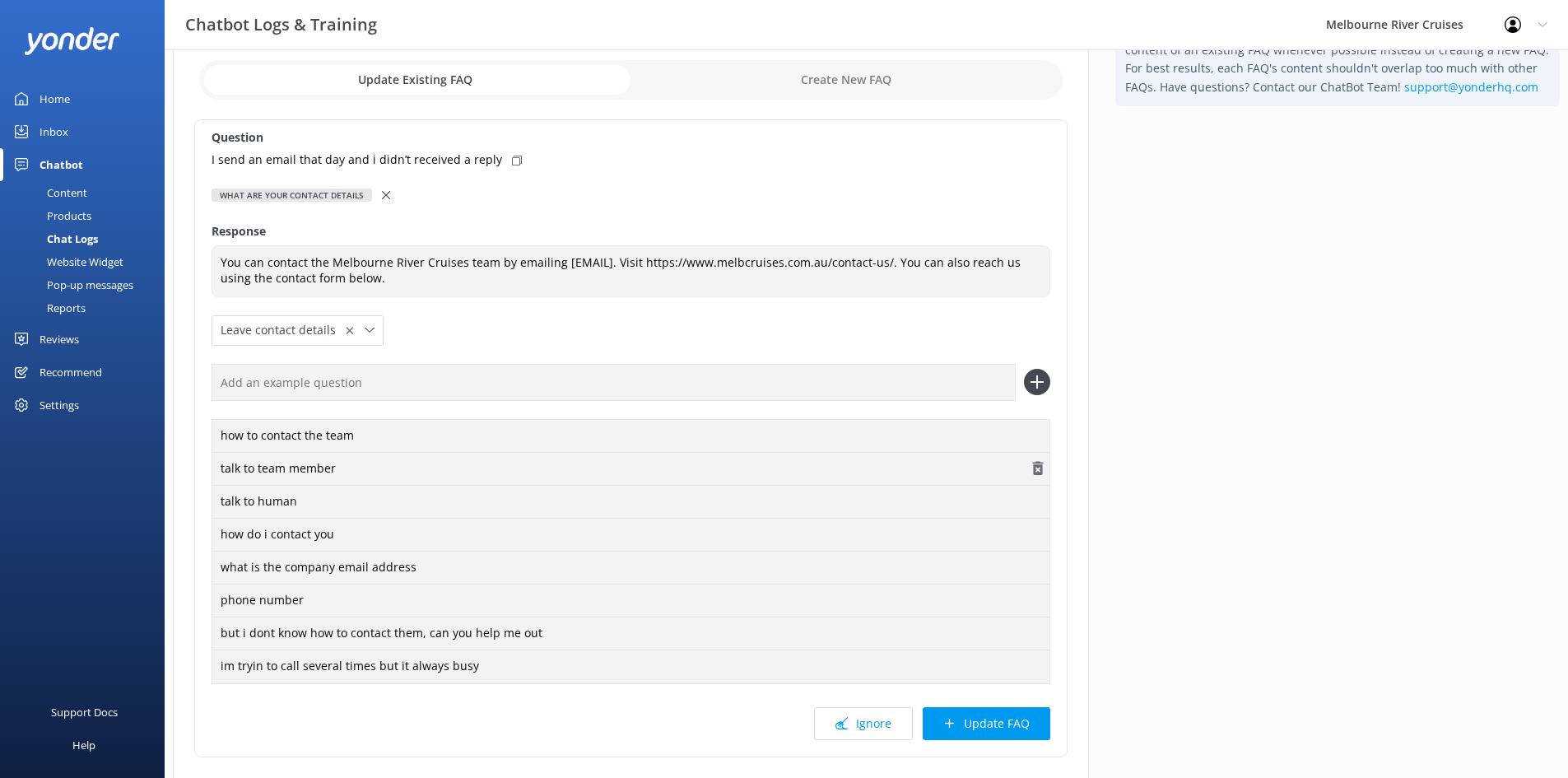 scroll, scrollTop: 165, scrollLeft: 0, axis: vertical 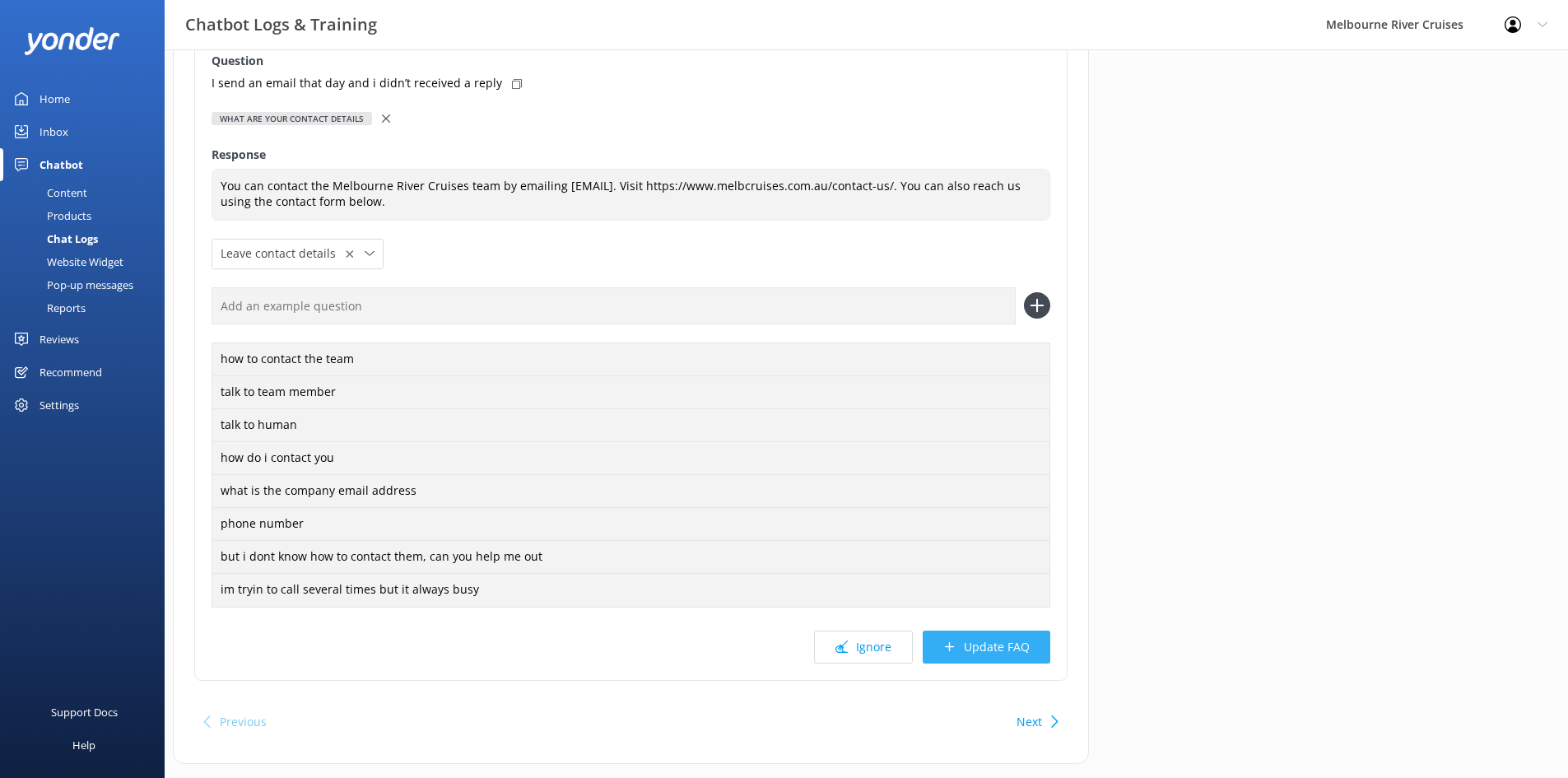 click on "Update FAQ" at bounding box center [986, 647] 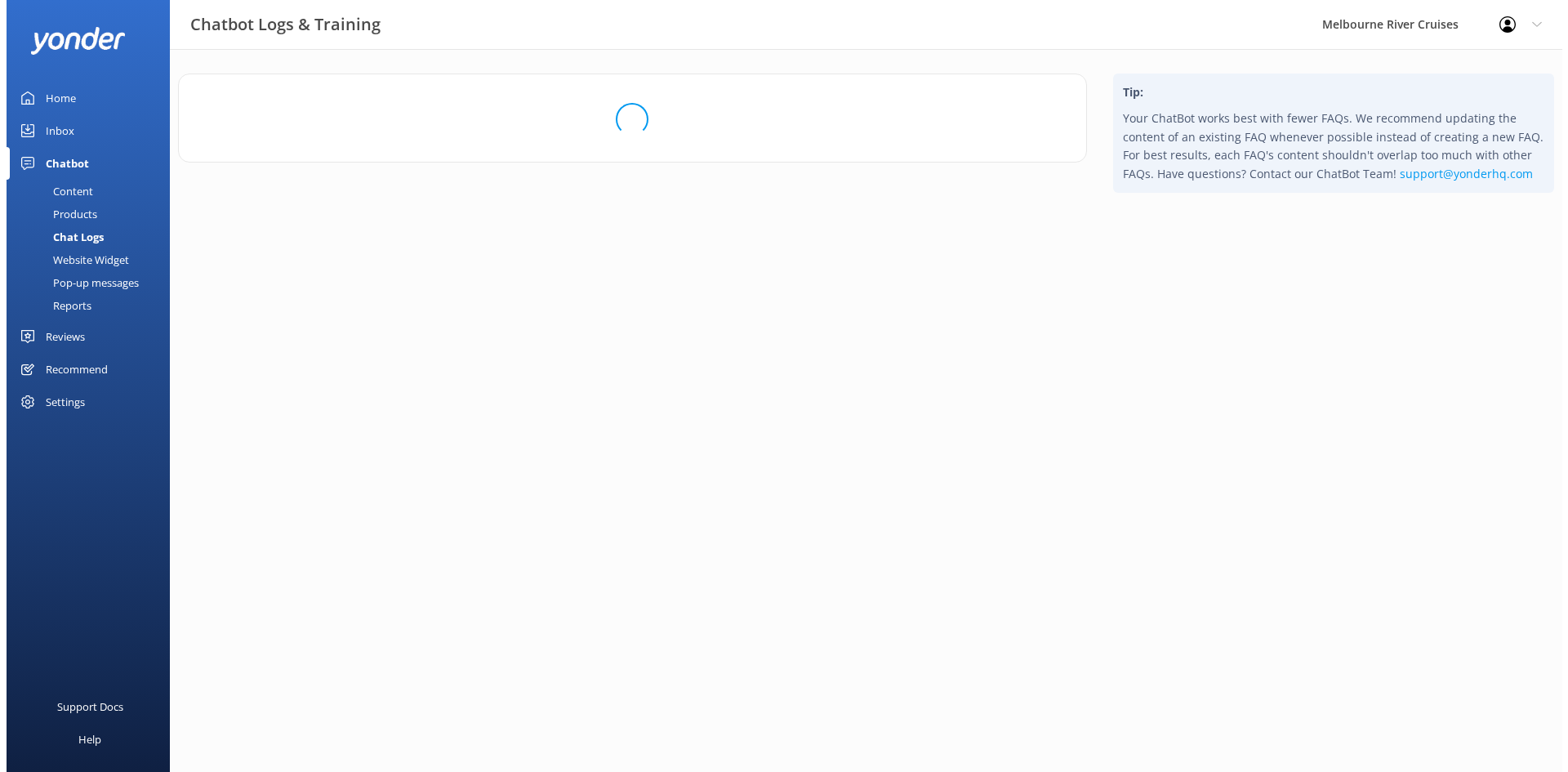 scroll, scrollTop: 0, scrollLeft: 0, axis: both 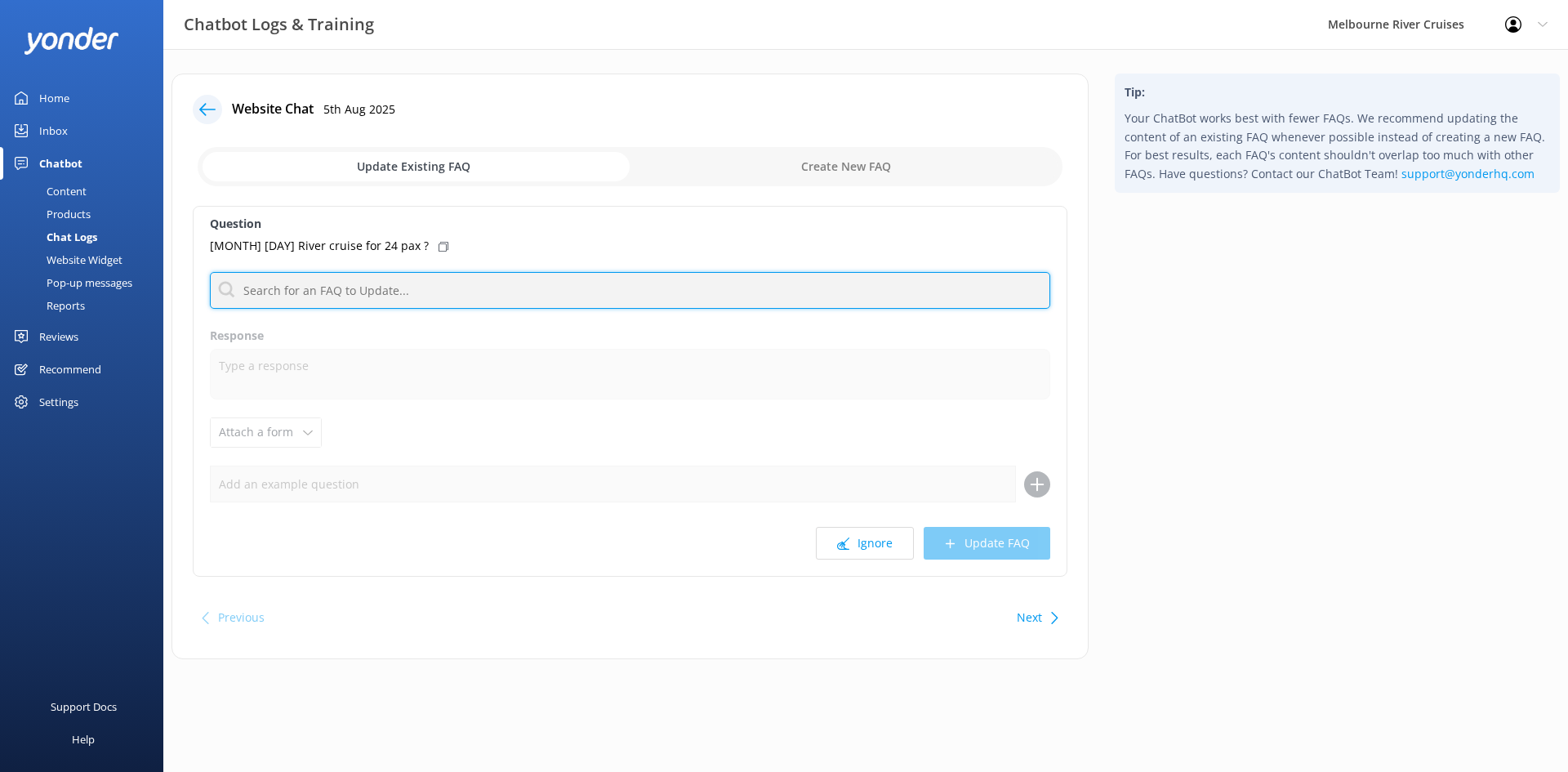 click at bounding box center [630, 290] 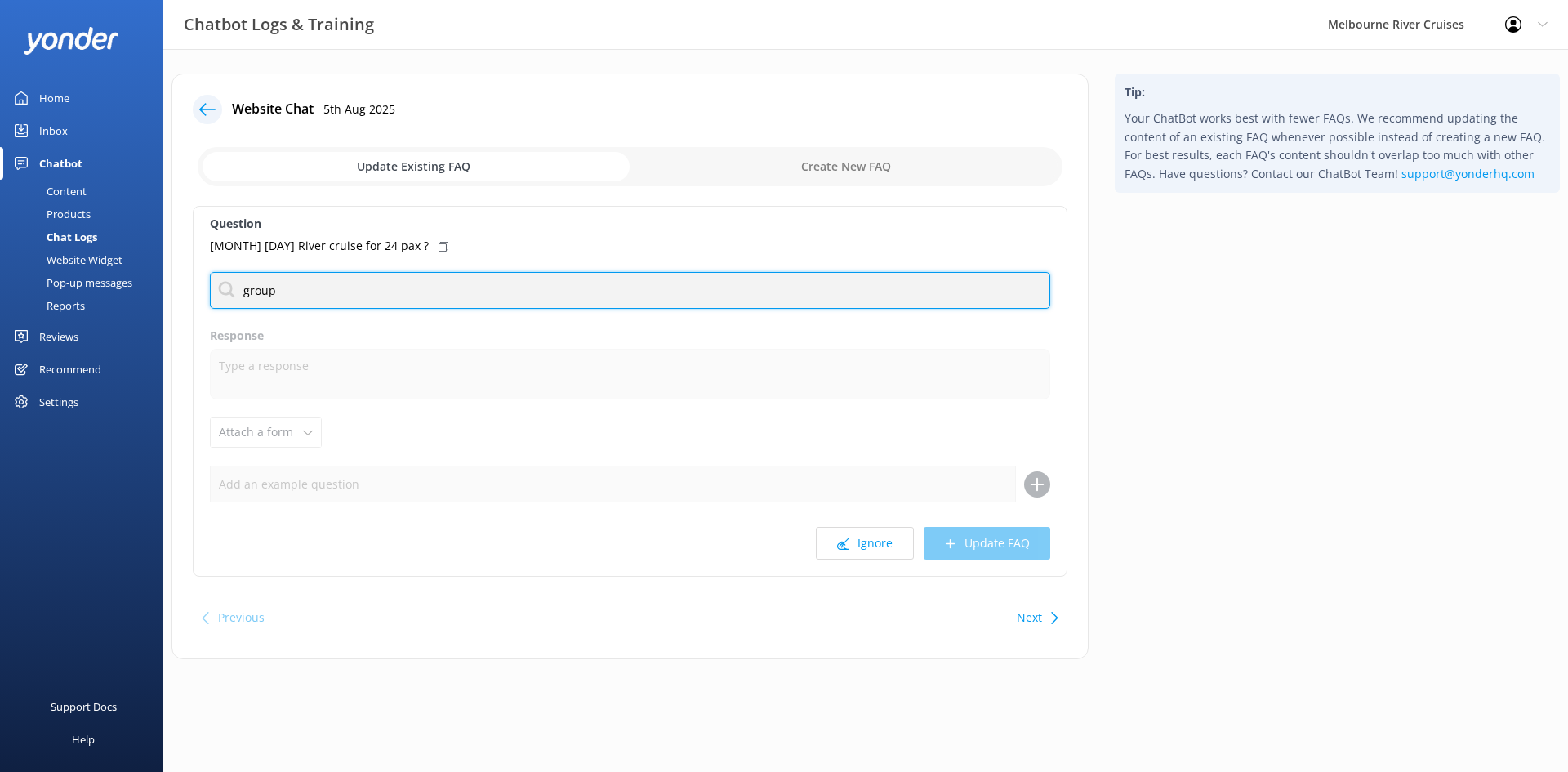 type on "group" 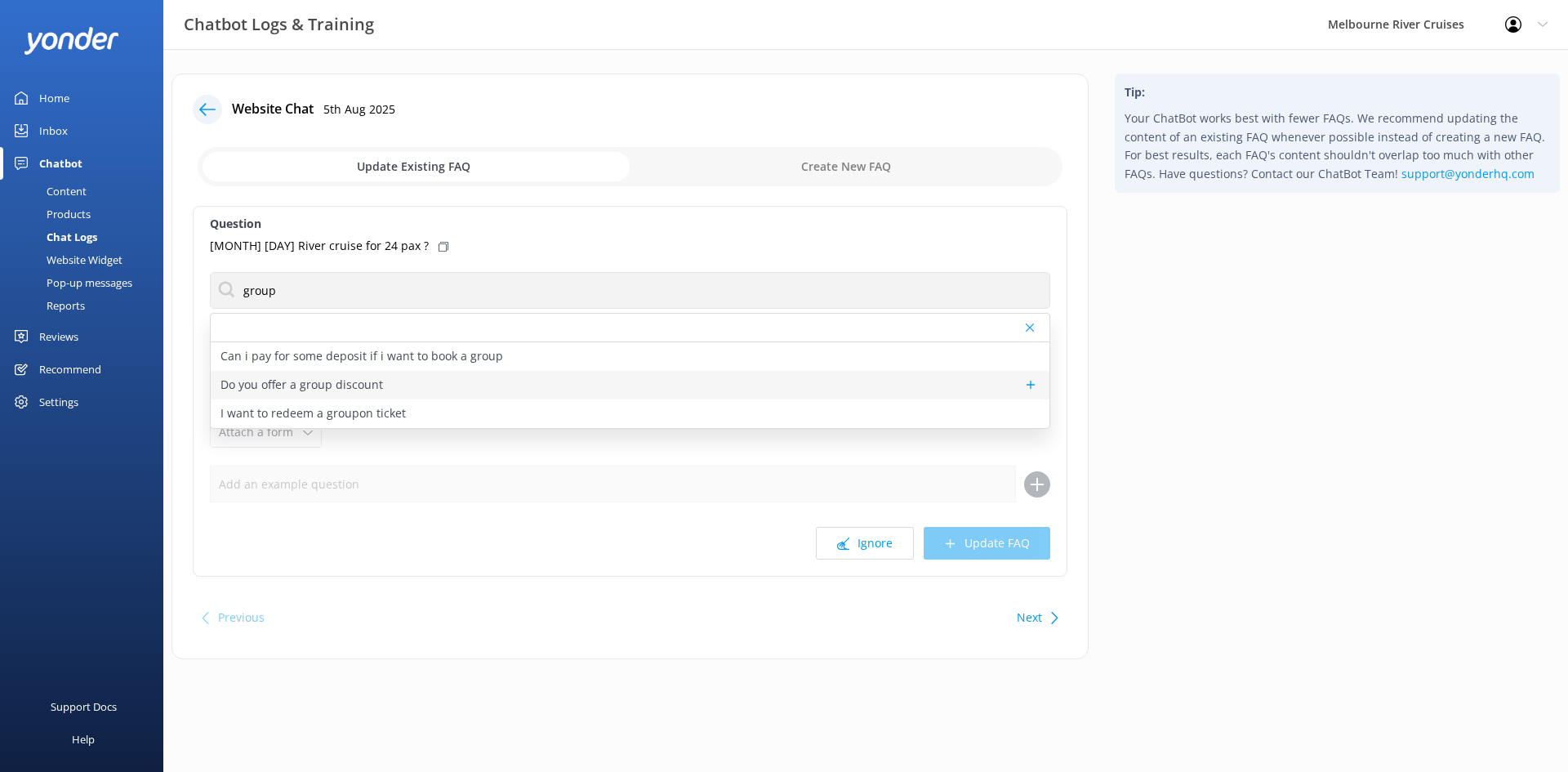 click on "Do you offer a group discount" at bounding box center (630, 385) 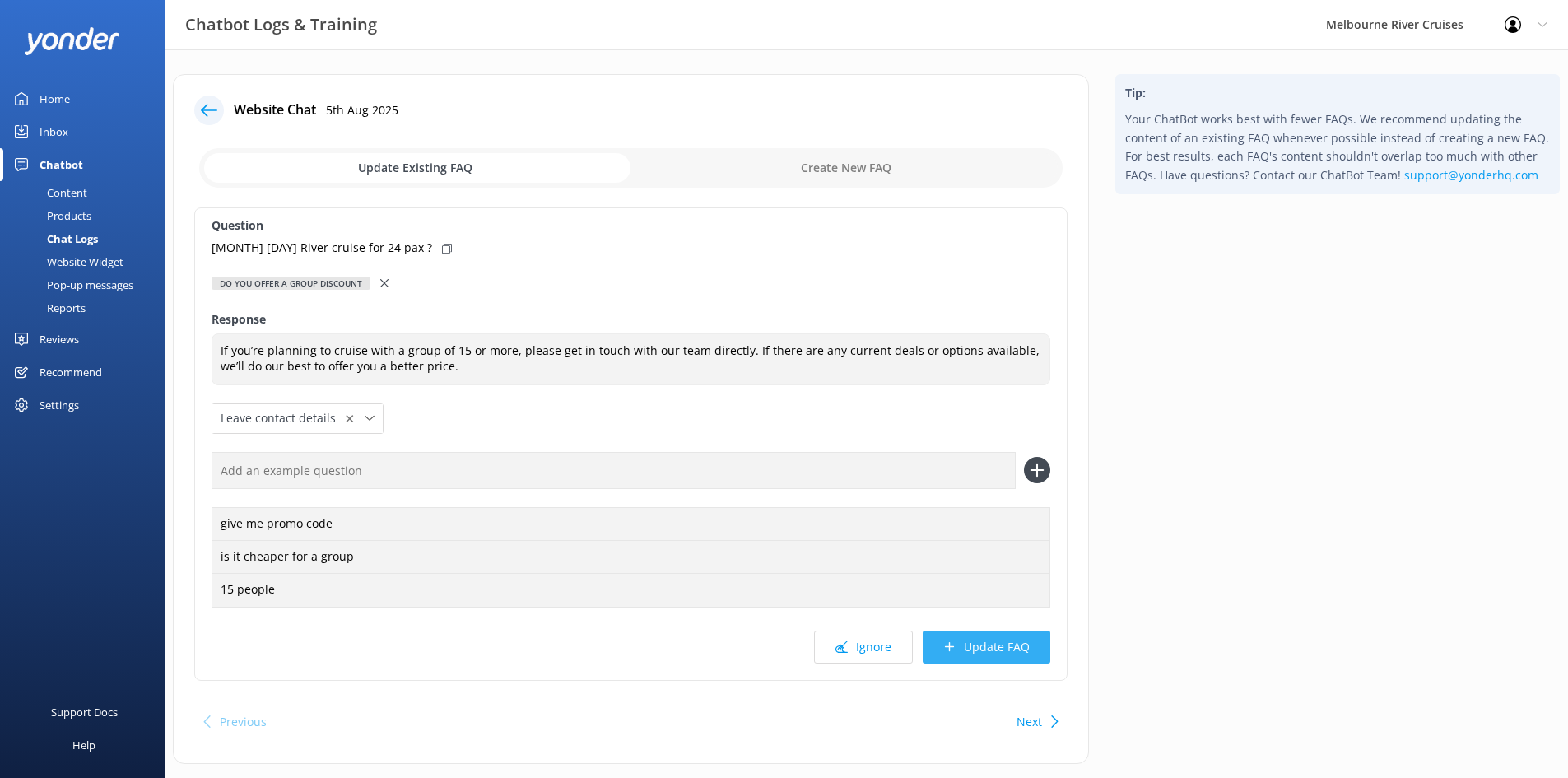 click on "Update FAQ" at bounding box center (986, 647) 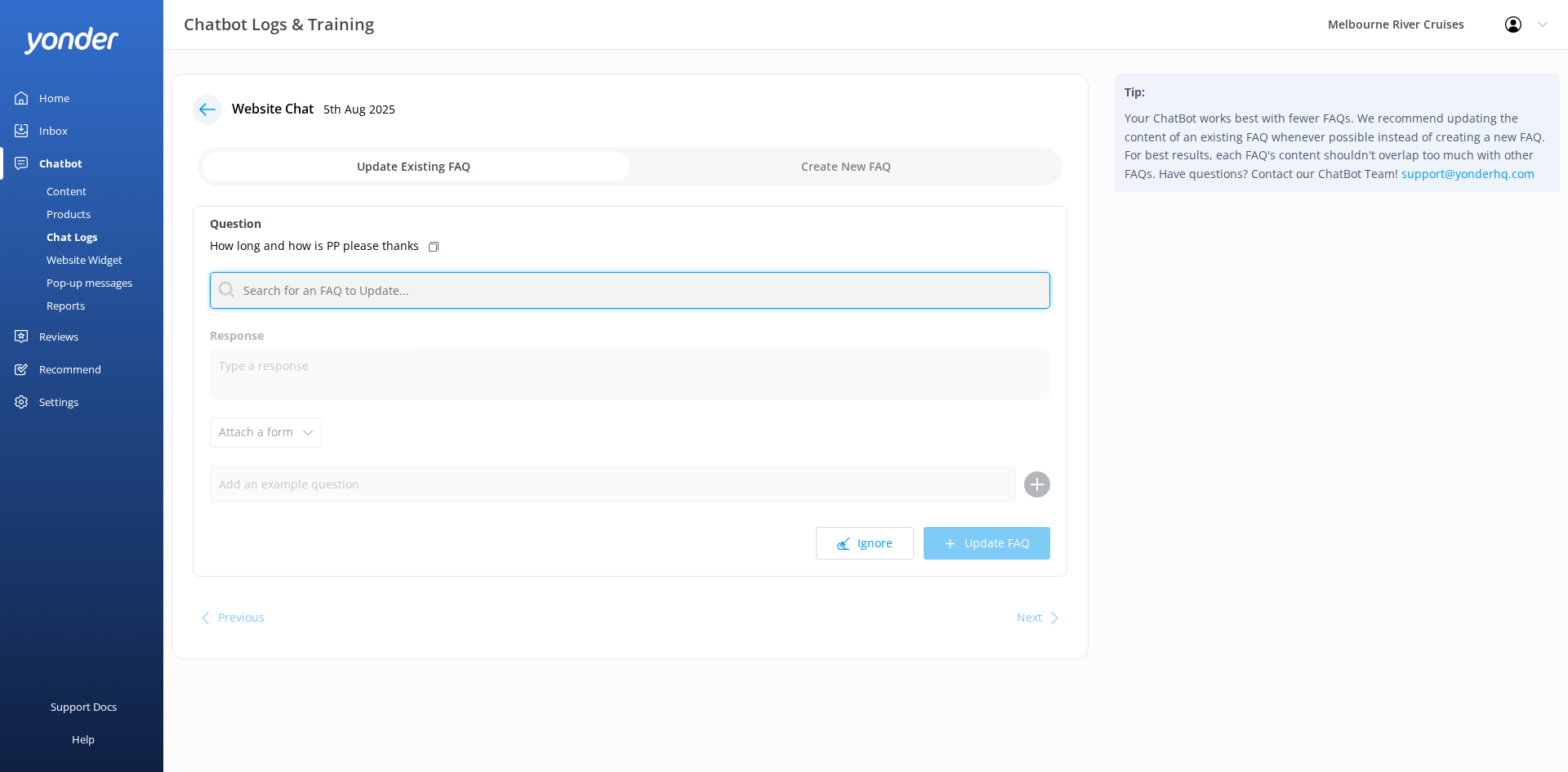 click at bounding box center [630, 290] 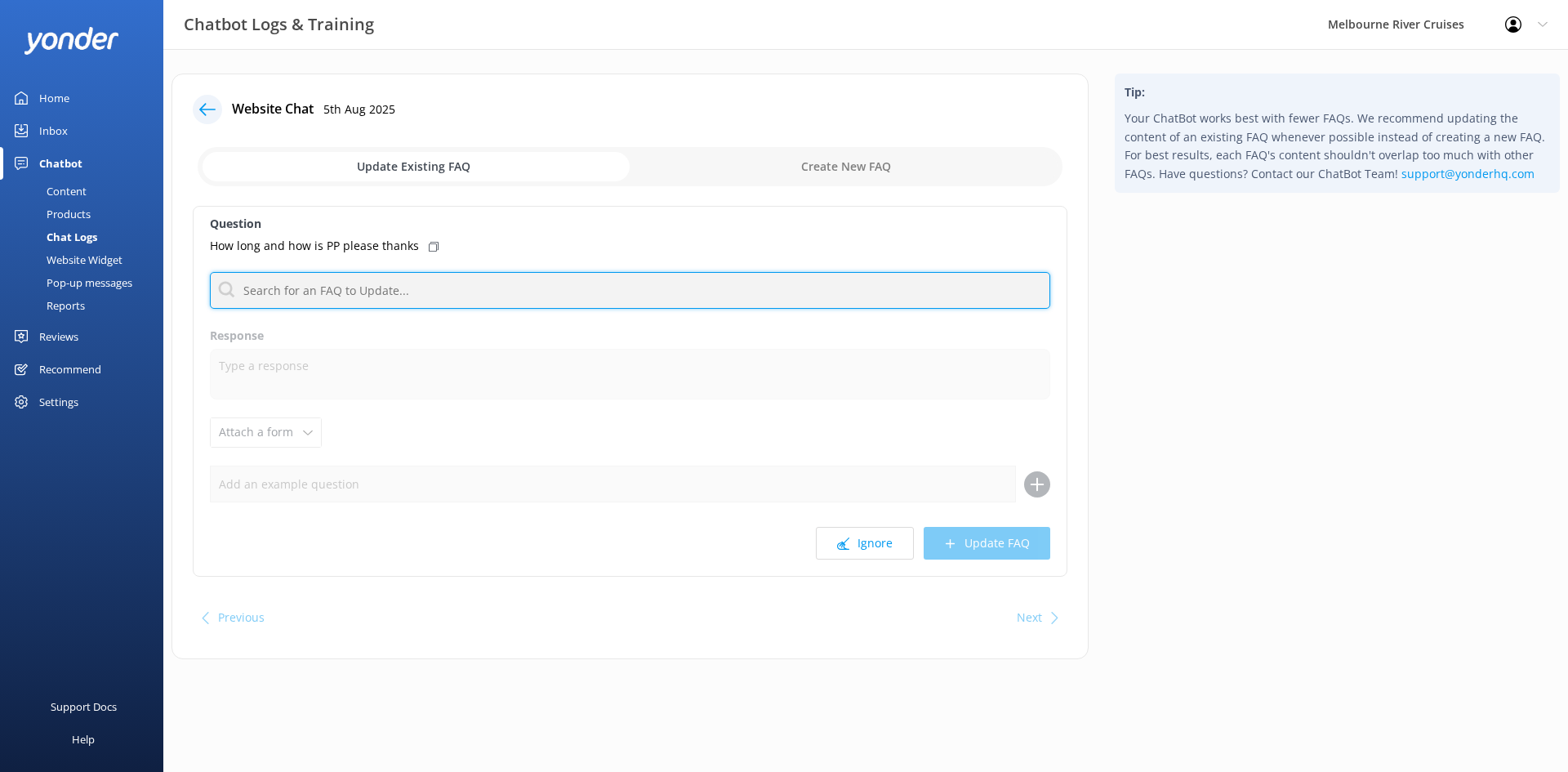 click at bounding box center [630, 290] 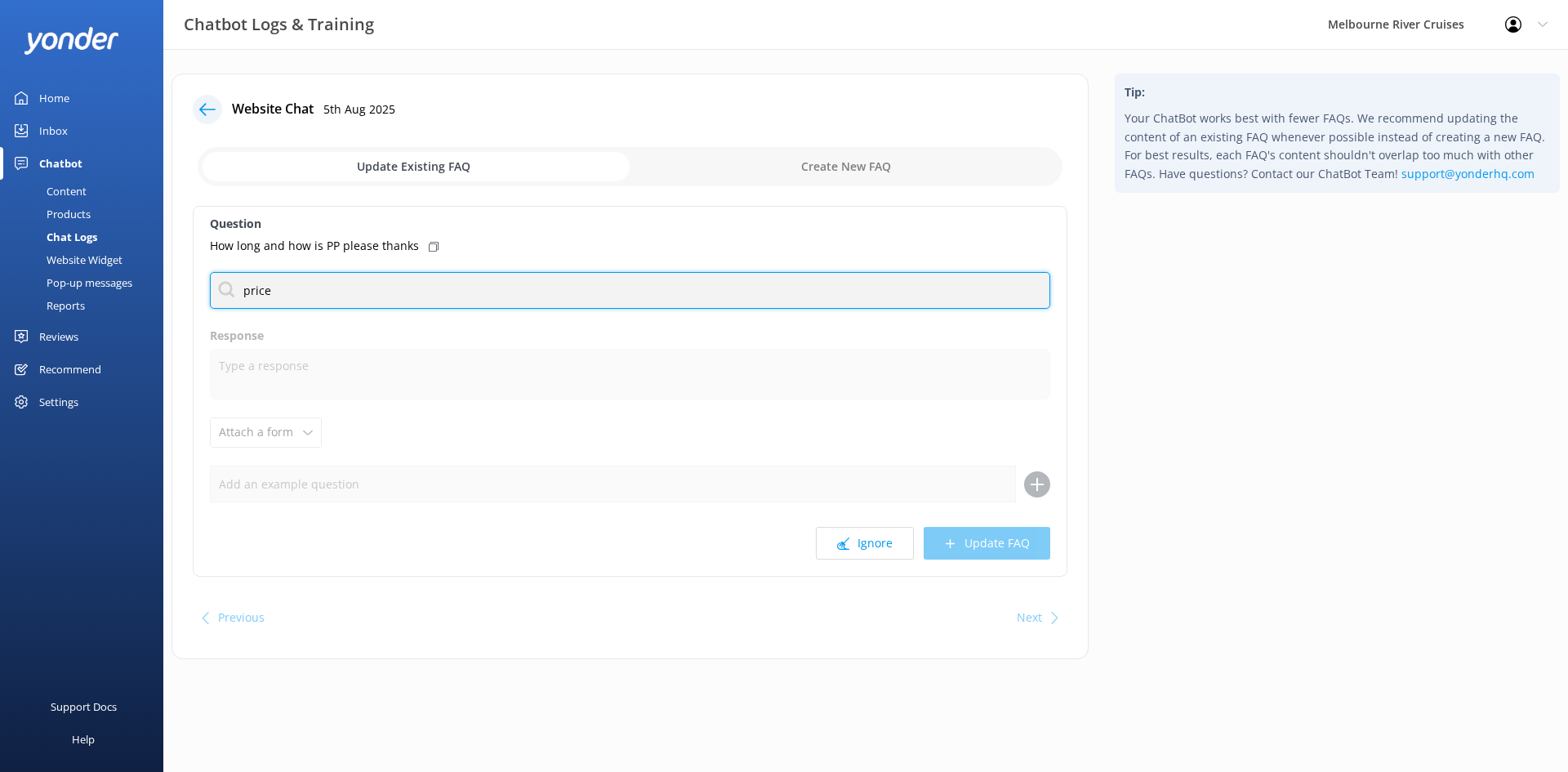 type on "price" 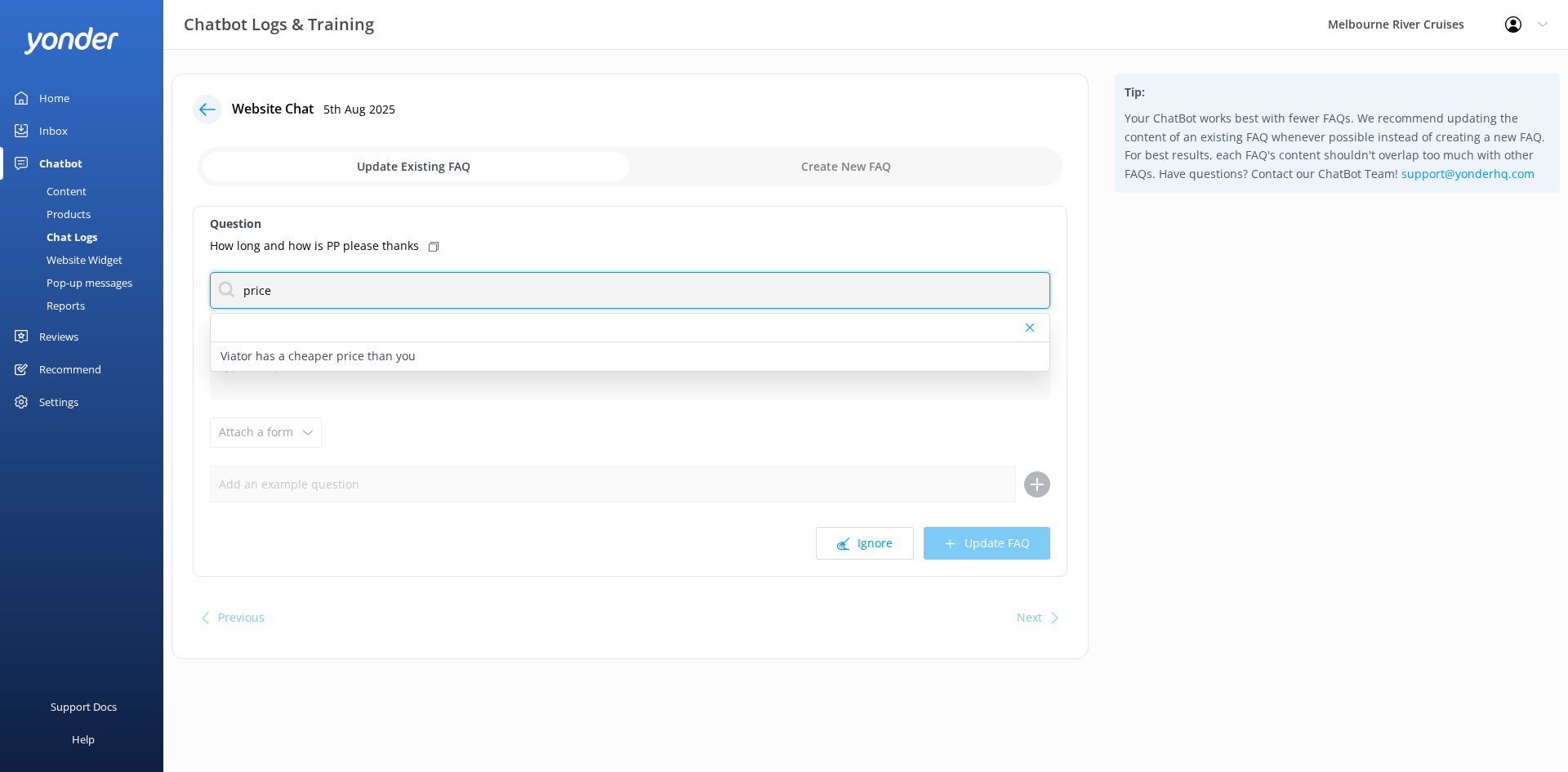 click on "price" at bounding box center [630, 290] 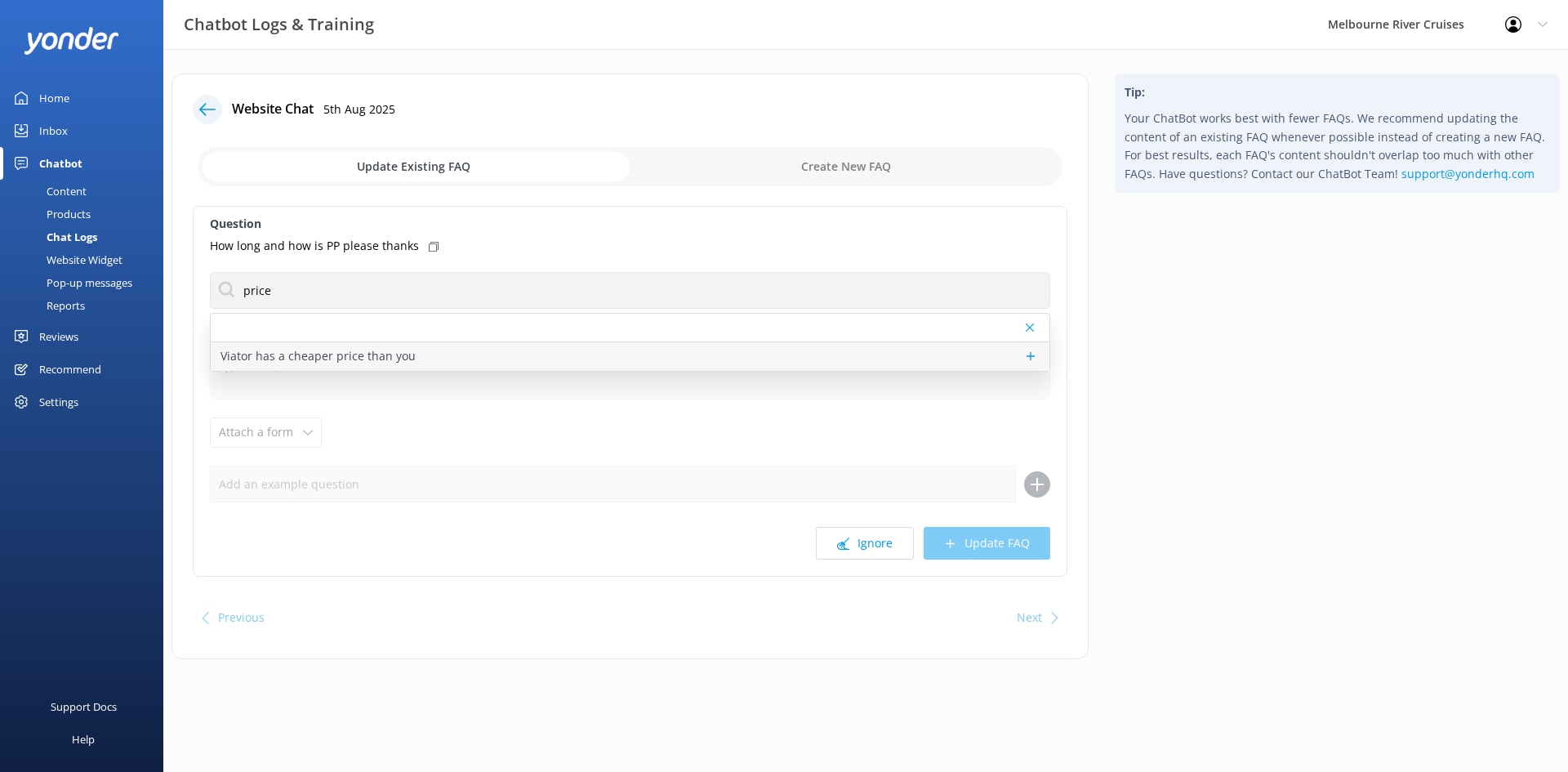 click on "Viator has a cheaper price than you" at bounding box center [630, 356] 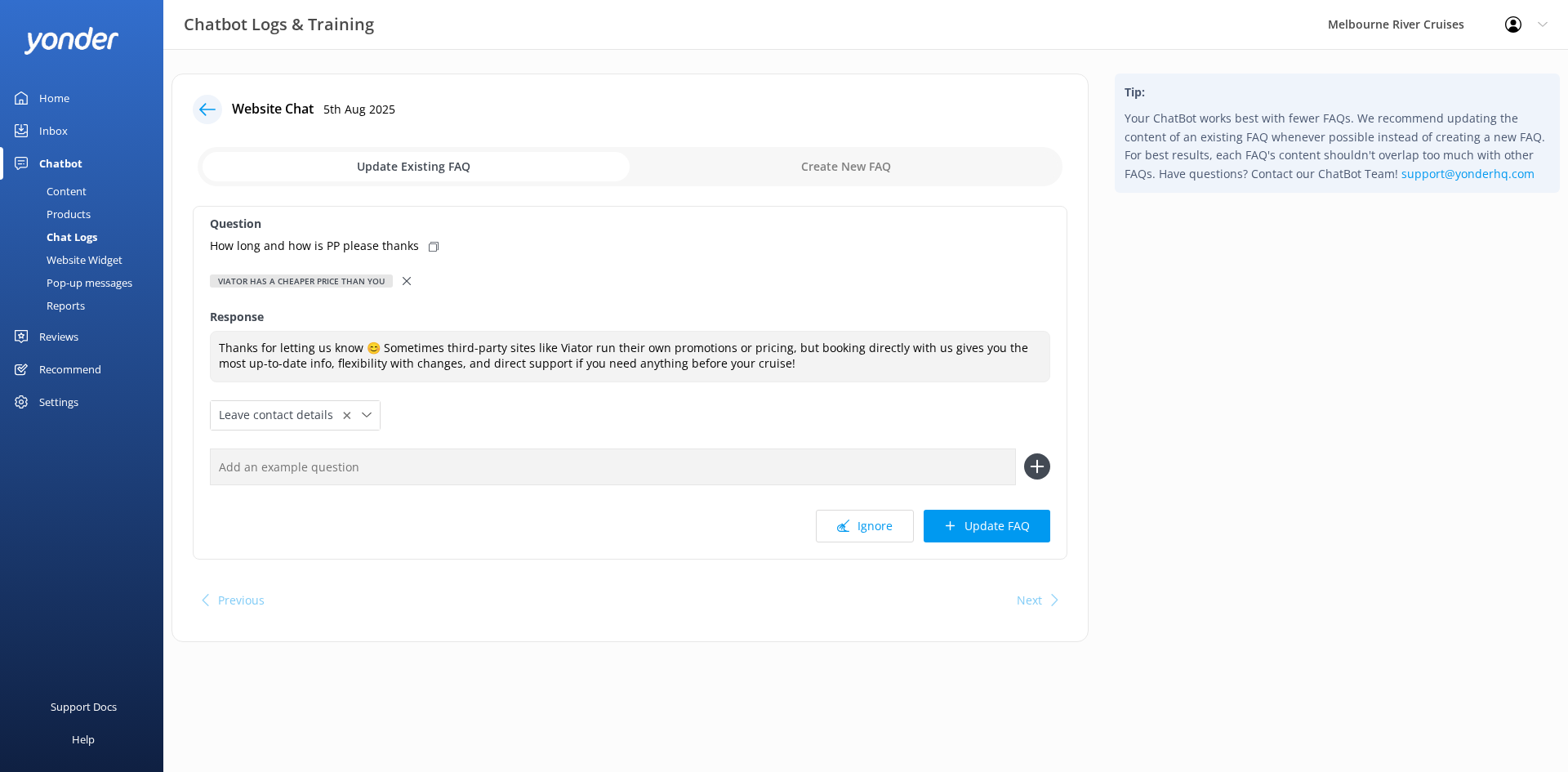 click at bounding box center (408, 281) 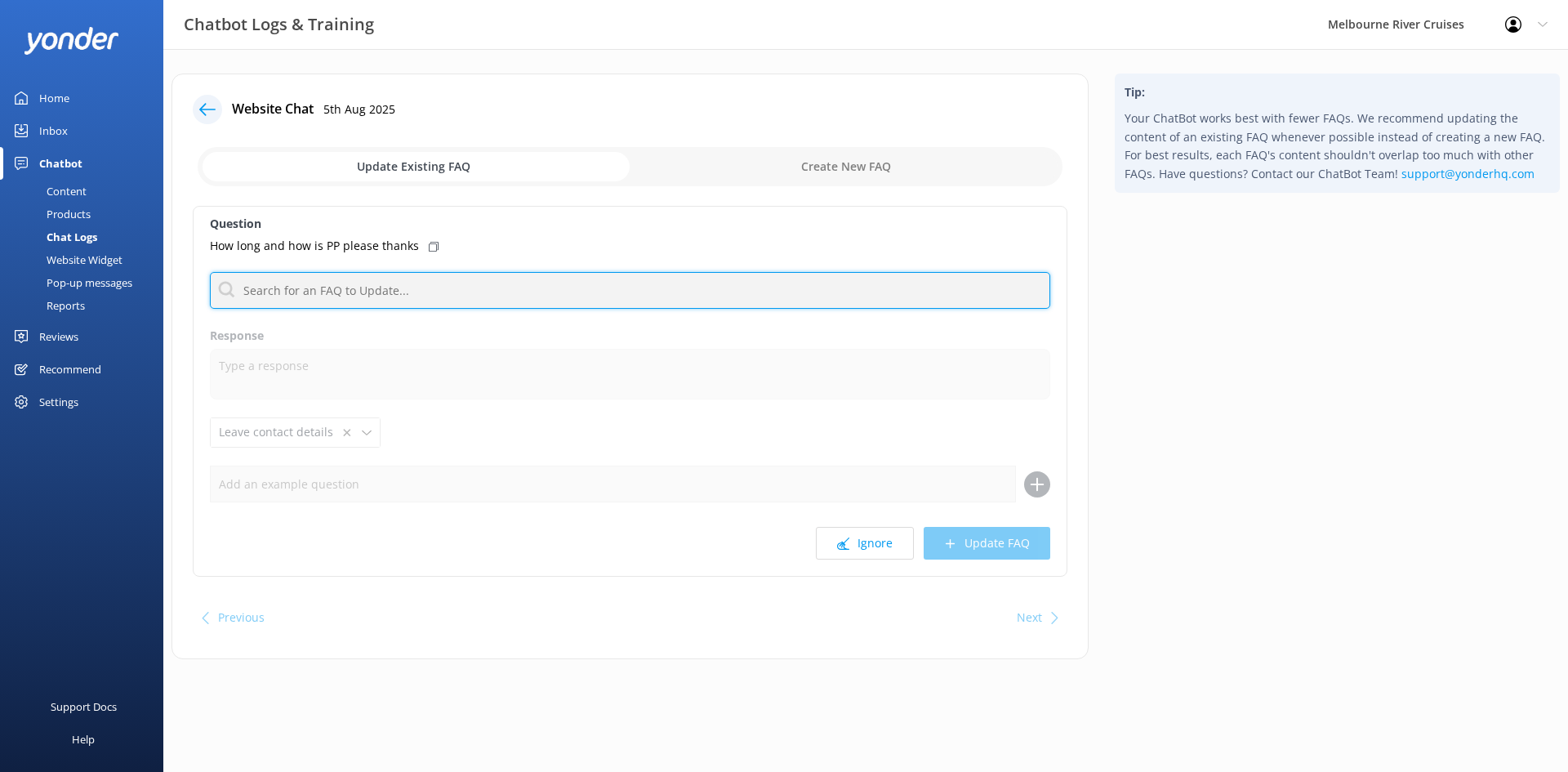 click at bounding box center [630, 290] 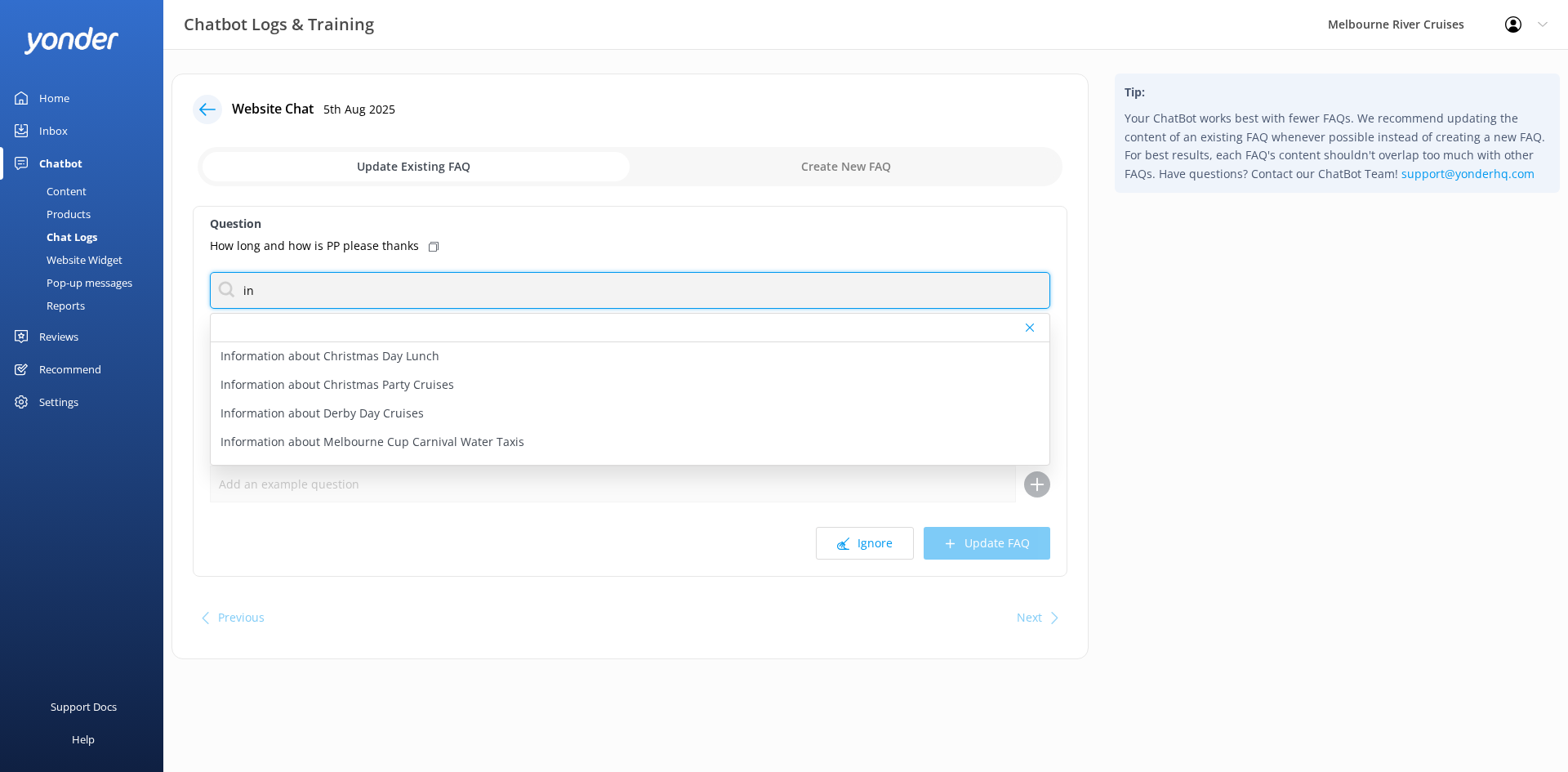 type on "i" 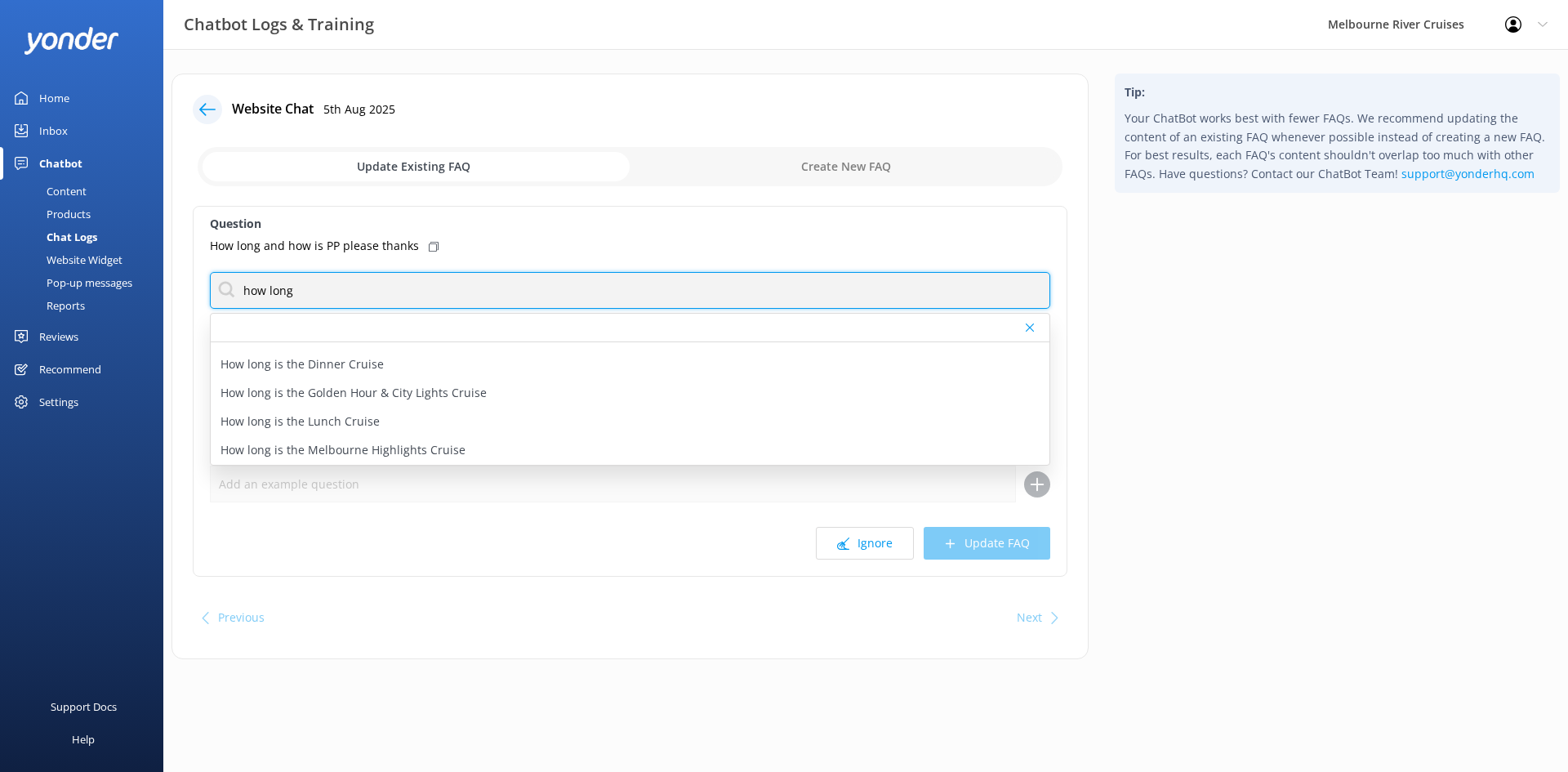 scroll, scrollTop: 91, scrollLeft: 0, axis: vertical 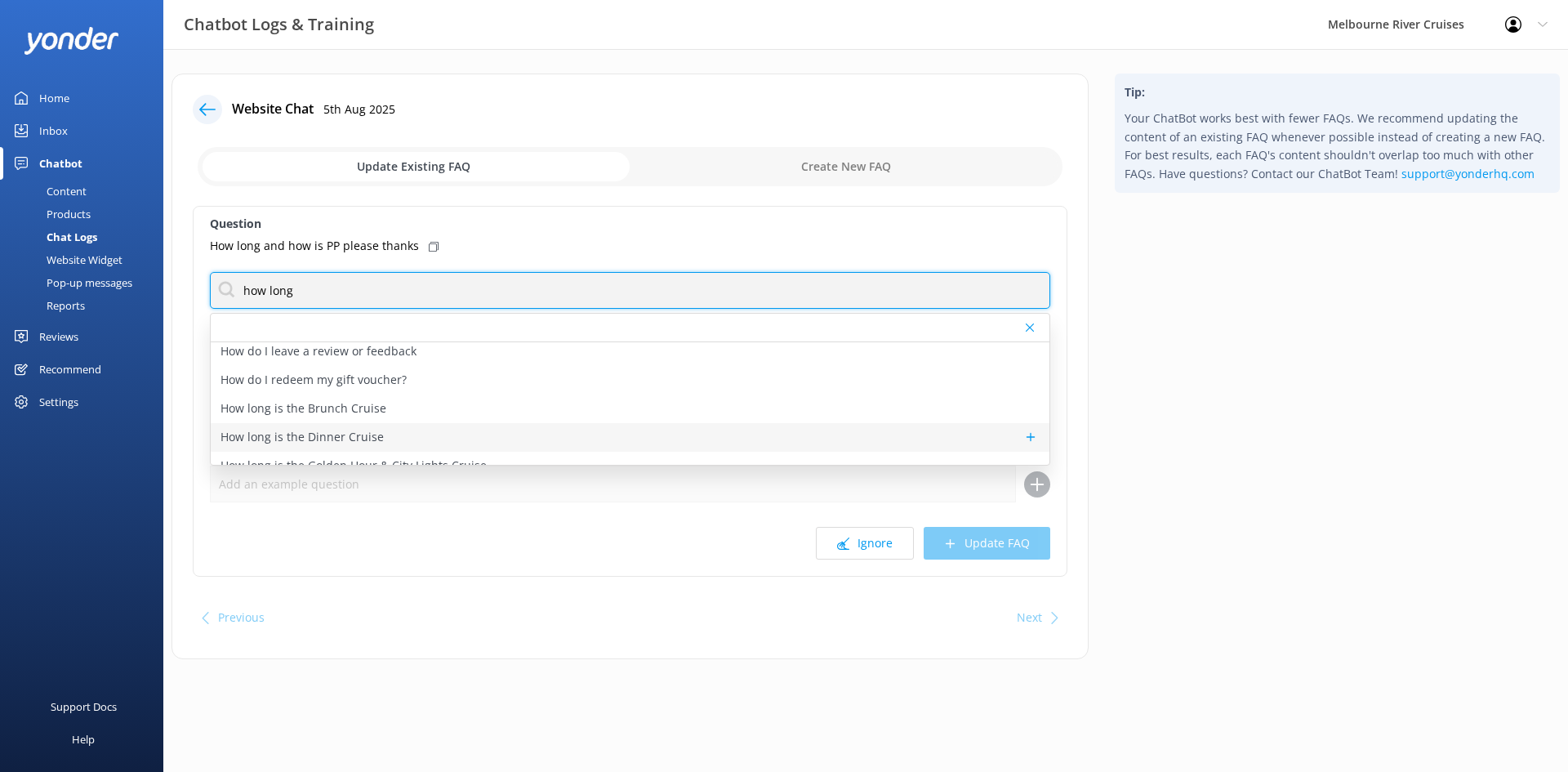 type on "how long" 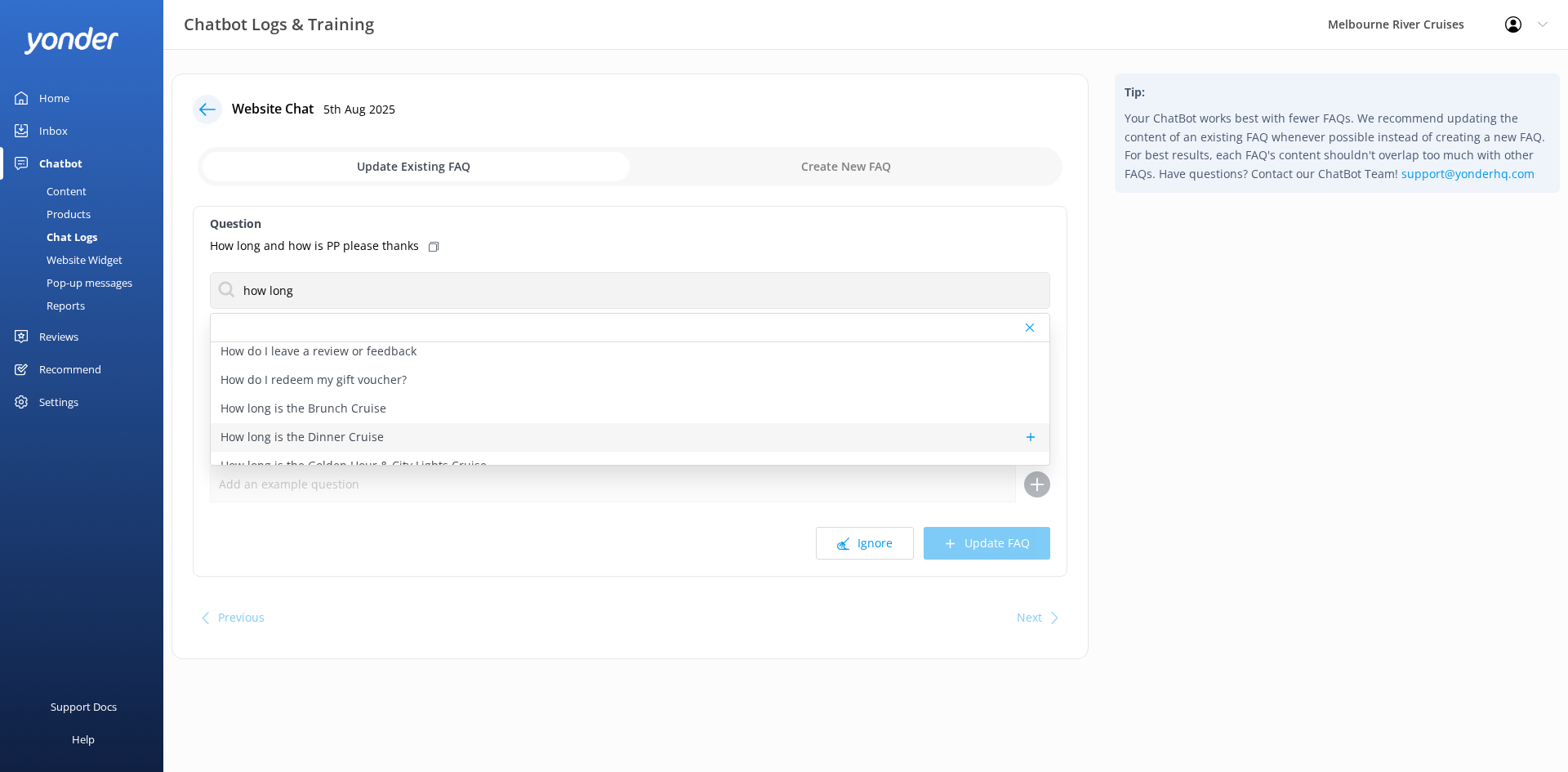 click on "How long is the Dinner Cruise" at bounding box center [630, 437] 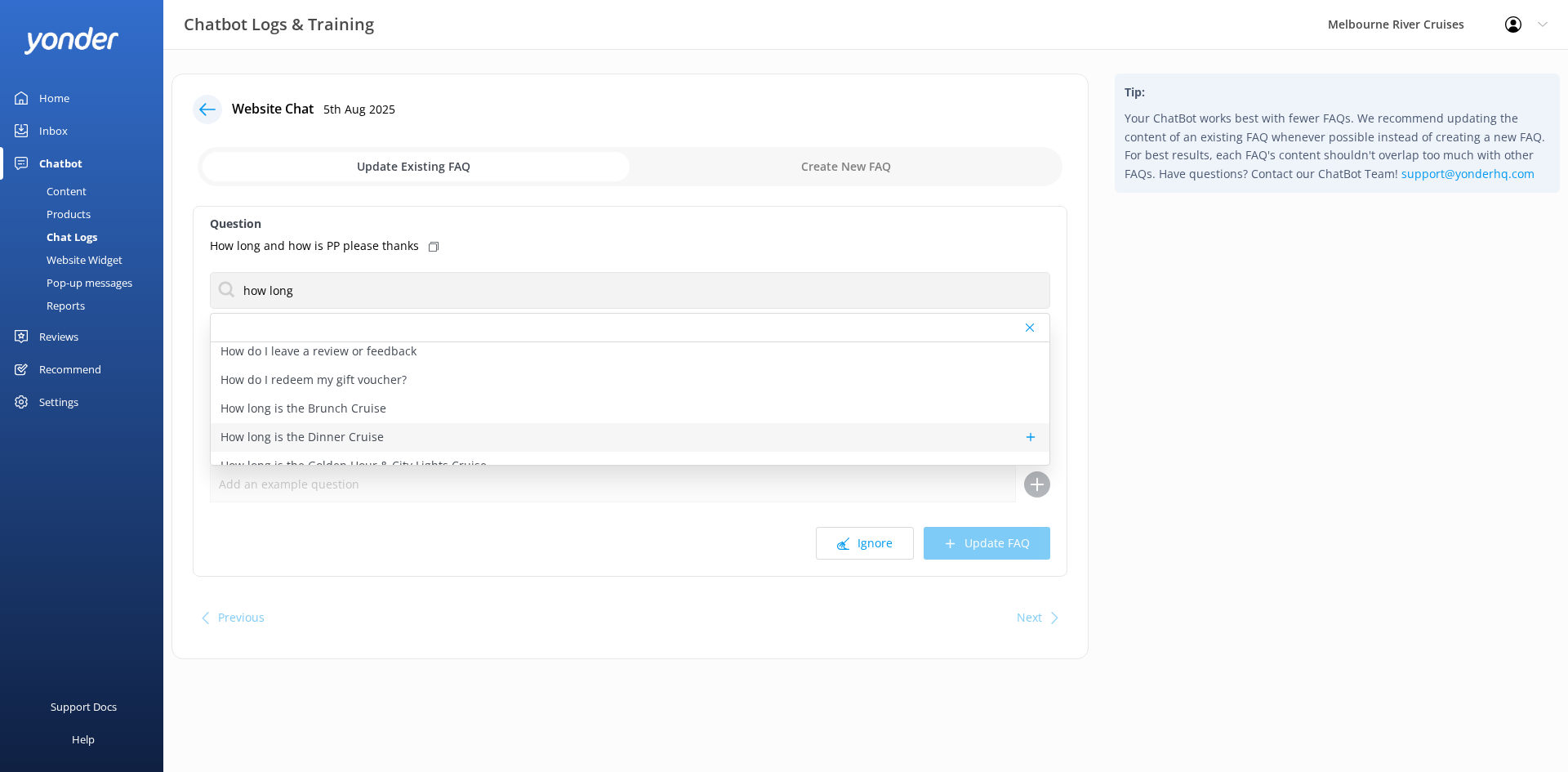type on "The Spirit of Melbourne Dinner Cruise is 3 hours long, departing at 7:30pm and returning at 10:30pm." 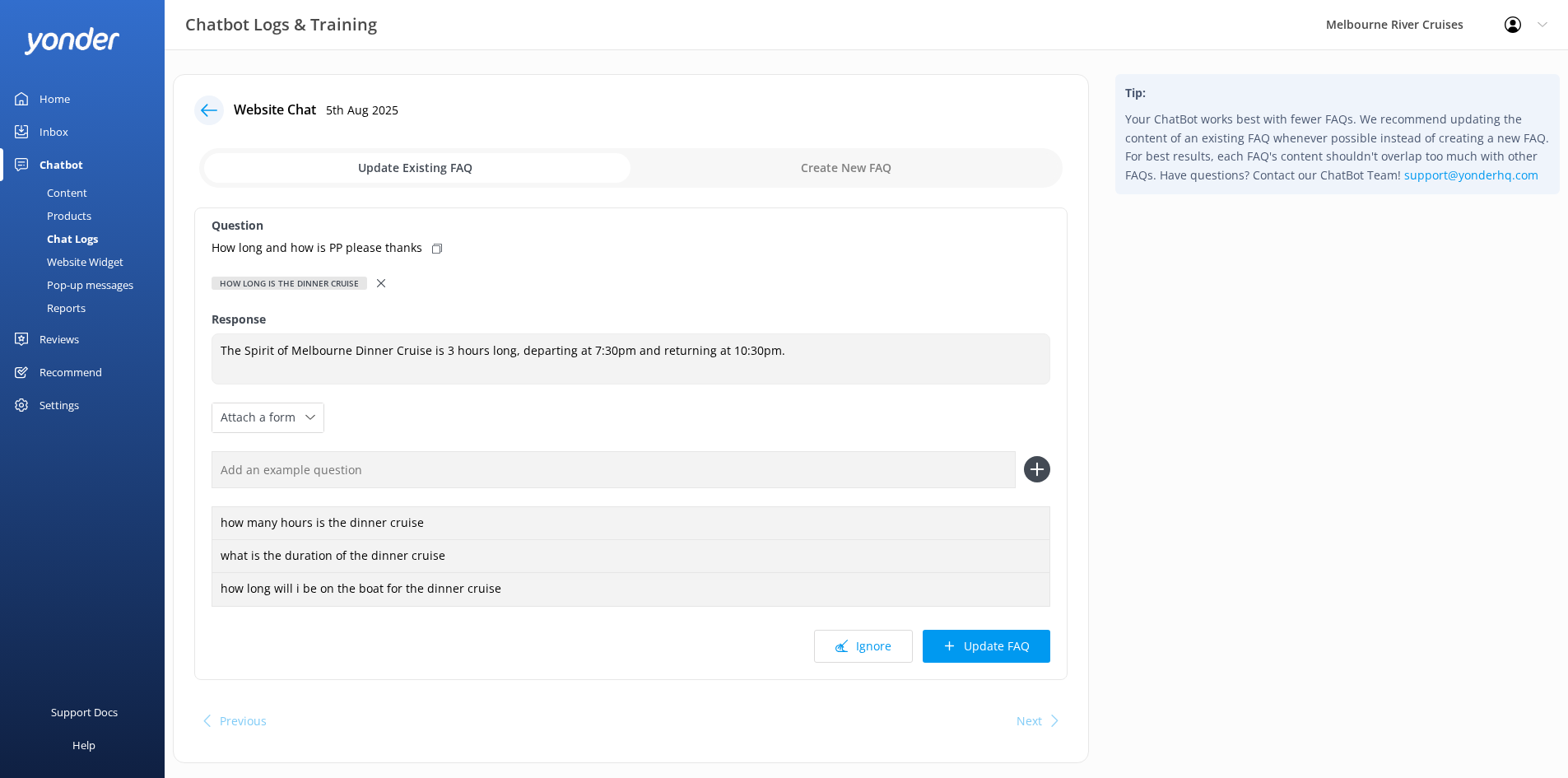 click at bounding box center [383, 283] 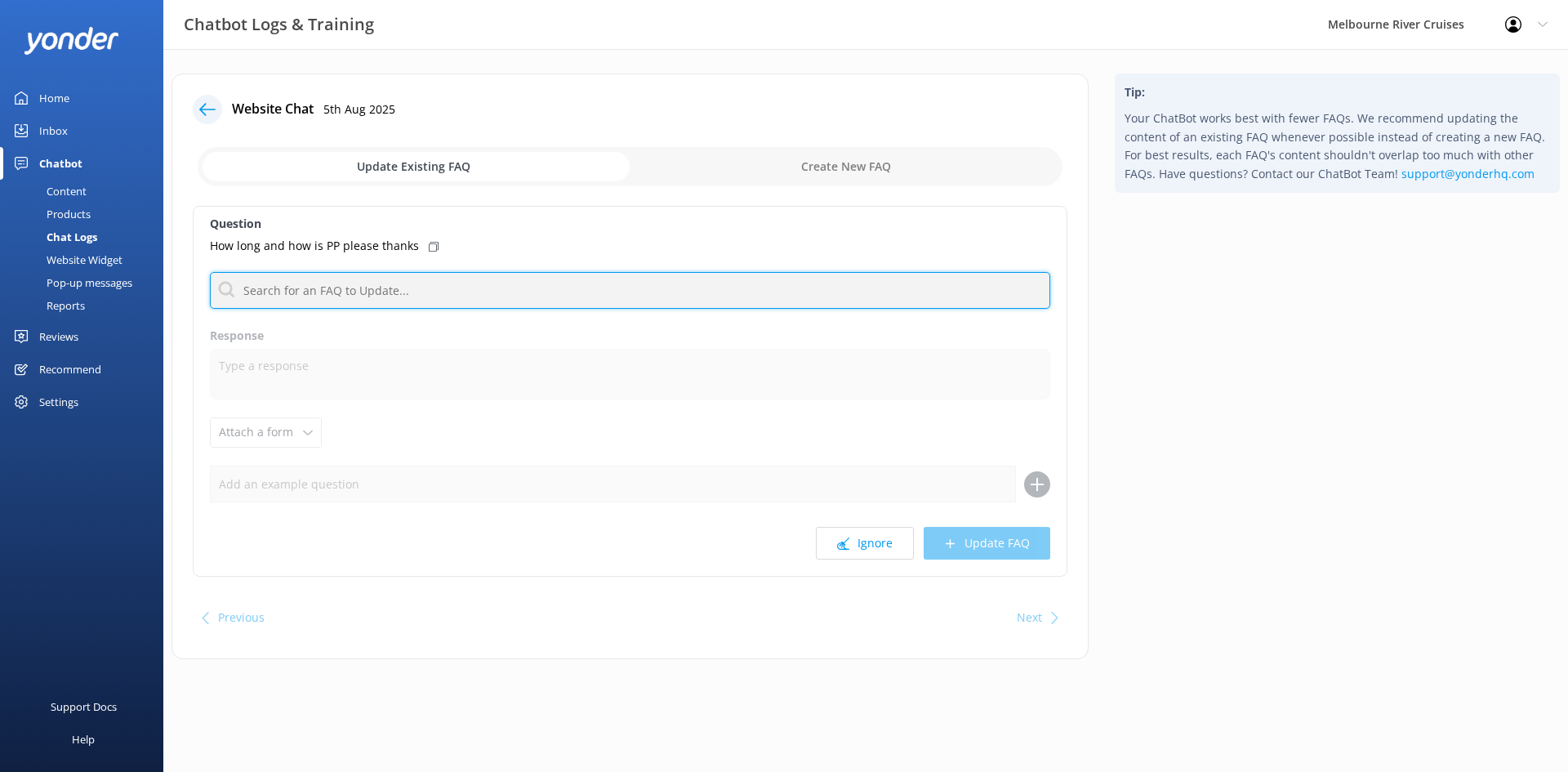 click at bounding box center (630, 290) 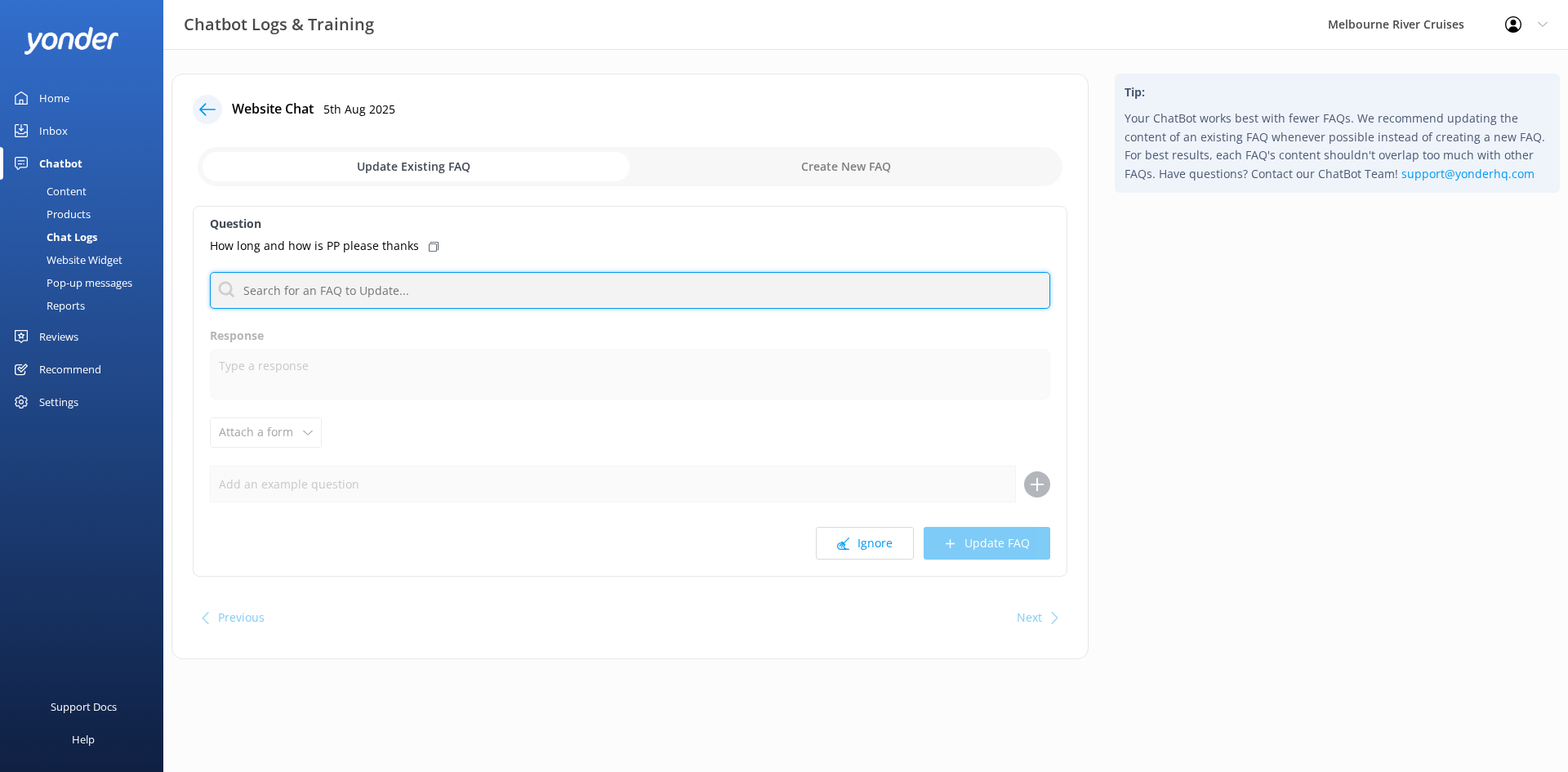 type on "ticket" 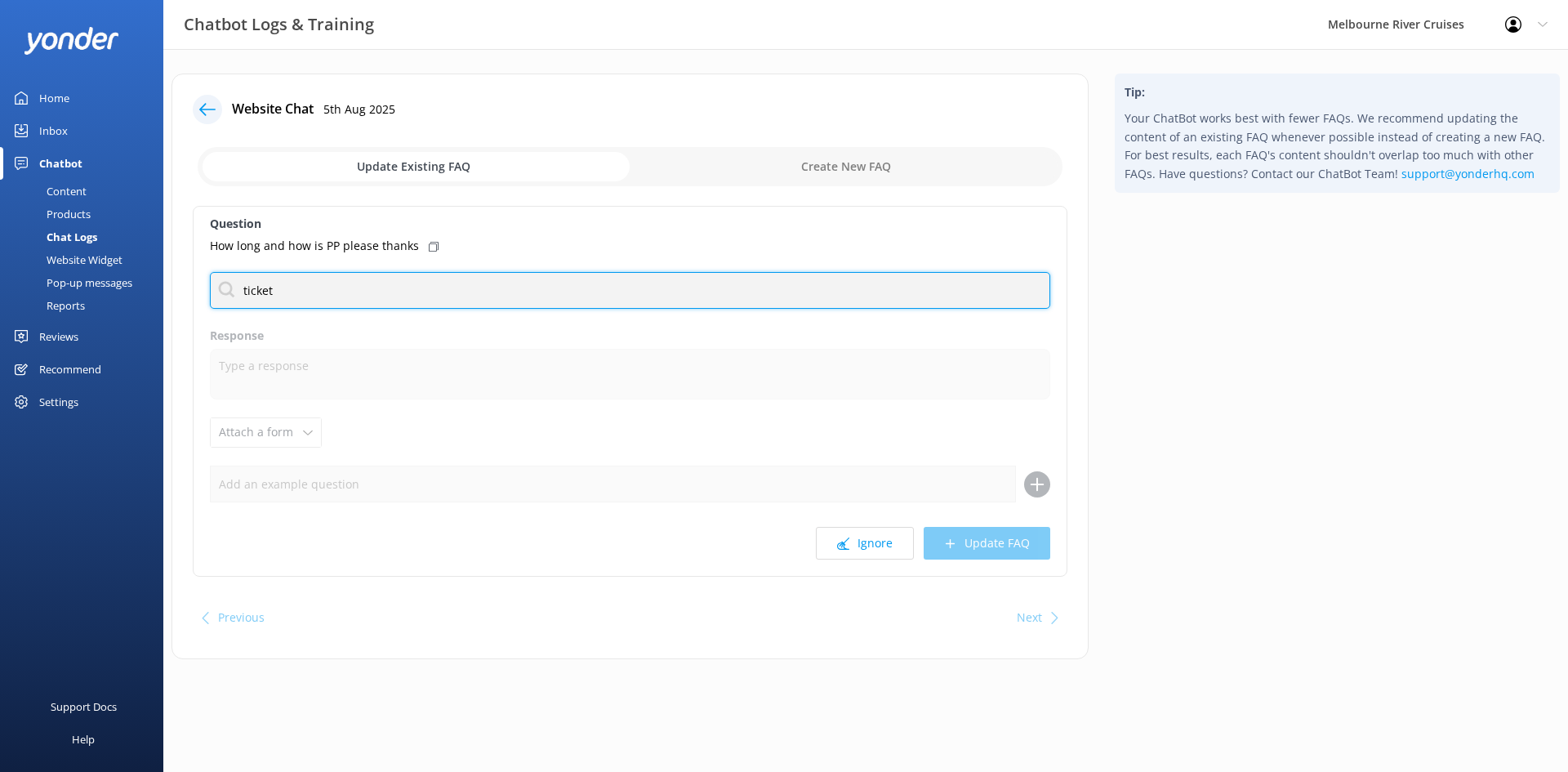 scroll, scrollTop: 0, scrollLeft: 0, axis: both 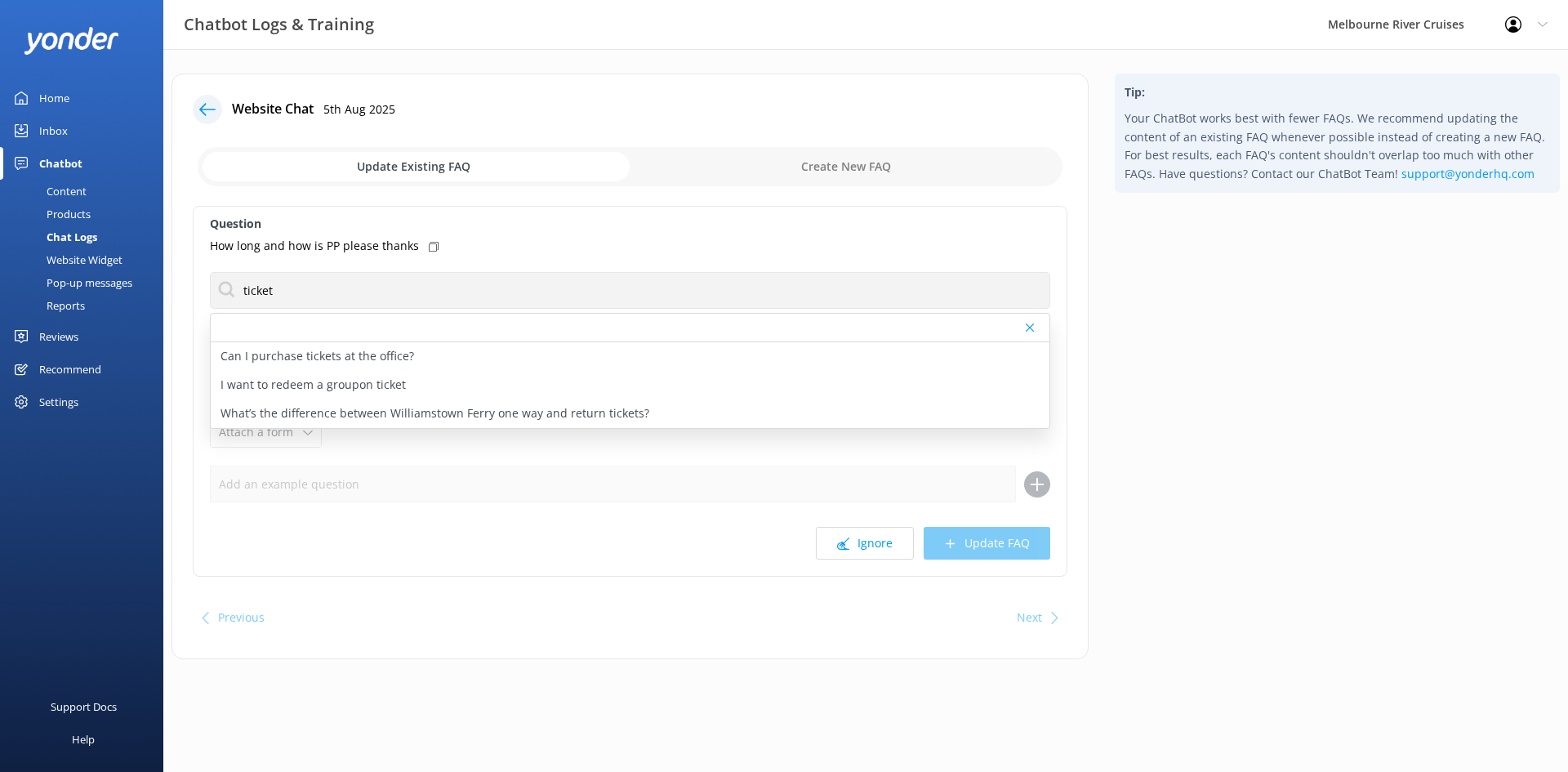 click 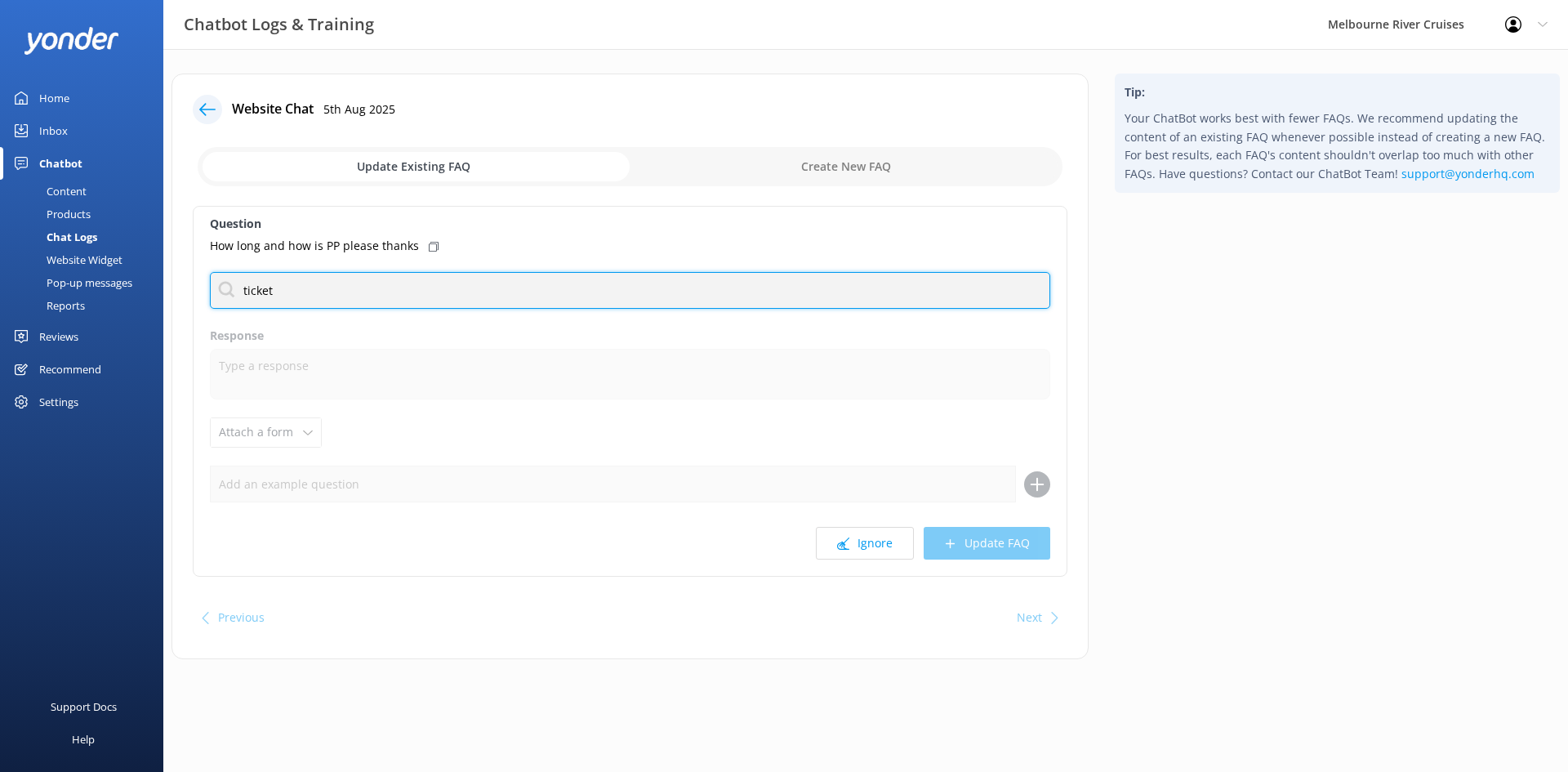 drag, startPoint x: 416, startPoint y: 288, endPoint x: 168, endPoint y: 267, distance: 248.8875 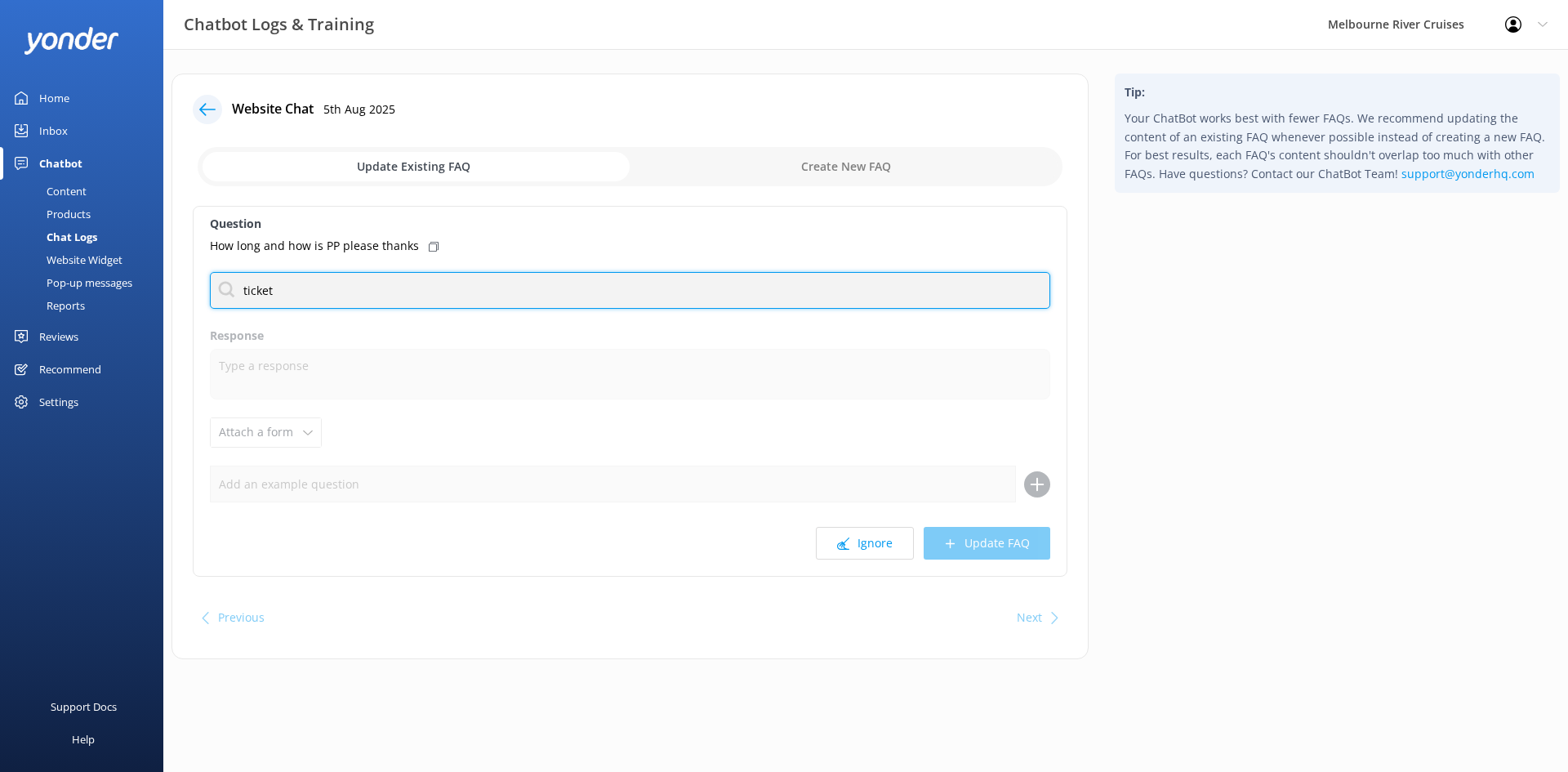 click on "Website Chat 5th Aug 2025 Update Existing FAQ Create New FAQ Question How long and how is PP please thanks ticket Can I purchase tickets at the office? I want to redeem a groupon ticket What’s the difference between Williamstown Ferry one way and return tickets? Response Attach a form Leave contact details Check availability Ignore Update FAQ Previous Next" at bounding box center (630, 374) 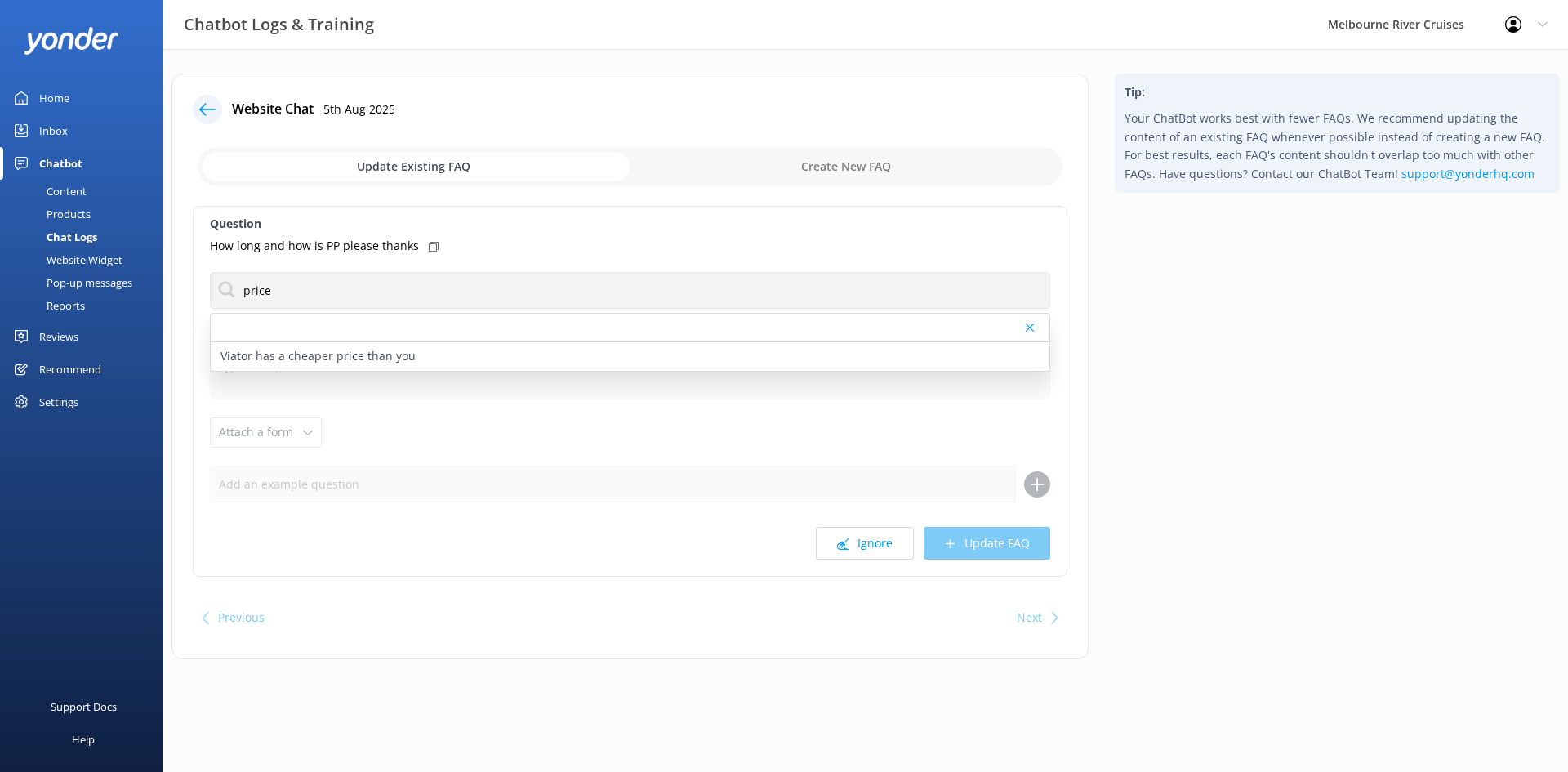 click 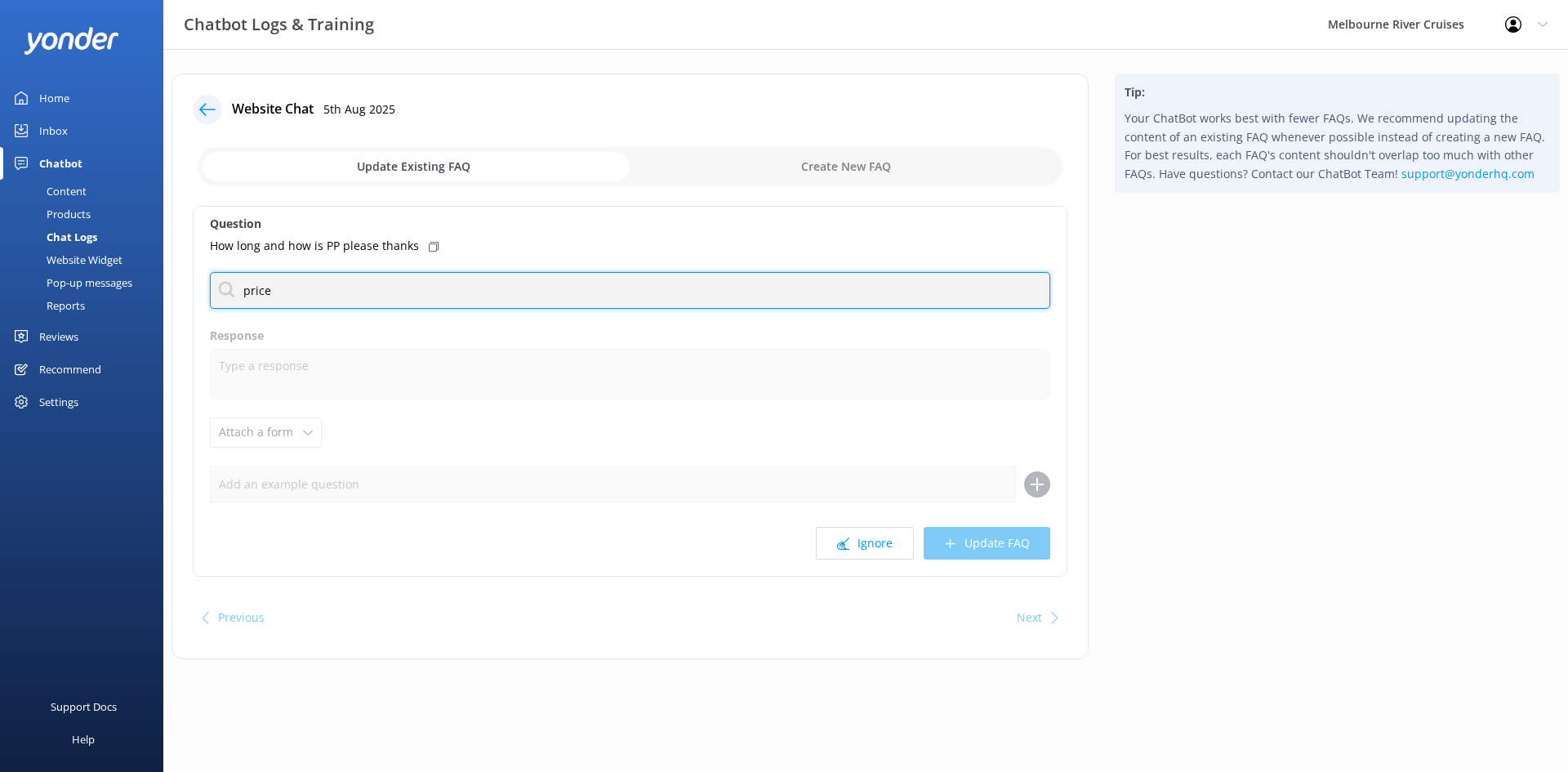 click on "price" at bounding box center [630, 290] 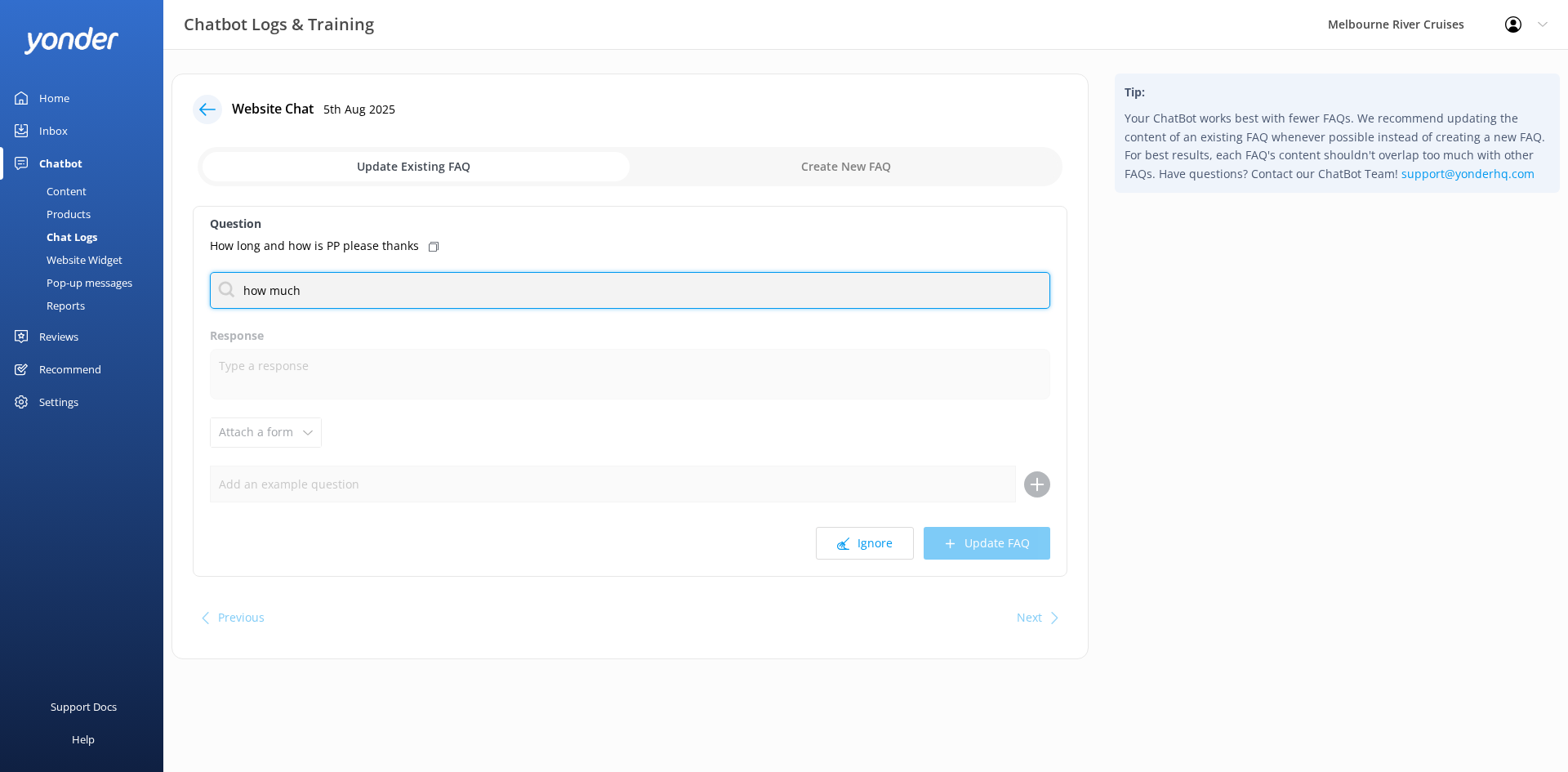 type on "how much" 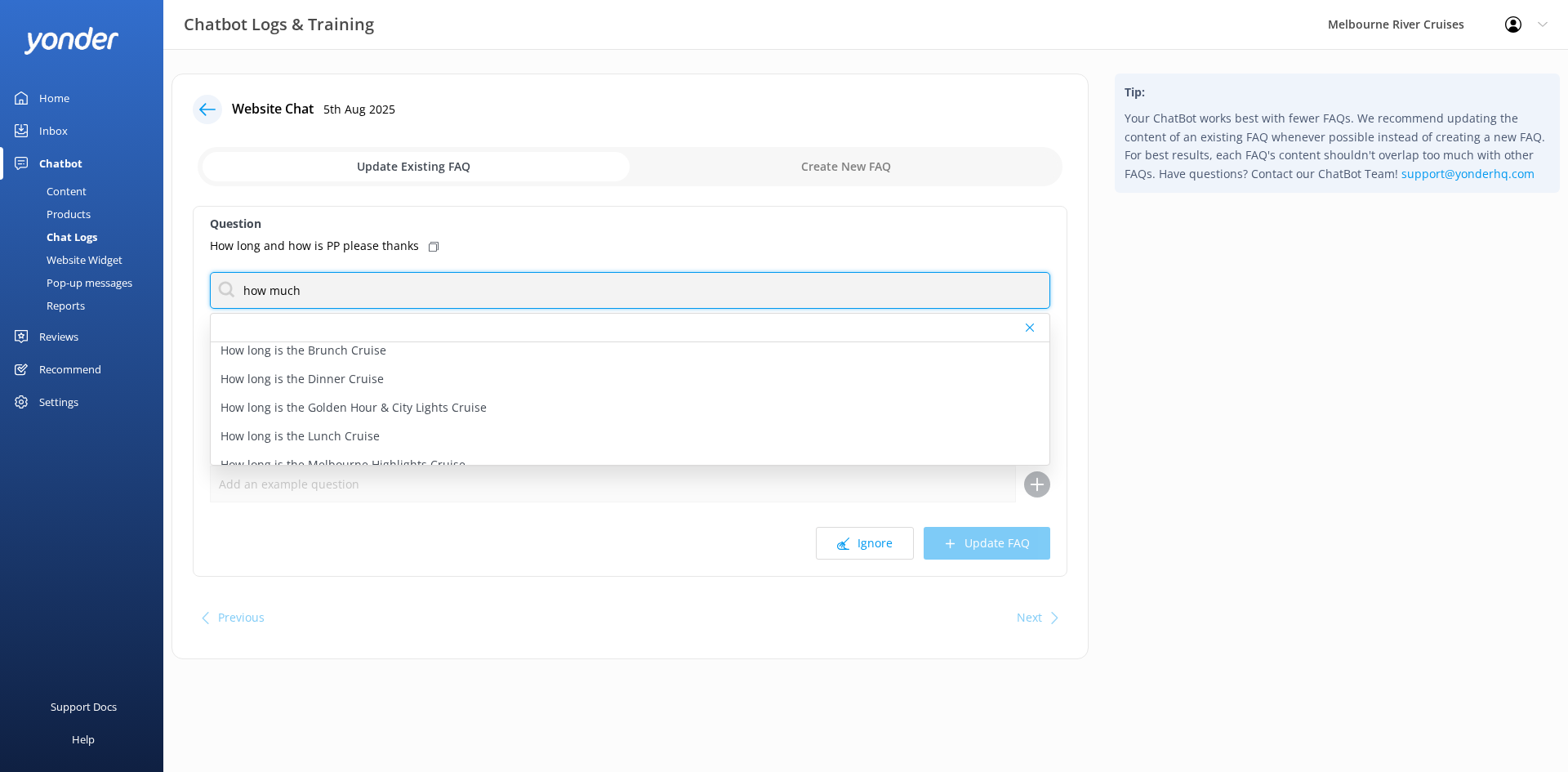 scroll, scrollTop: 163, scrollLeft: 0, axis: vertical 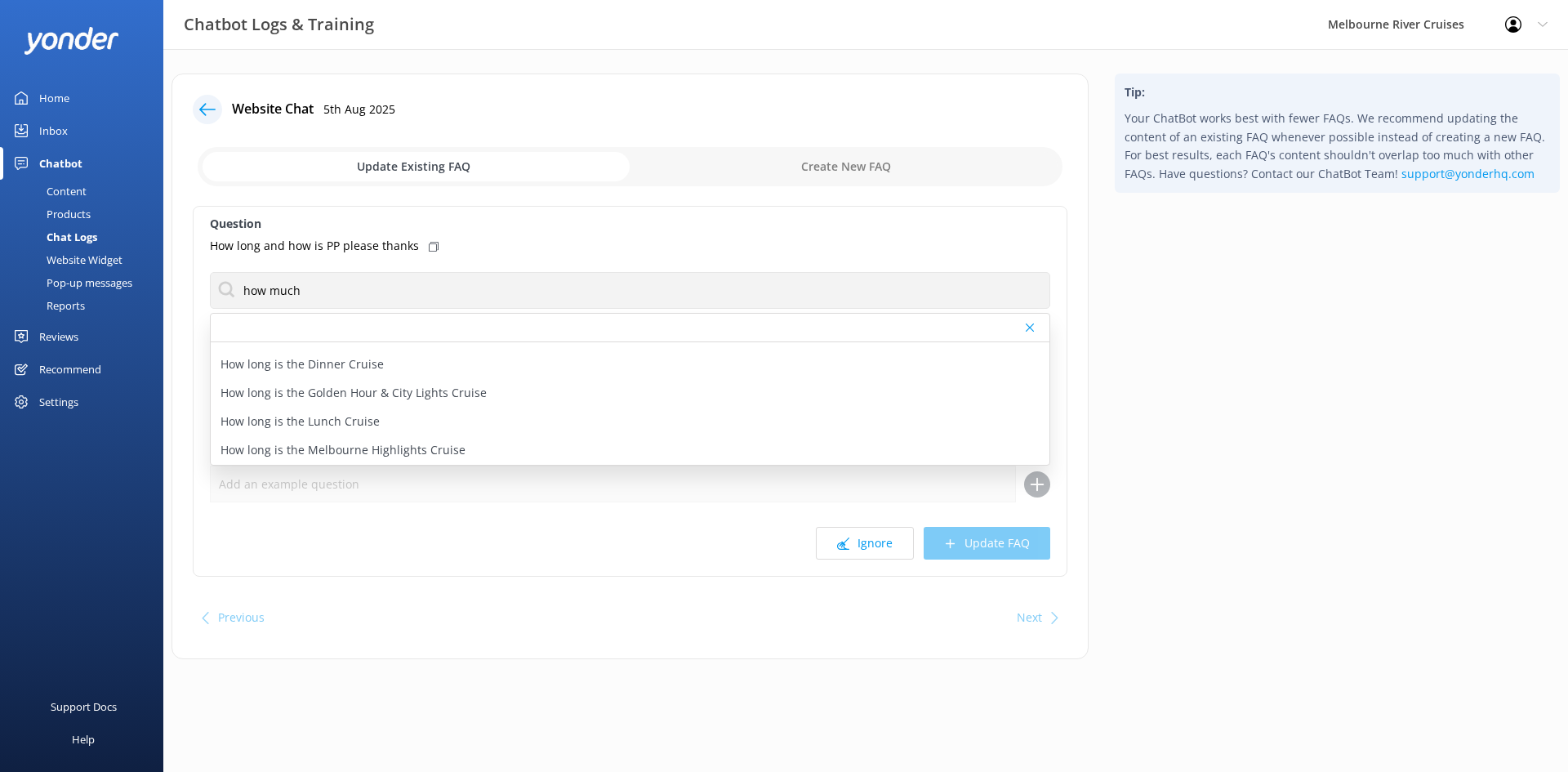 click on "How do I become a member How do I book How do I leave a complaint How do I leave a review or feedback How do I redeem my gift voucher? How long is the Brunch Cruise How long is the Dinner Cruise How long is the Golden Hour & City Lights Cruise How long is the Lunch Cruise How long is the Melbourne Highlights Cruise" at bounding box center (630, 389) 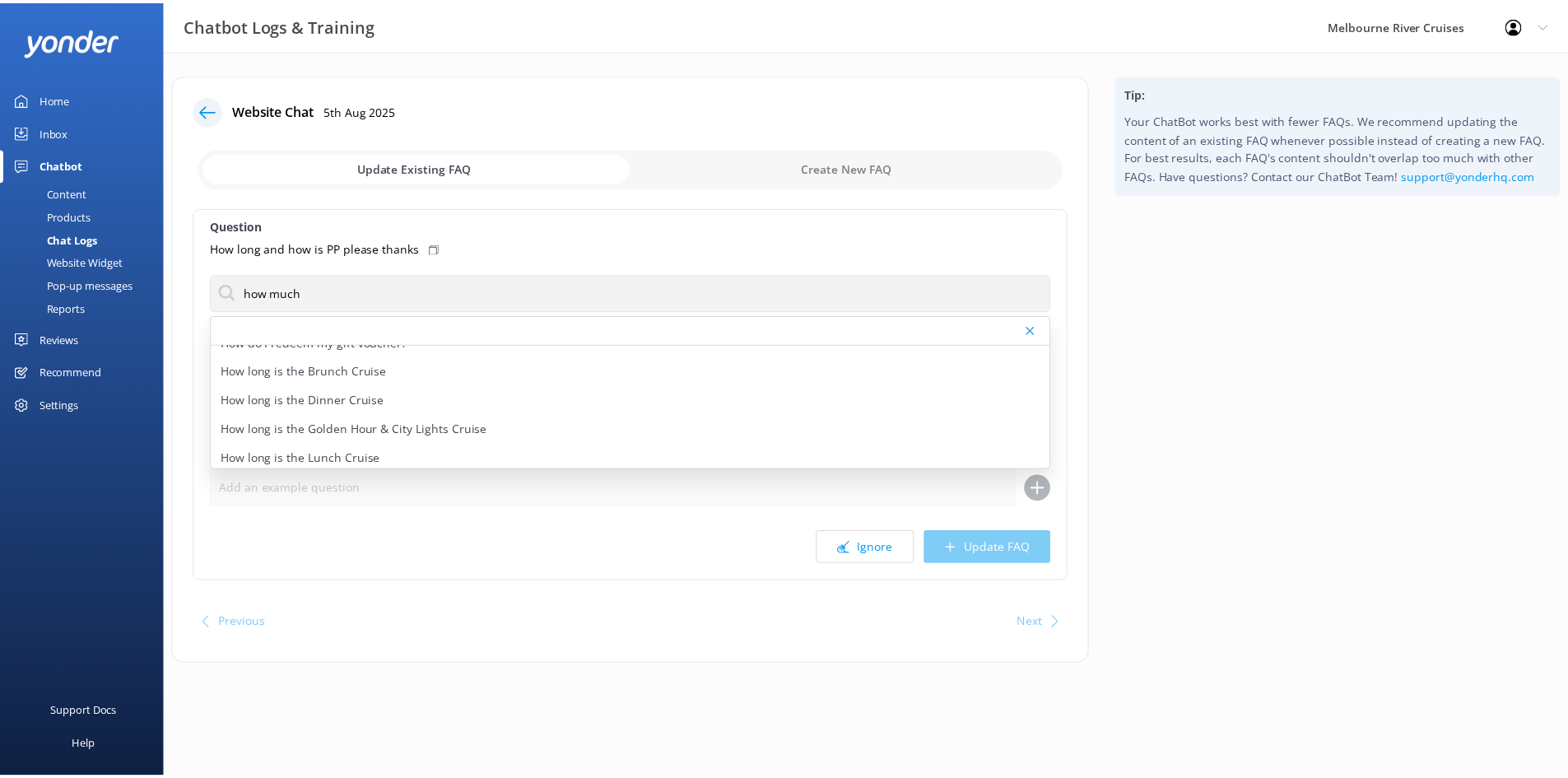scroll, scrollTop: 99, scrollLeft: 0, axis: vertical 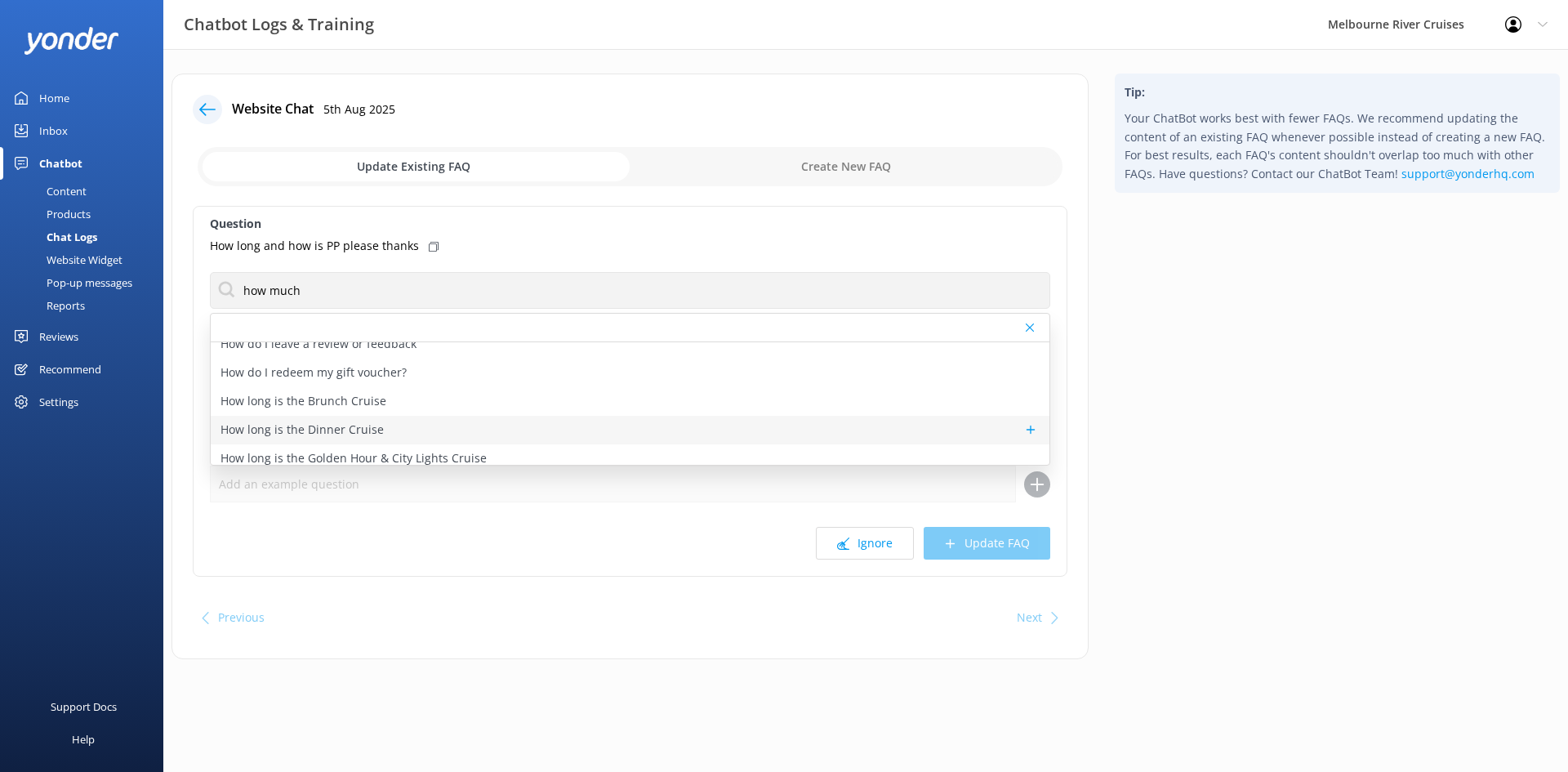 click on "How long is the Dinner Cruise" at bounding box center (630, 430) 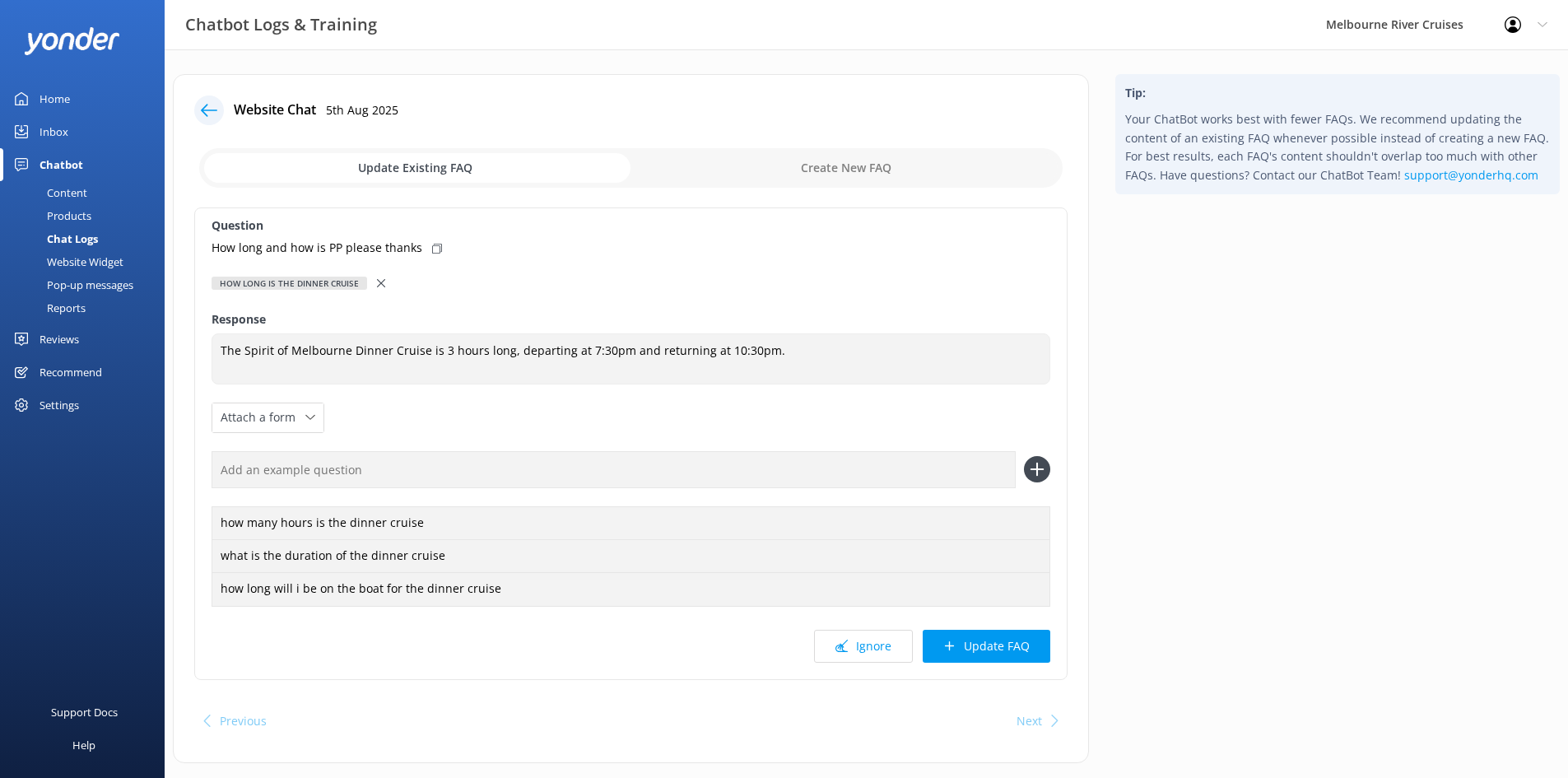 click on "Update FAQ" at bounding box center (986, 646) 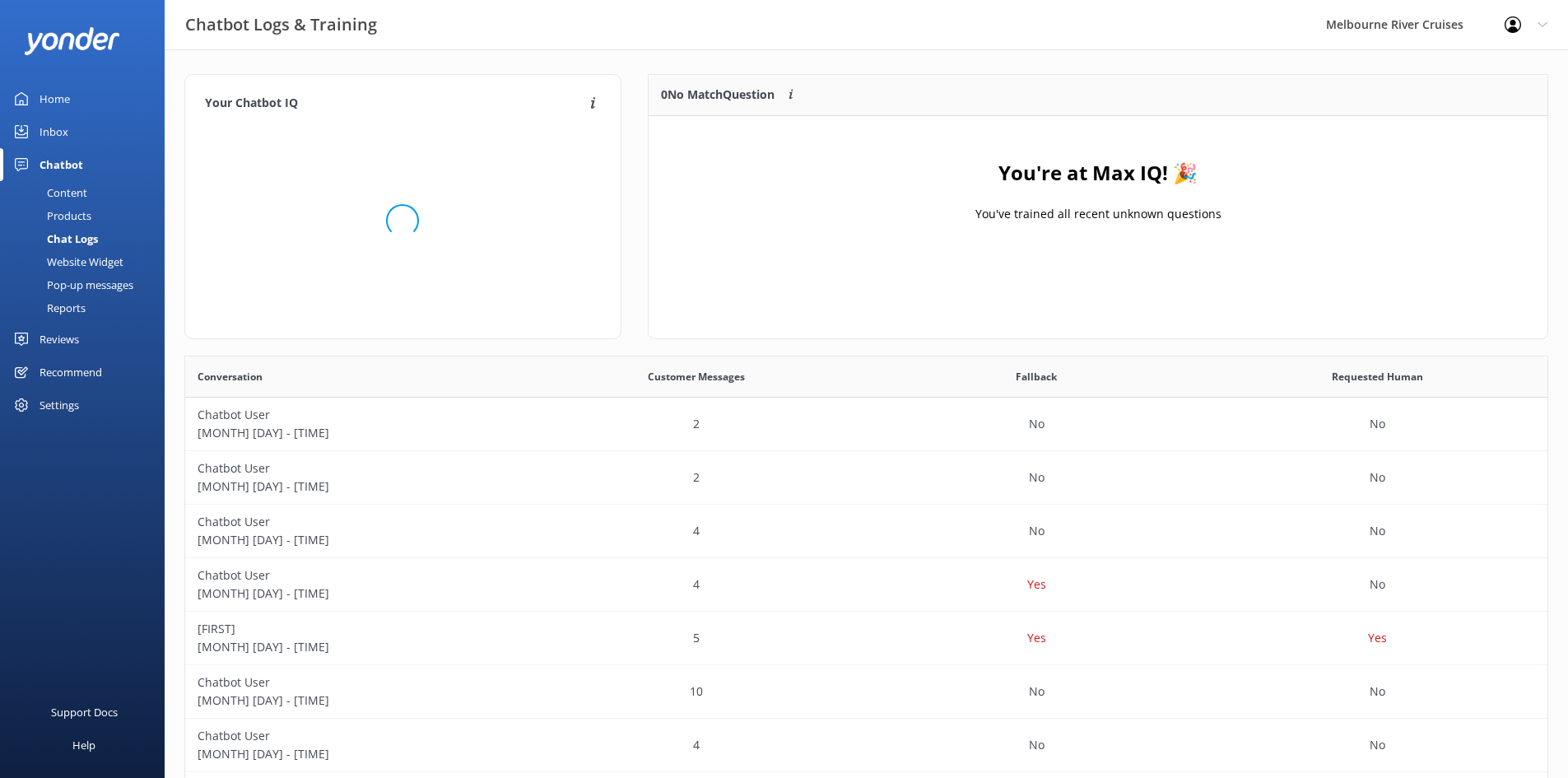 scroll, scrollTop: 13, scrollLeft: 13, axis: both 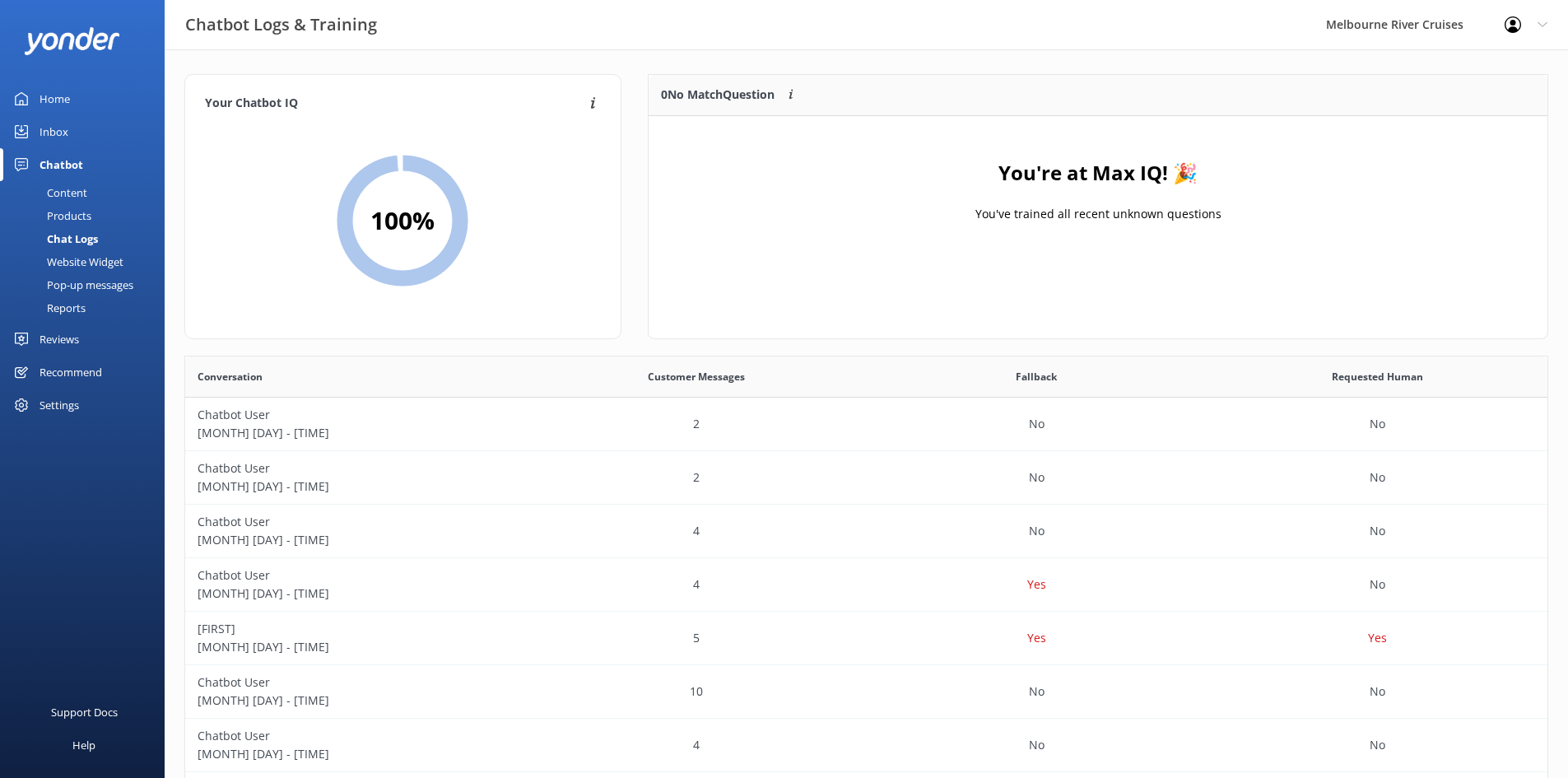click on "Home" at bounding box center [82, 99] 